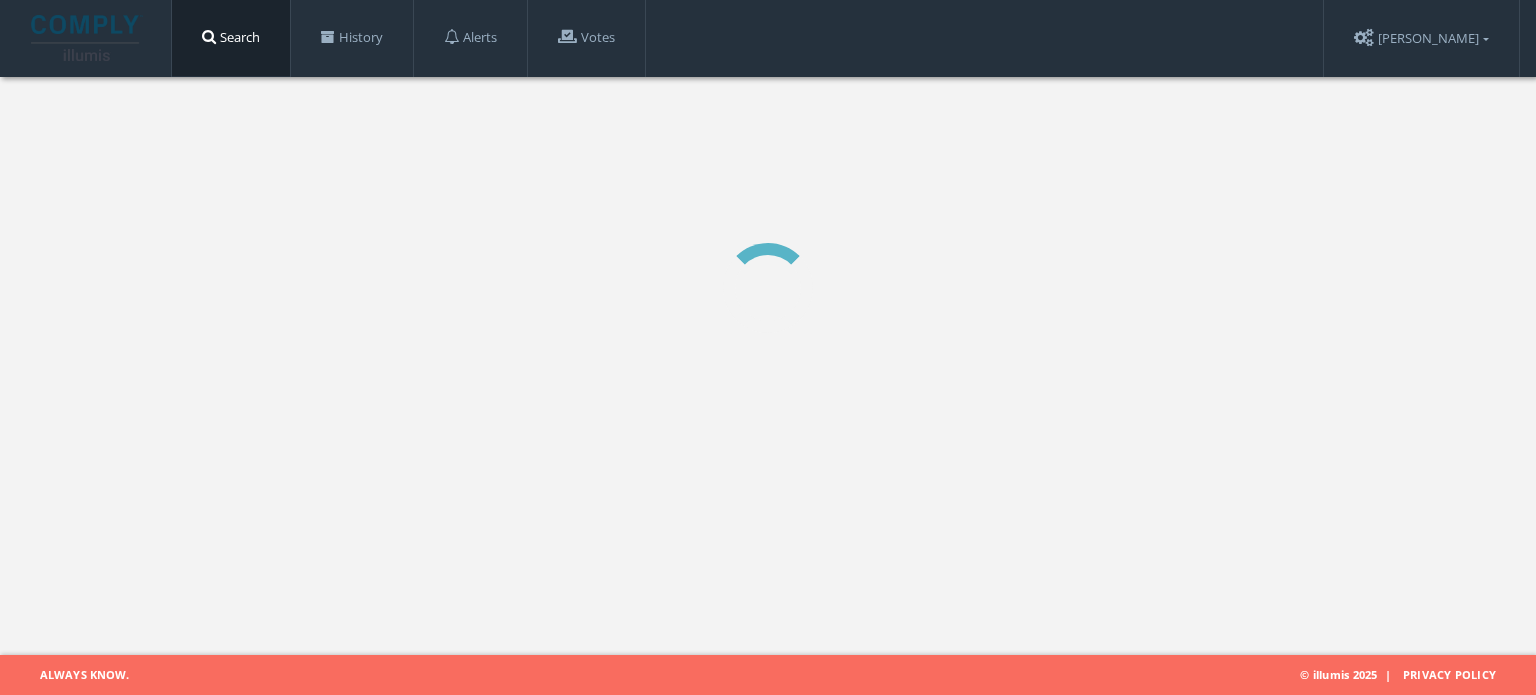 scroll, scrollTop: 0, scrollLeft: 0, axis: both 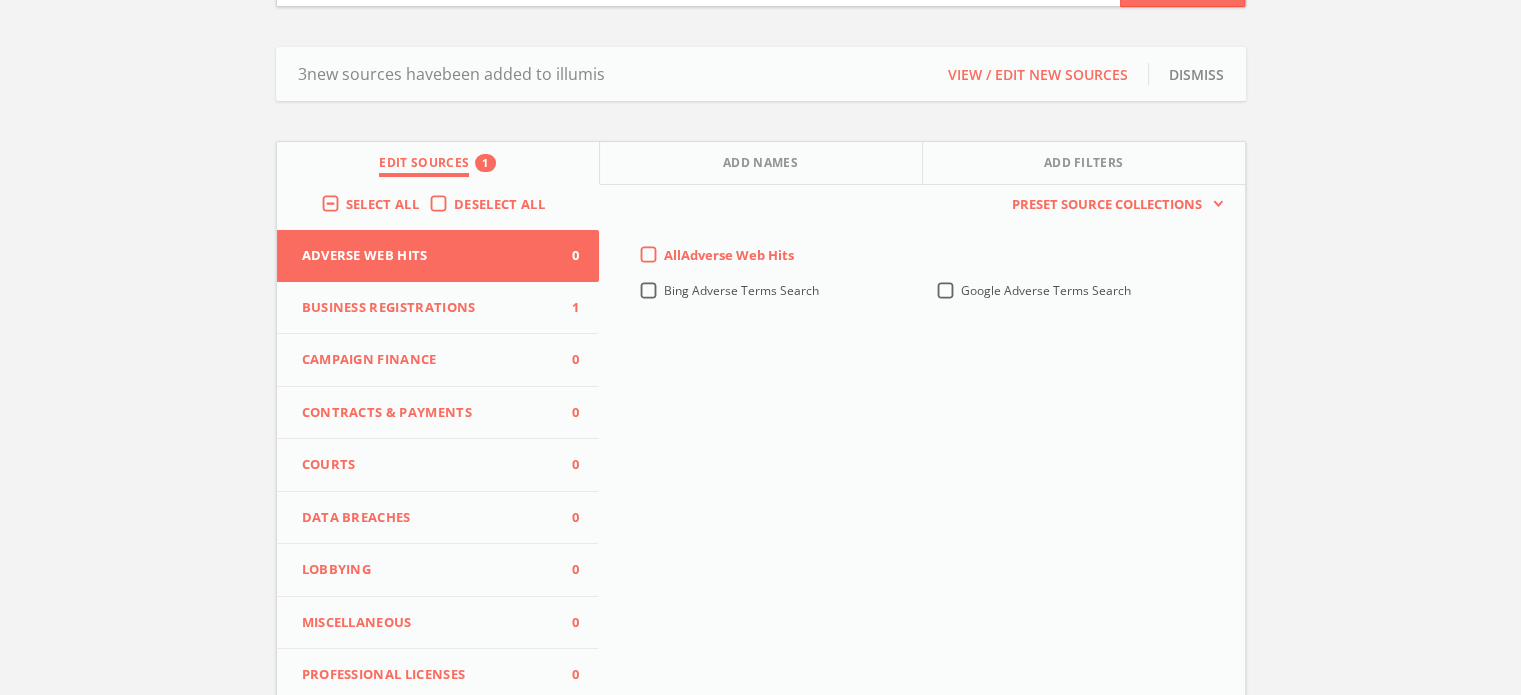 click on "Business Registrations" at bounding box center [426, 308] 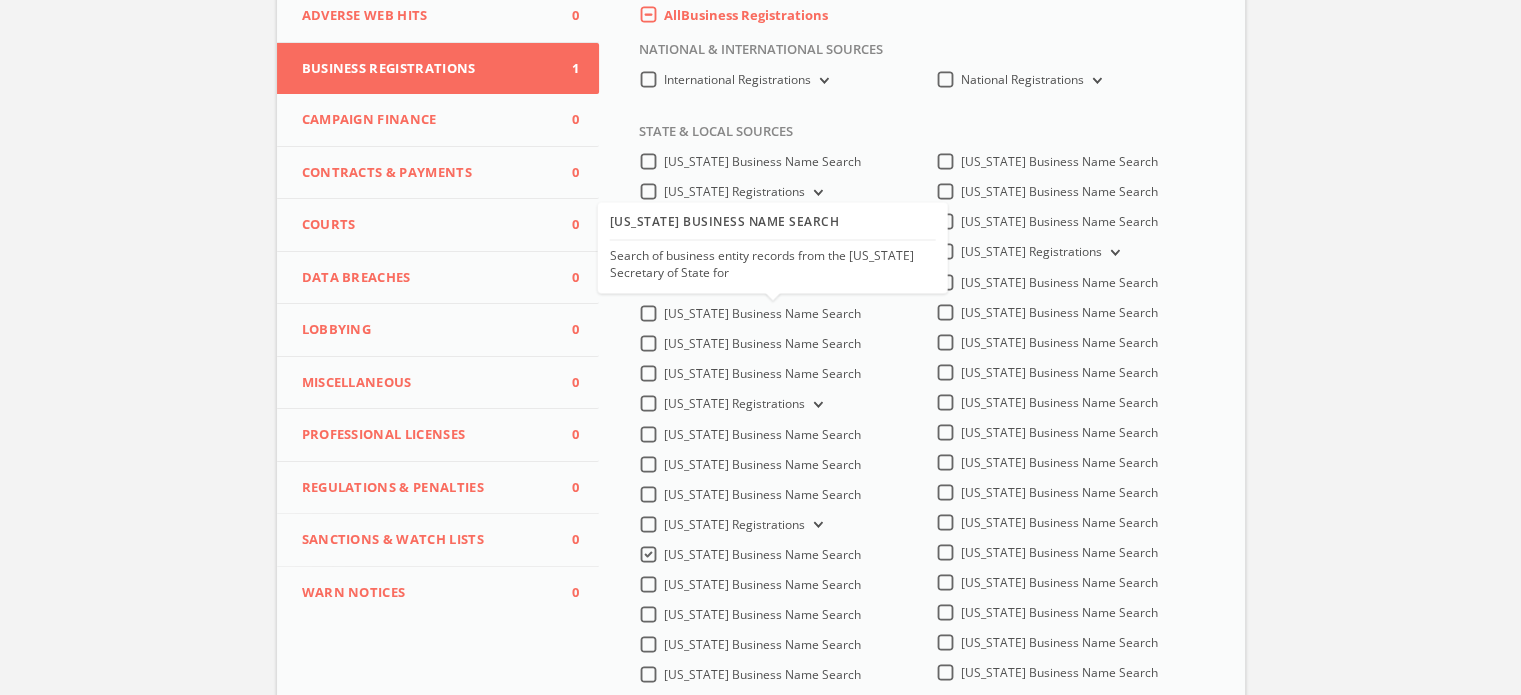 scroll, scrollTop: 300, scrollLeft: 0, axis: vertical 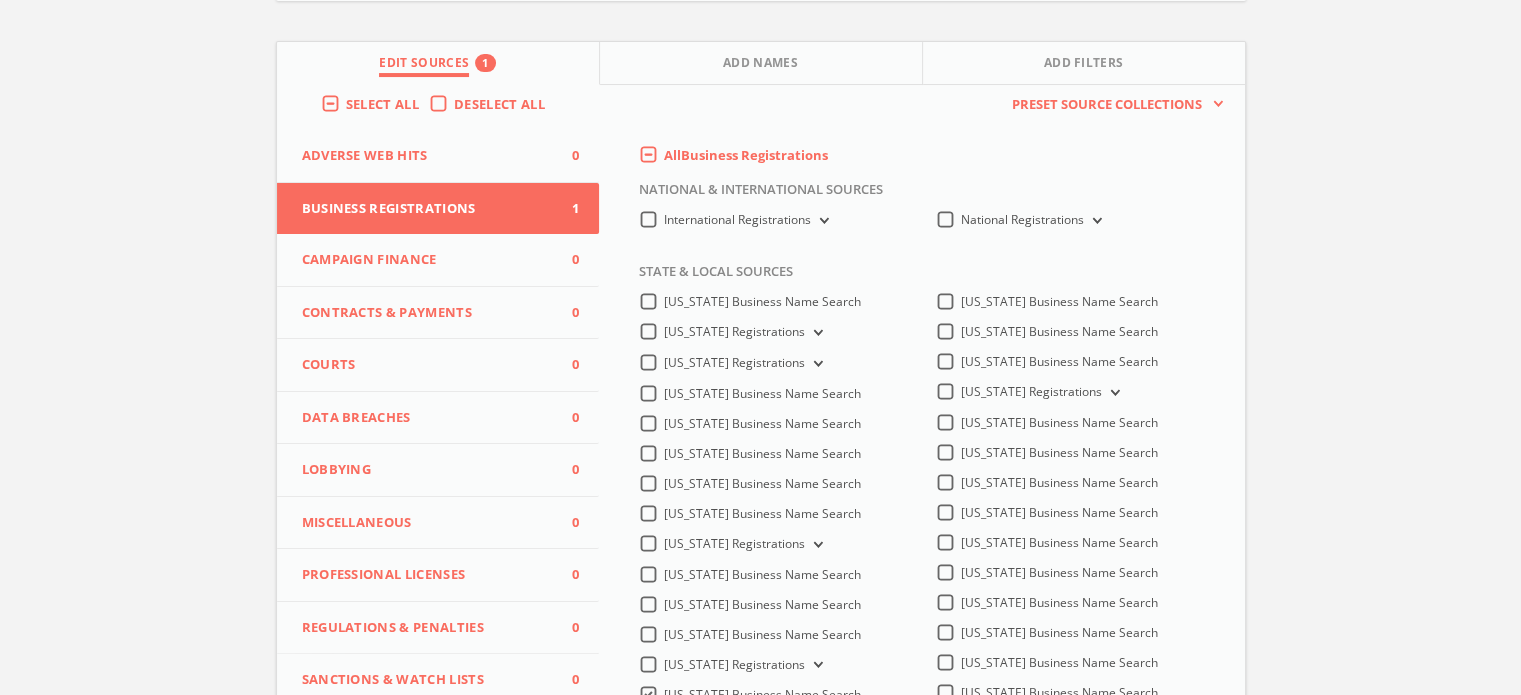 click on "Deselect All" at bounding box center [499, 104] 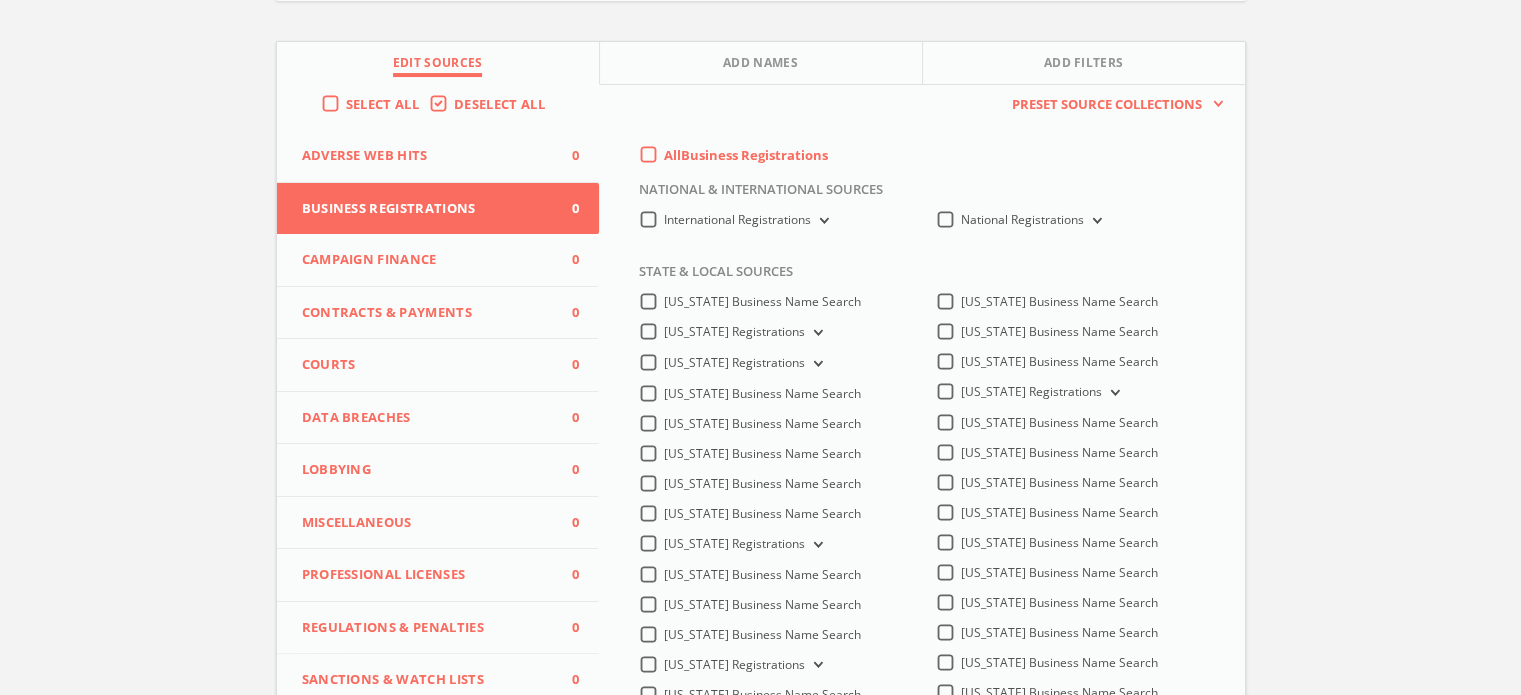 click on "Campaign Finance 0" at bounding box center [438, 260] 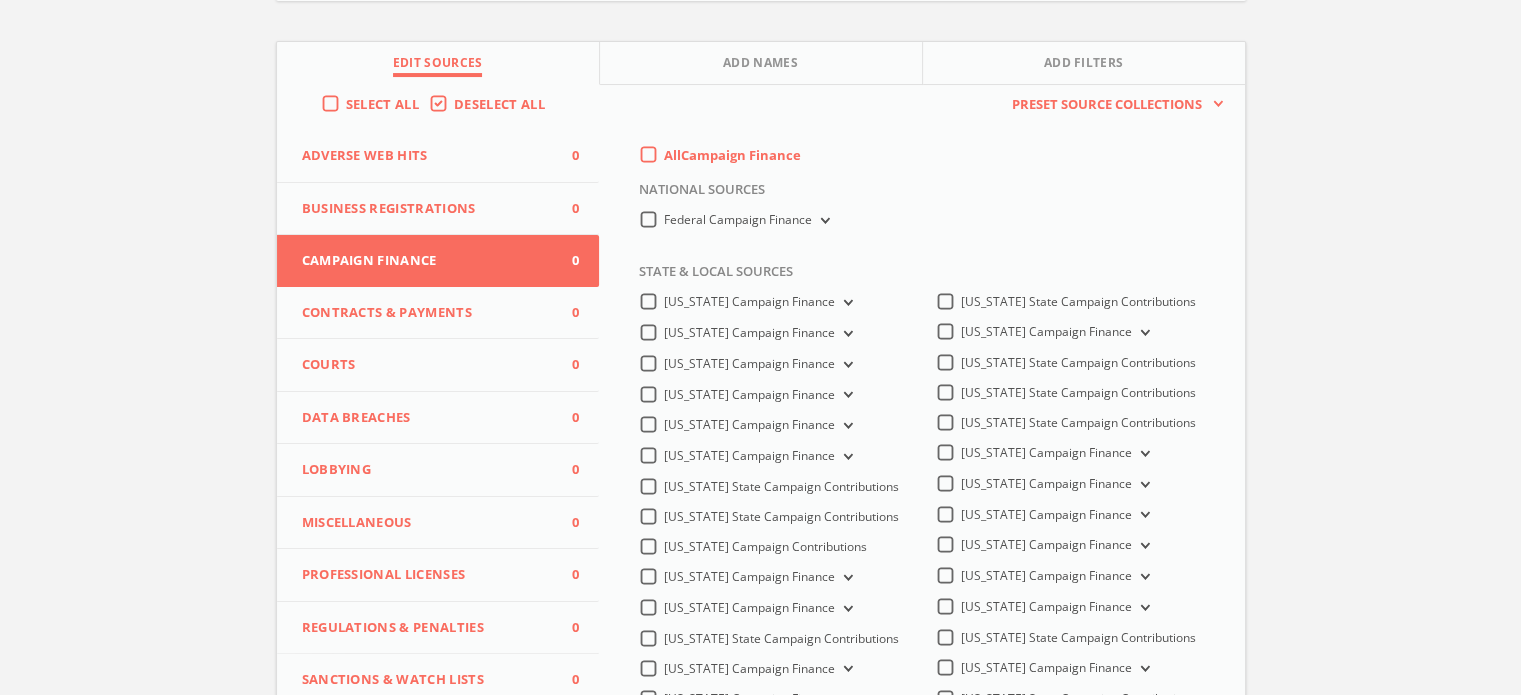 click at bounding box center [823, 221] 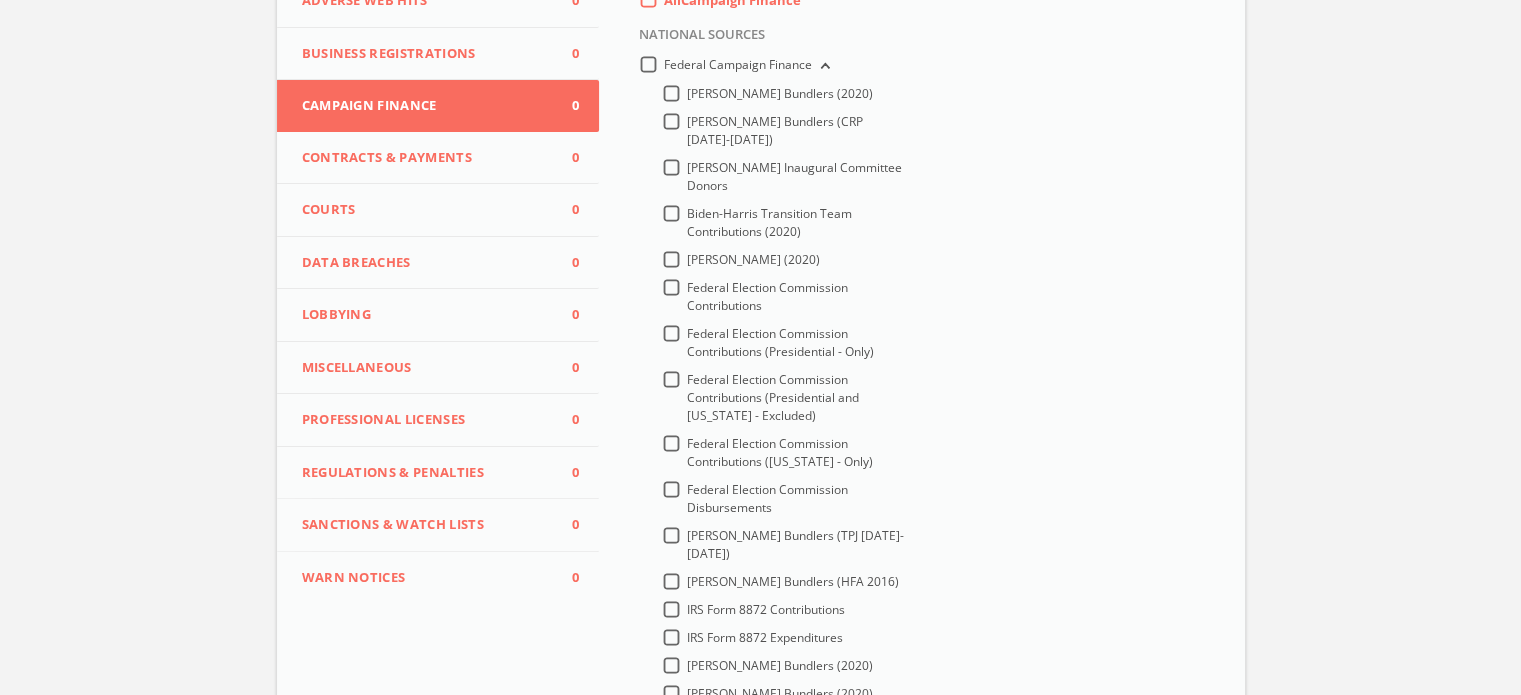 scroll, scrollTop: 500, scrollLeft: 0, axis: vertical 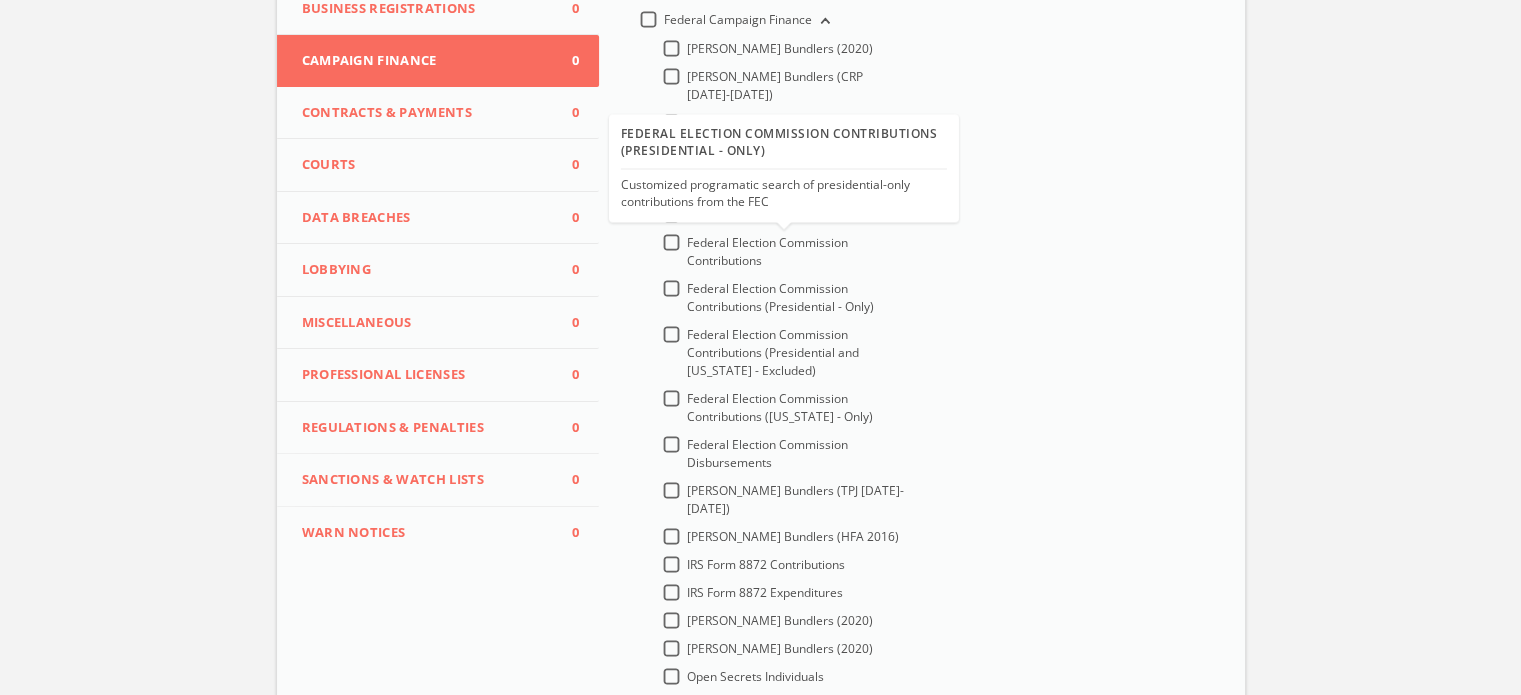 click on "Federal Election Commission Contributions (Presidential - Only)" at bounding box center [796, 298] 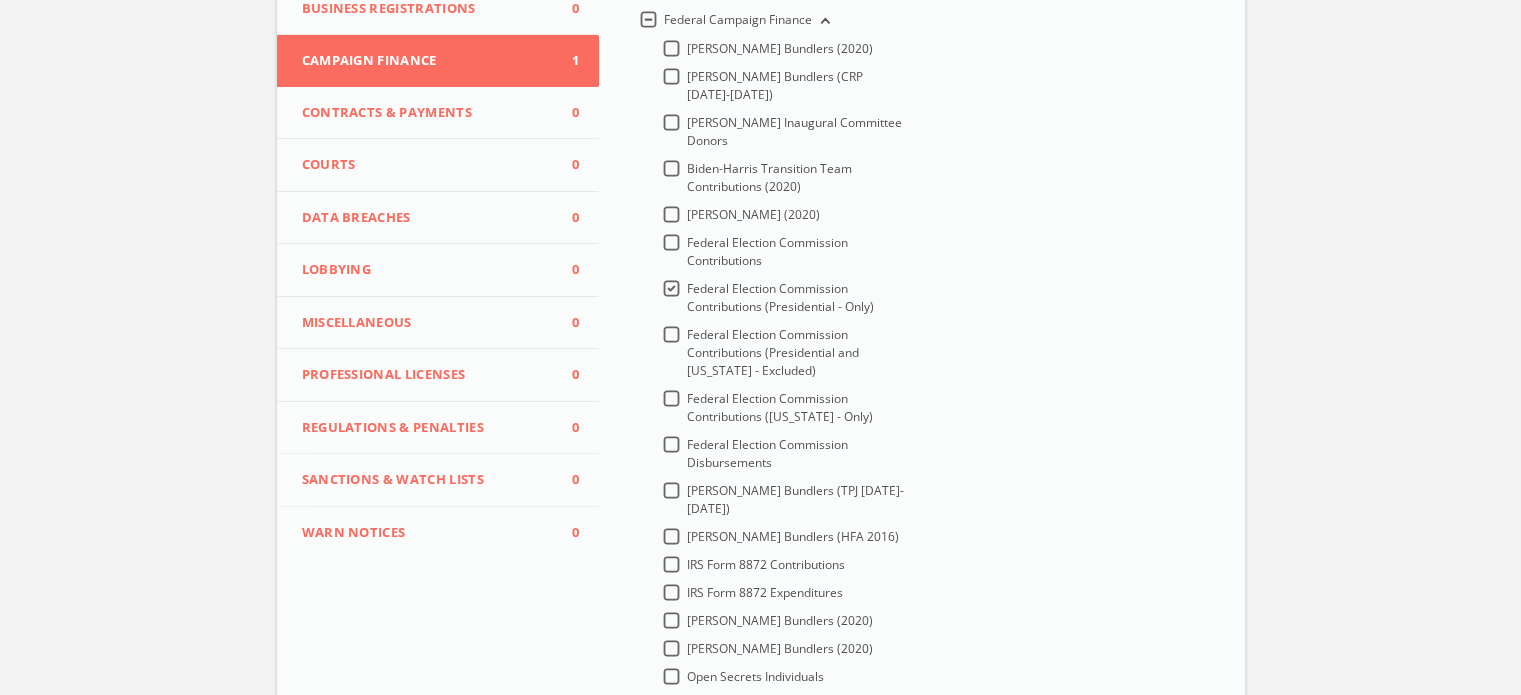 click on "Federal Election Commission Contributions (Presidential and [US_STATE] - Excluded)" at bounding box center [796, 353] 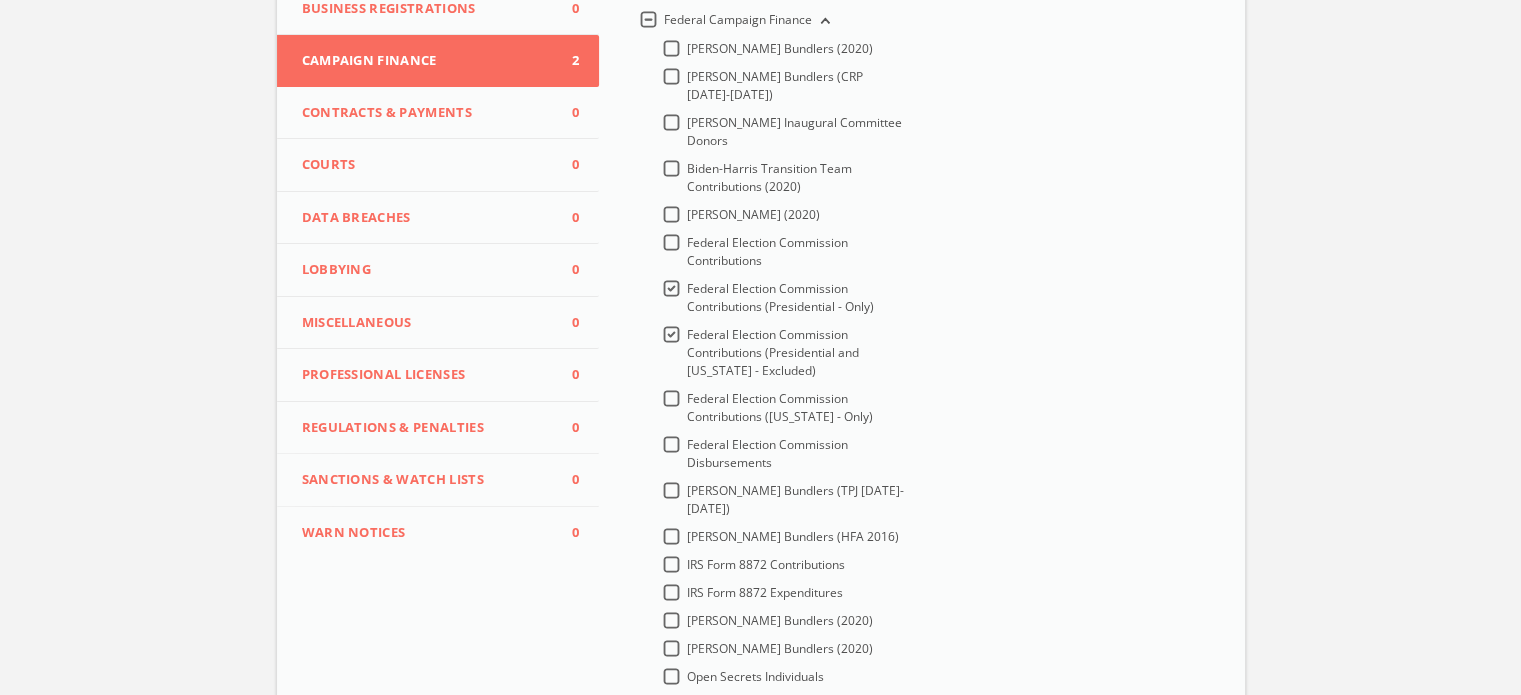 click on "Federal Election Commission Contributions ([US_STATE] - Only)" at bounding box center [796, 408] 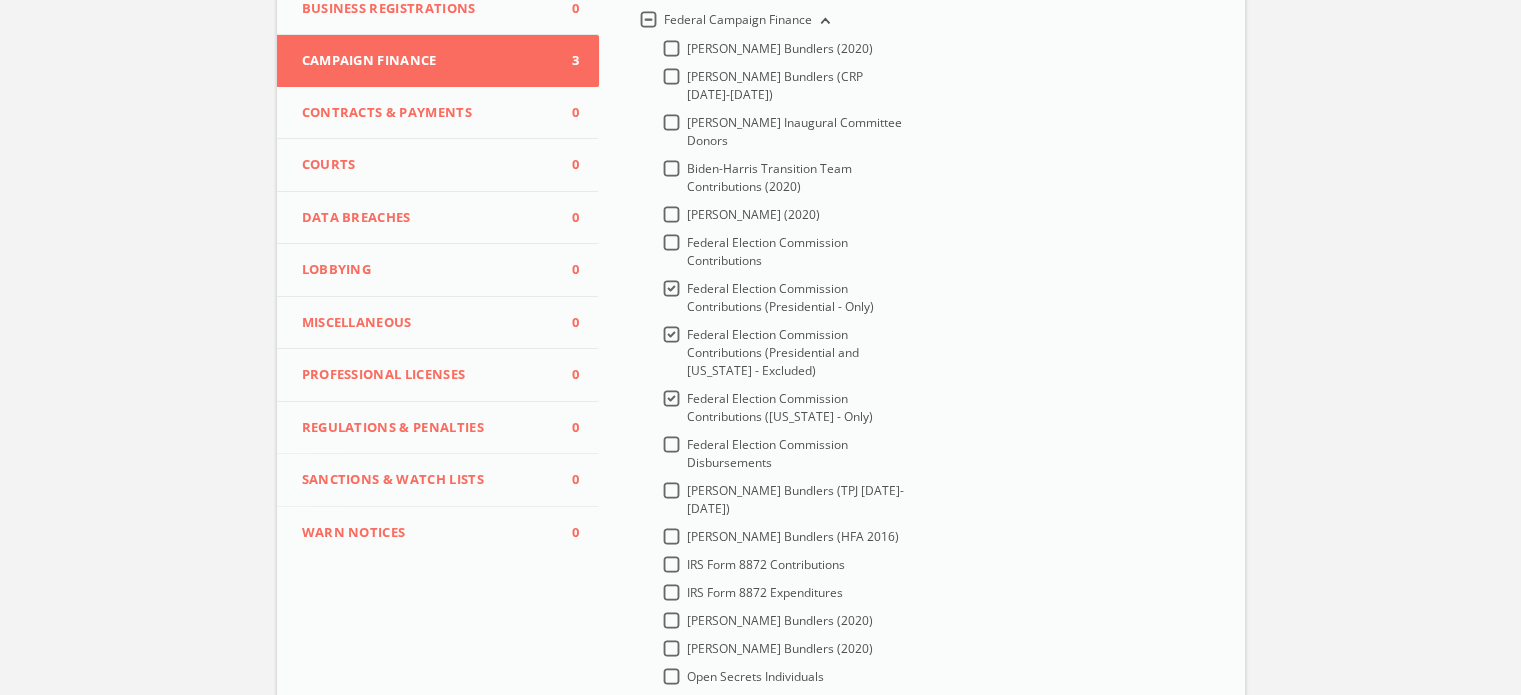 click on "Federal Election Commission Contributions (Presidential and [US_STATE] - Excluded)" at bounding box center [796, 353] 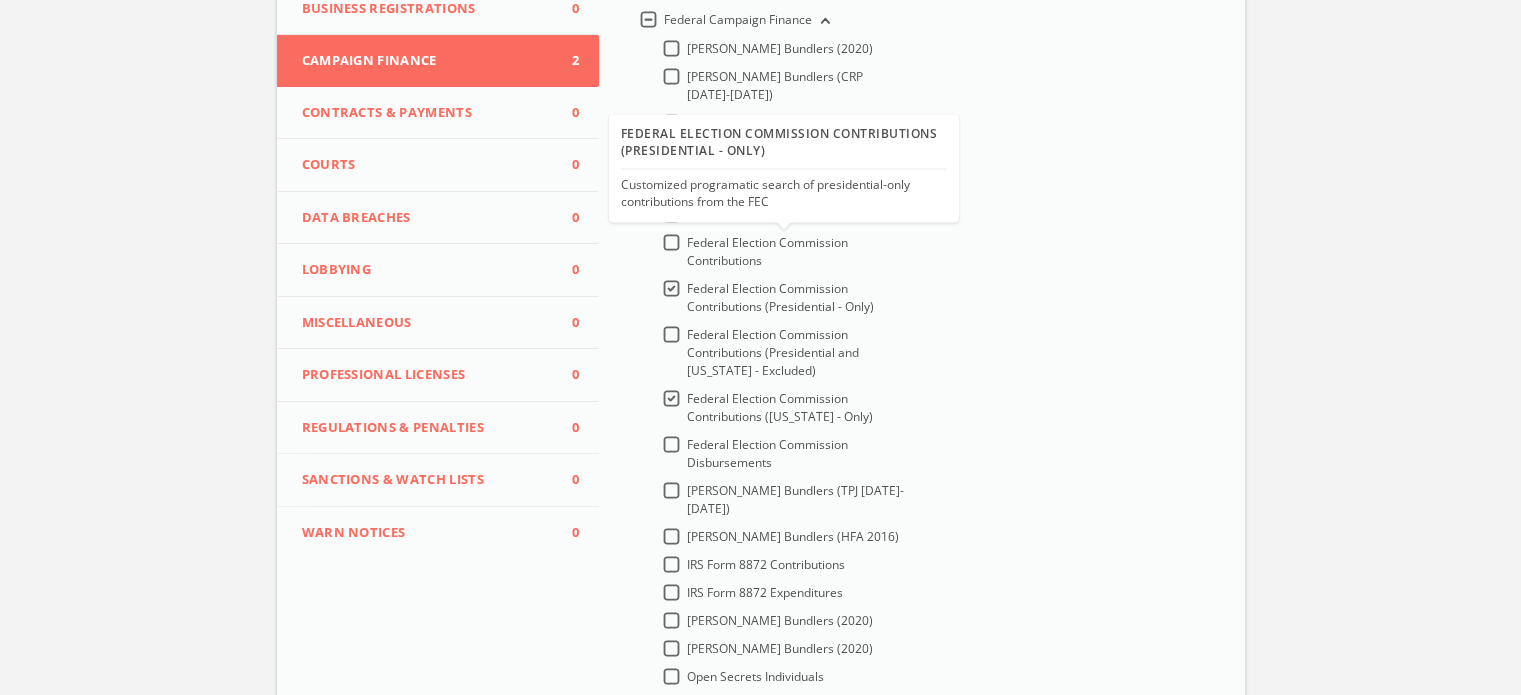 click on "Federal Election Commission Contributions (Presidential - Only)" at bounding box center [796, 298] 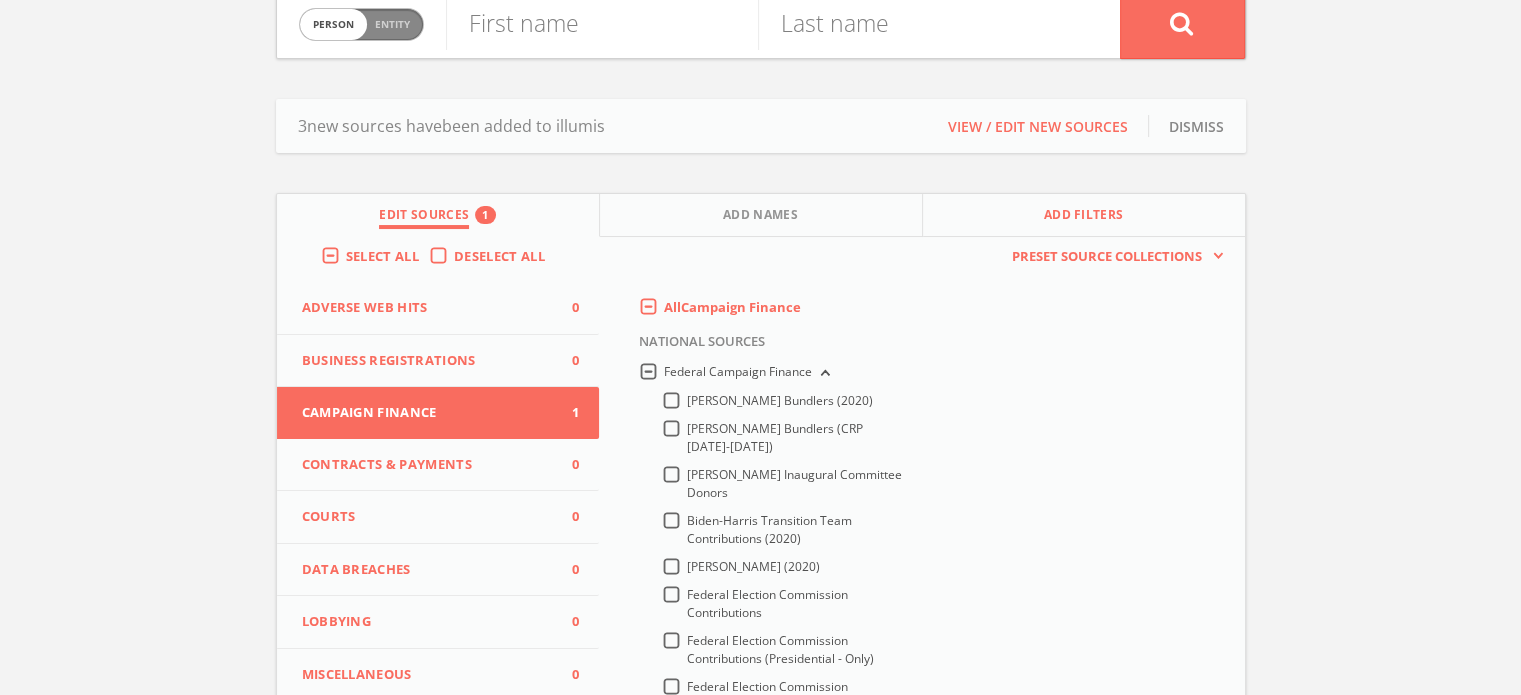 scroll, scrollTop: 0, scrollLeft: 0, axis: both 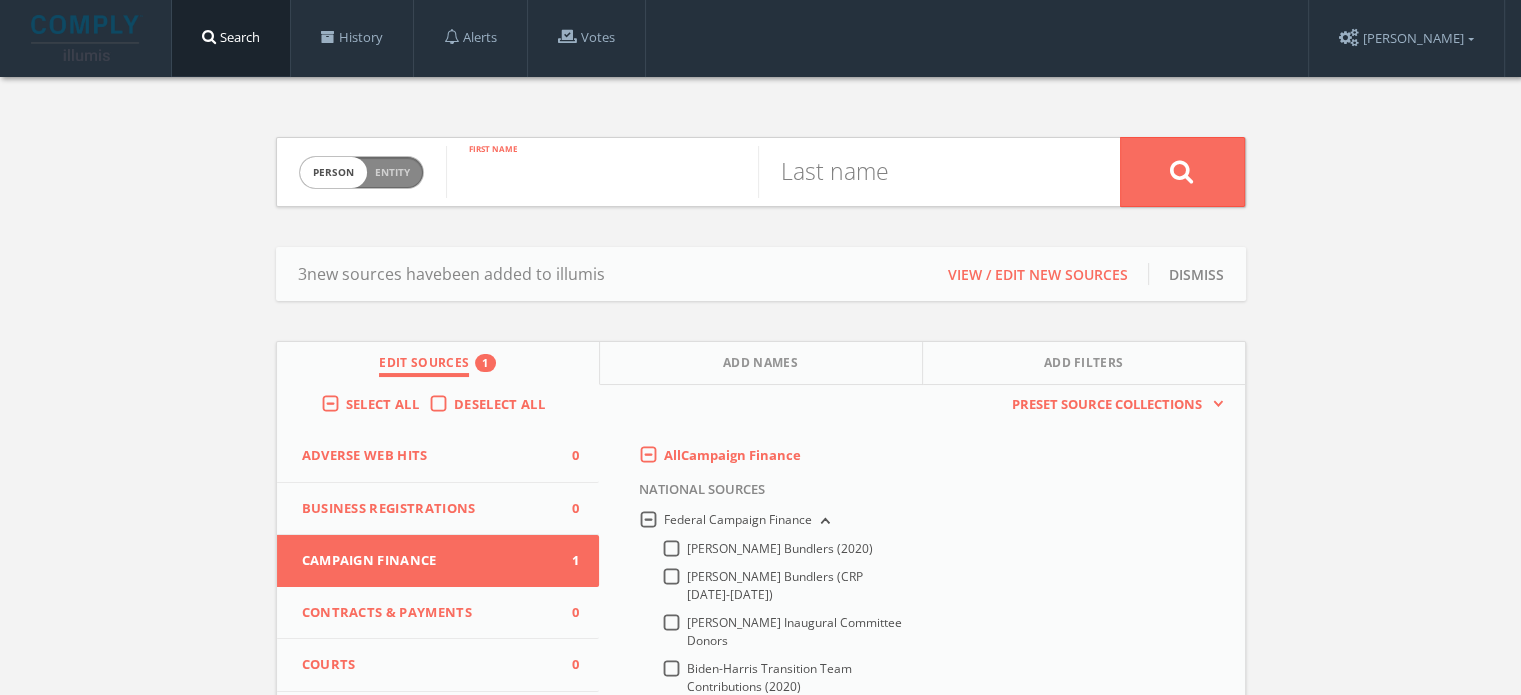 click at bounding box center [602, 172] 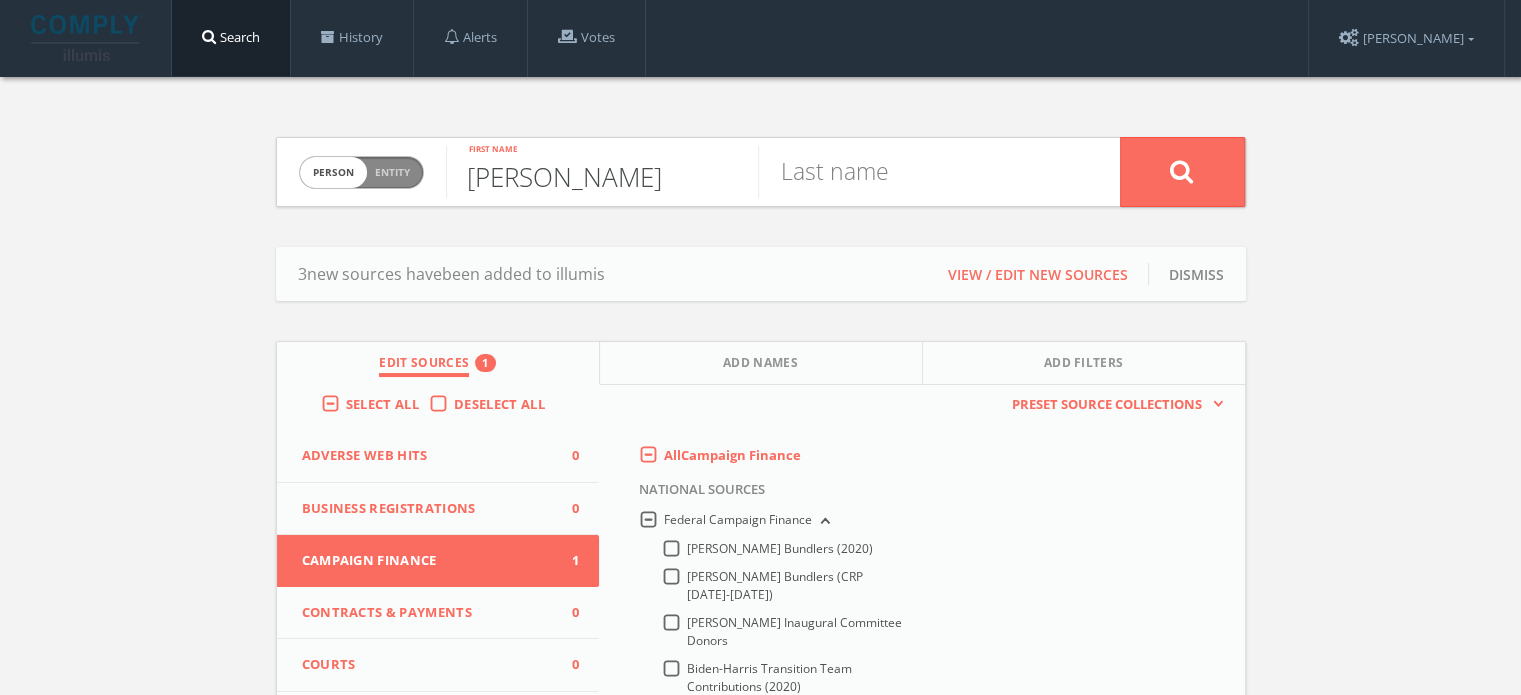 type on "[PERSON_NAME]" 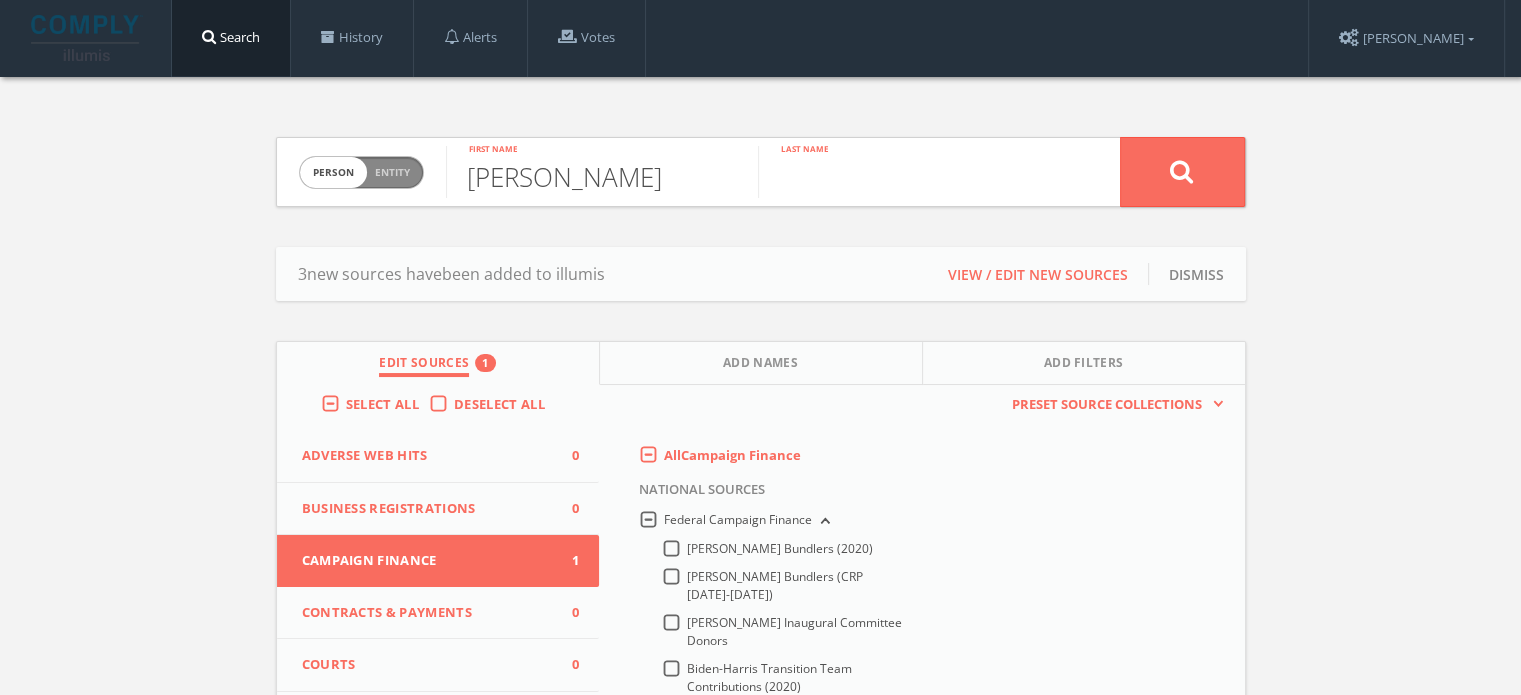 click at bounding box center [914, 172] 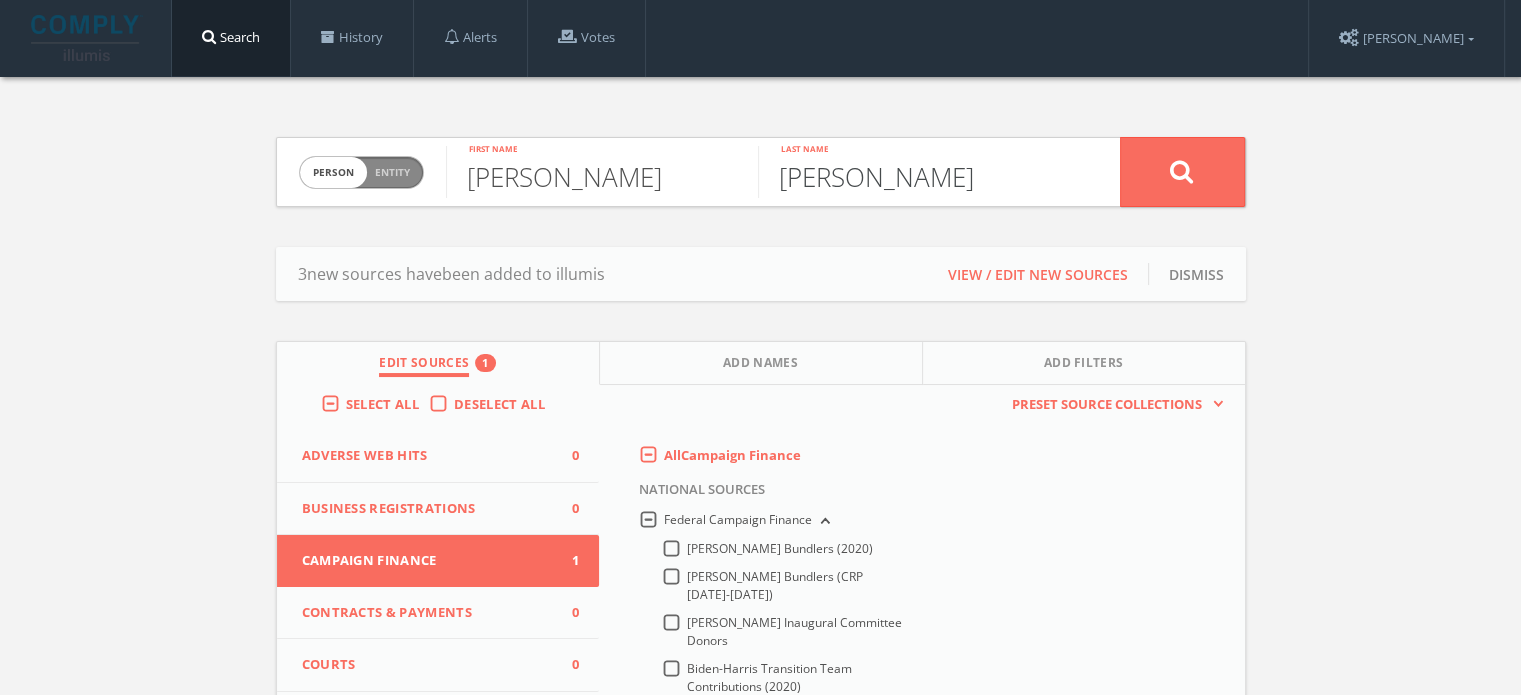 type on "[PERSON_NAME]" 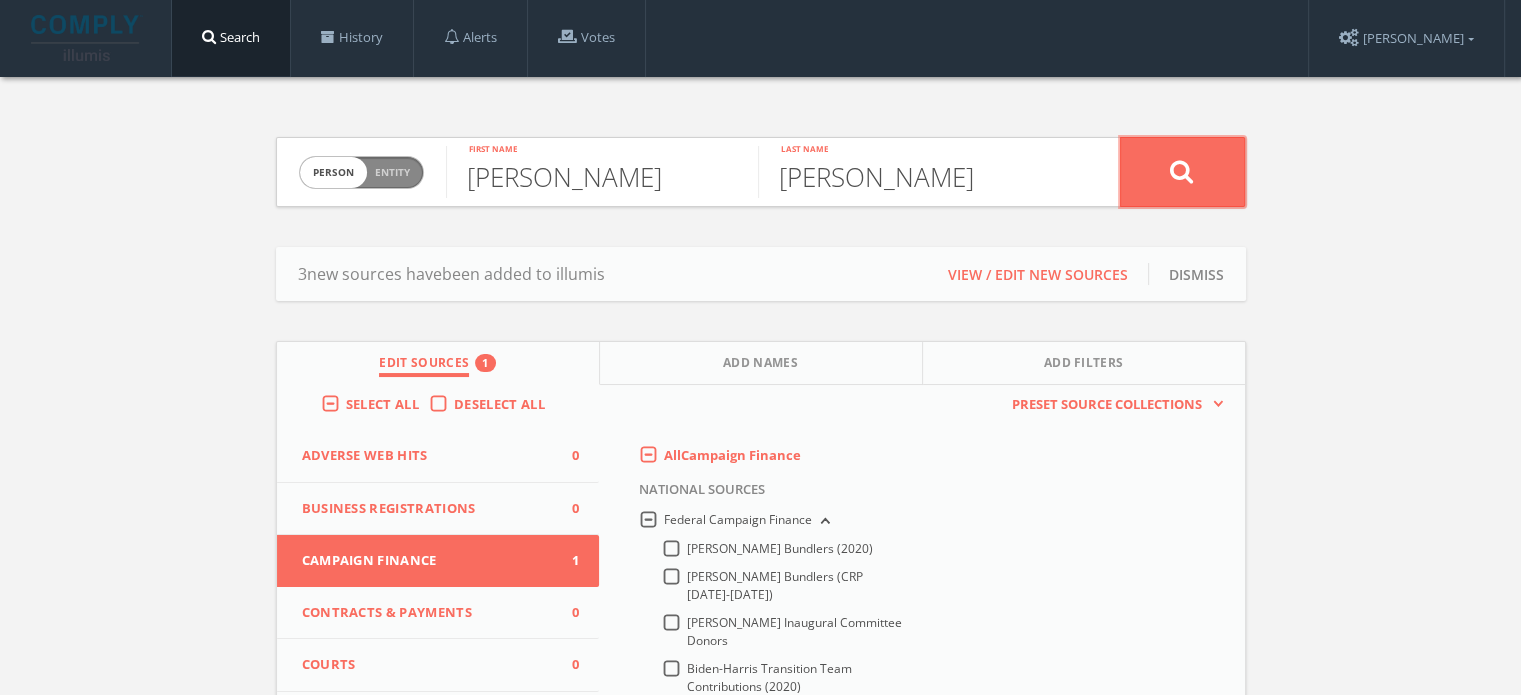 click 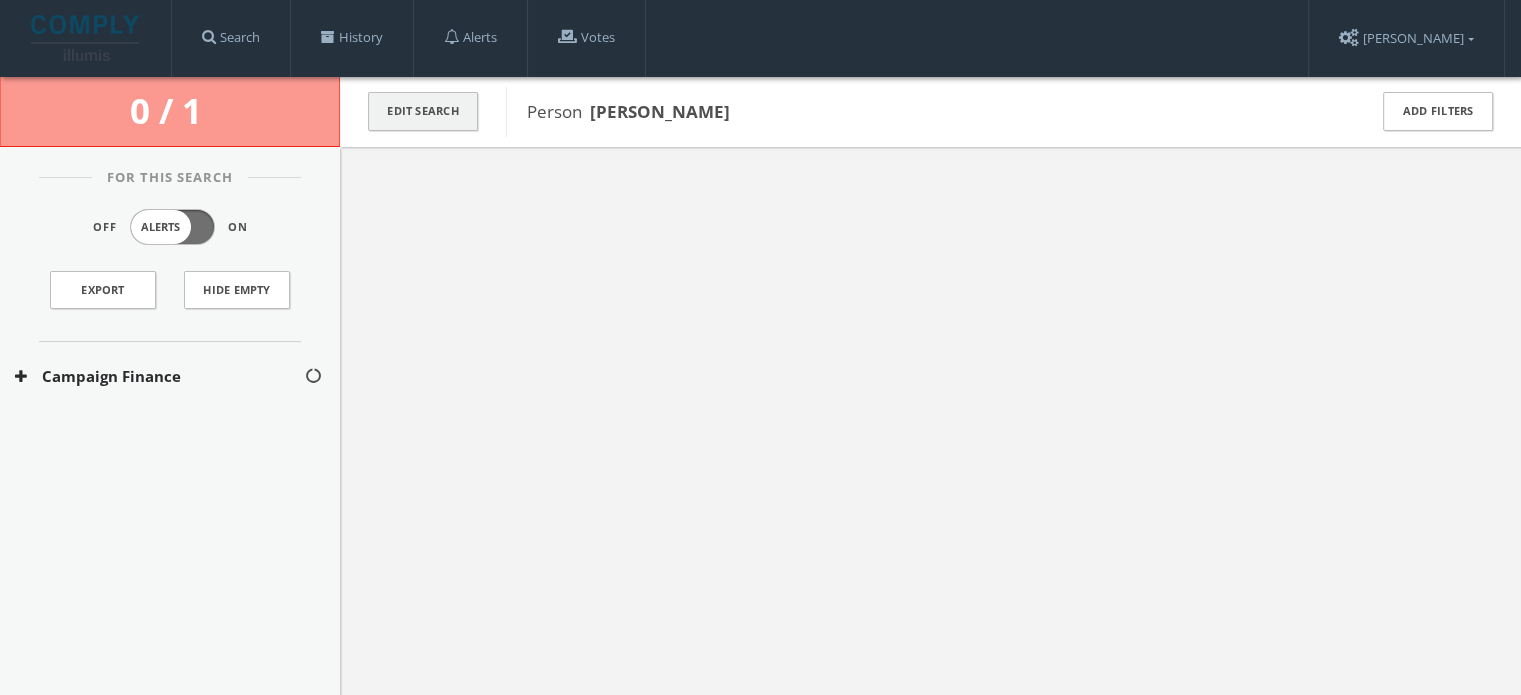 click on "Edit Search" at bounding box center (423, 111) 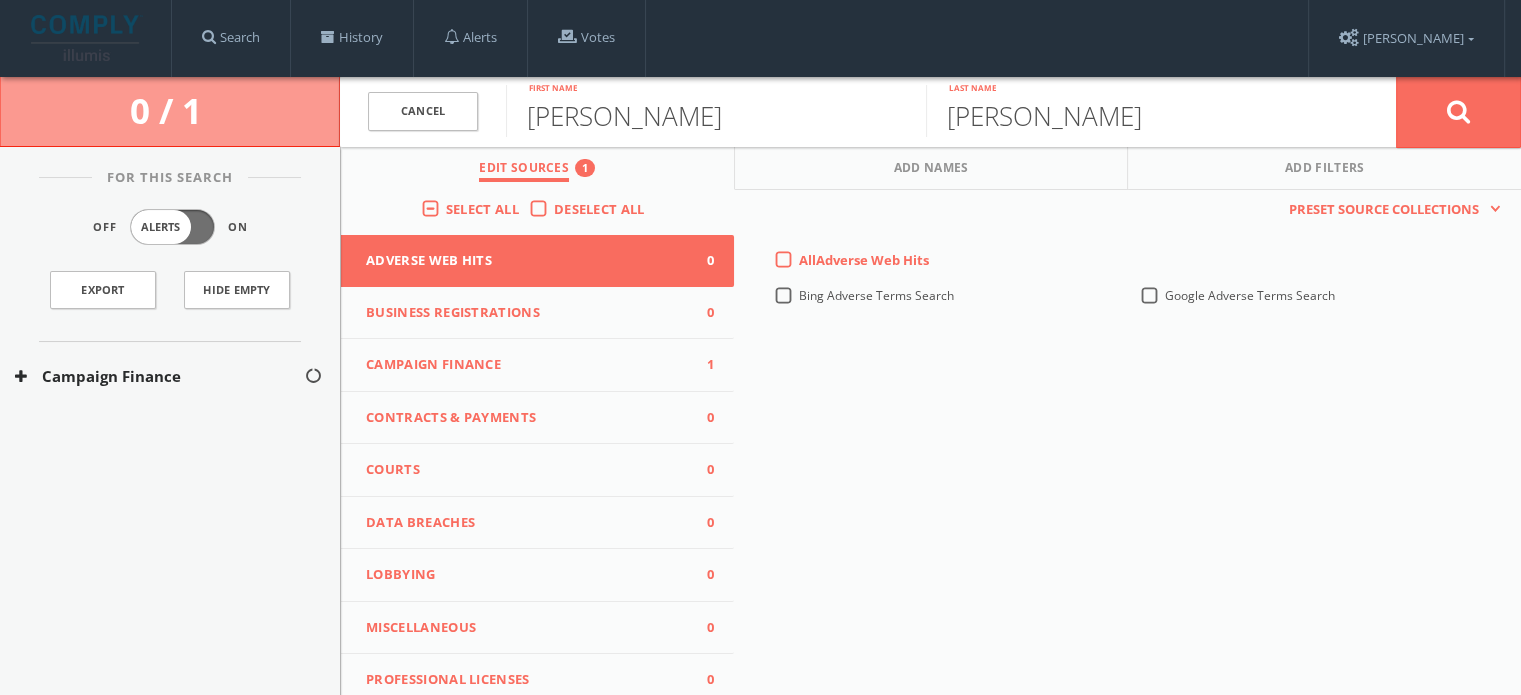 click on "Campaign Finance" at bounding box center [525, 365] 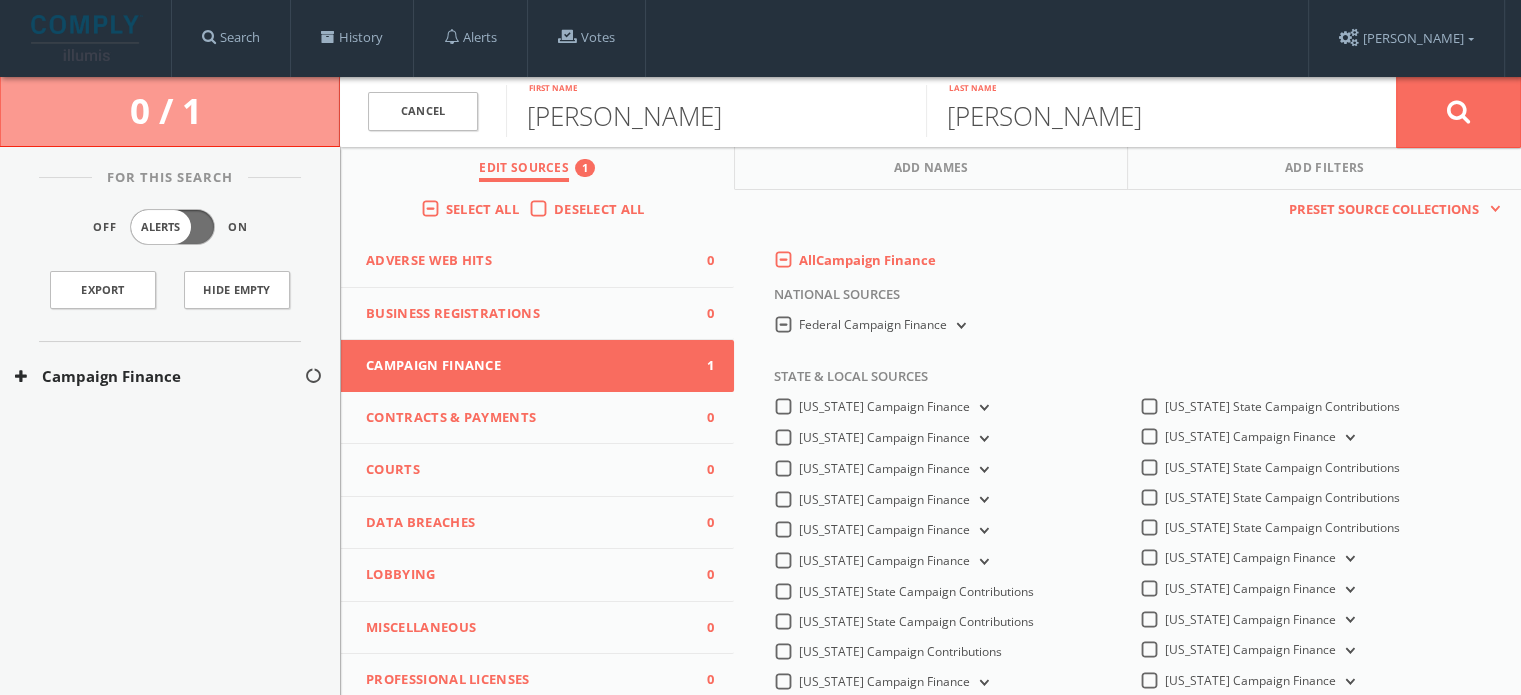 click on "Federal Campaign Finance" at bounding box center (873, 324) 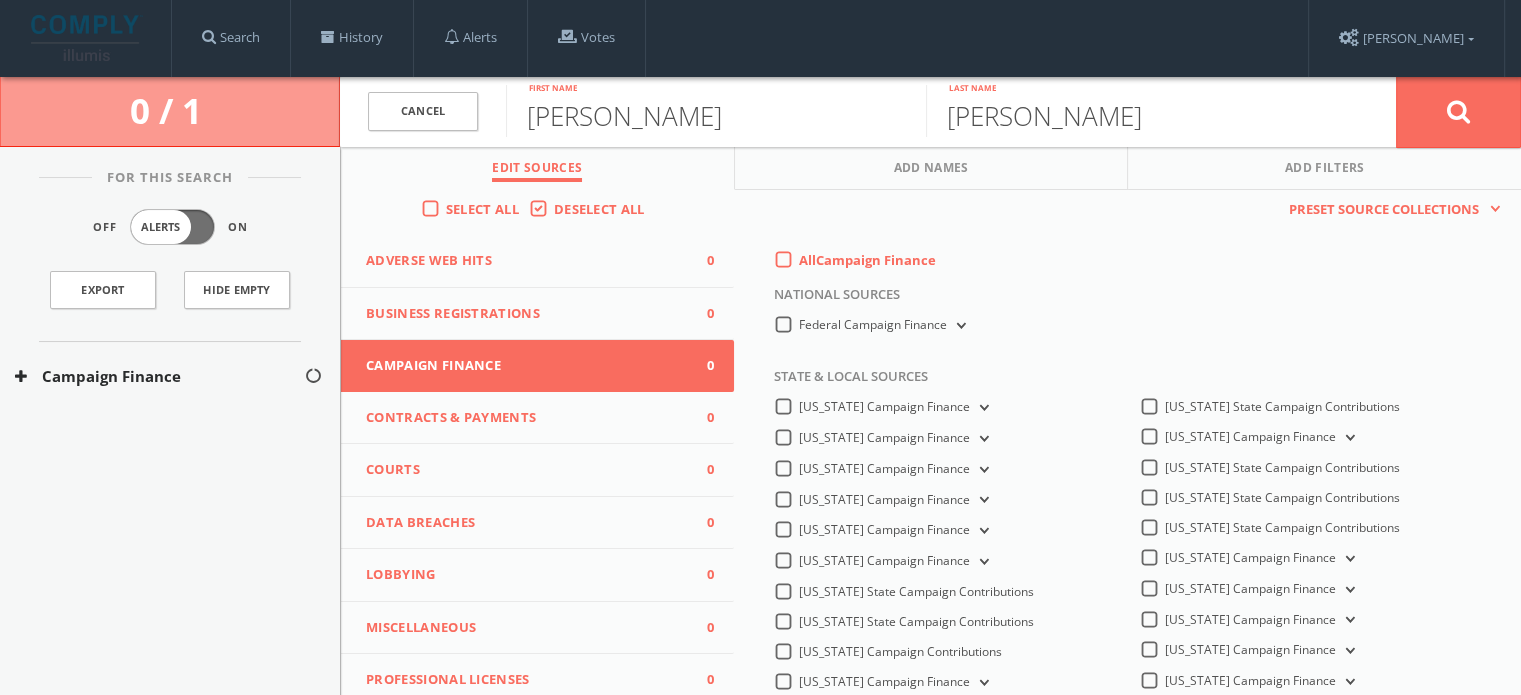click on "Federal Campaign Finance" at bounding box center [873, 324] 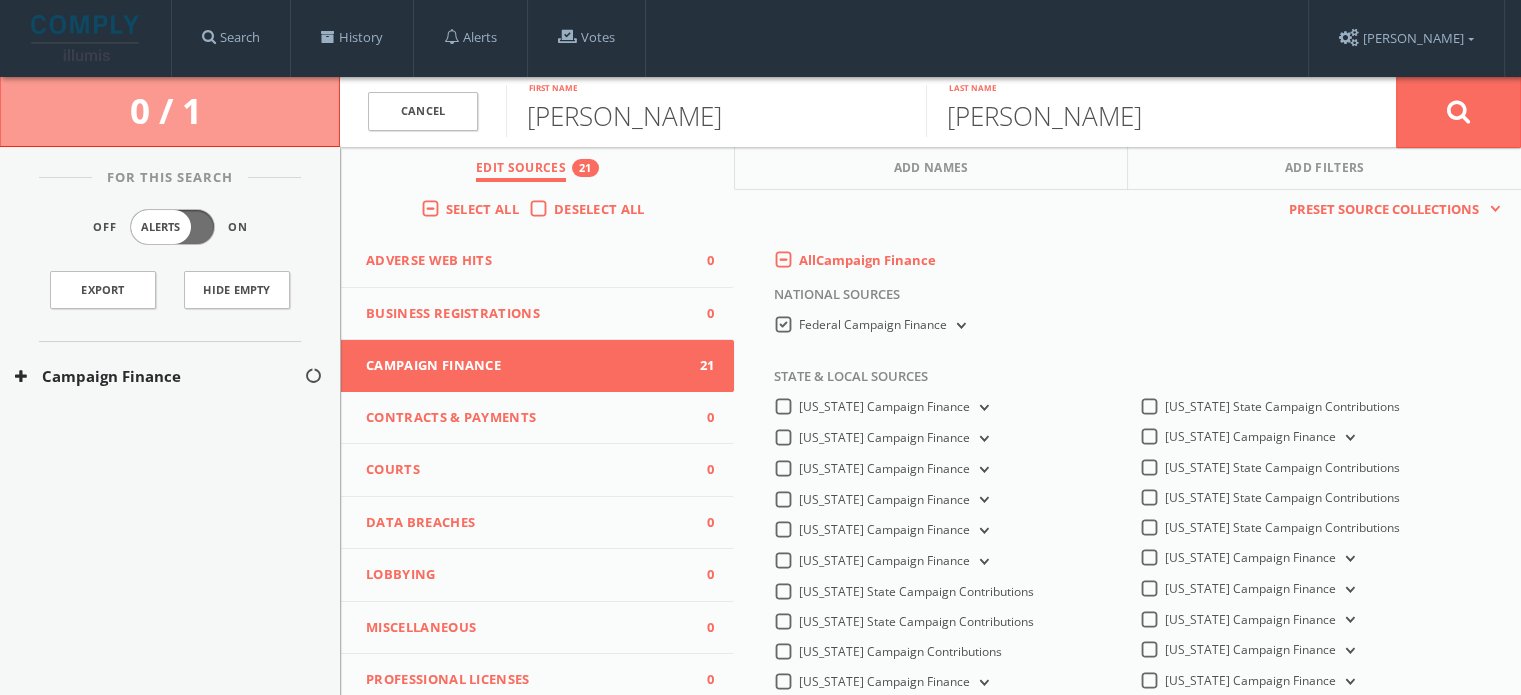 click at bounding box center (958, 326) 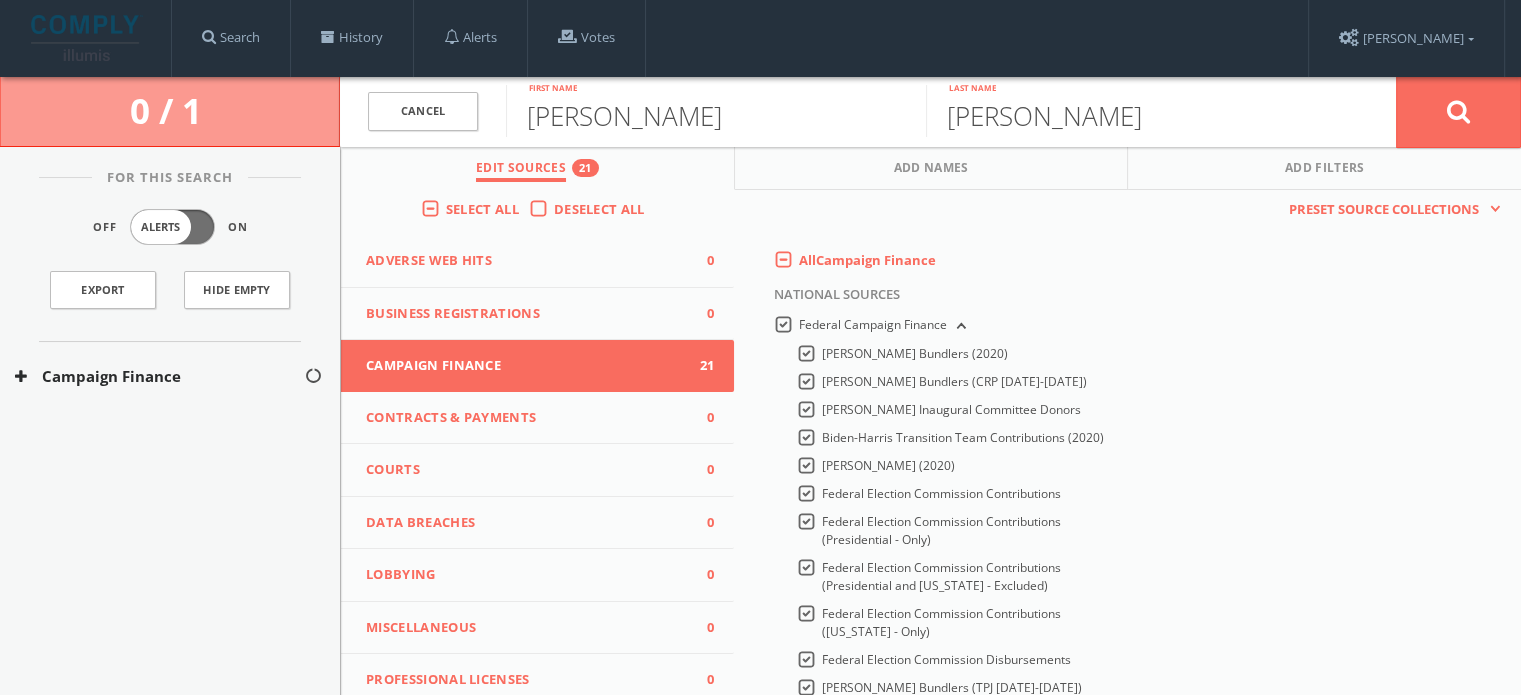 click on "Federal Campaign Finance" at bounding box center [873, 324] 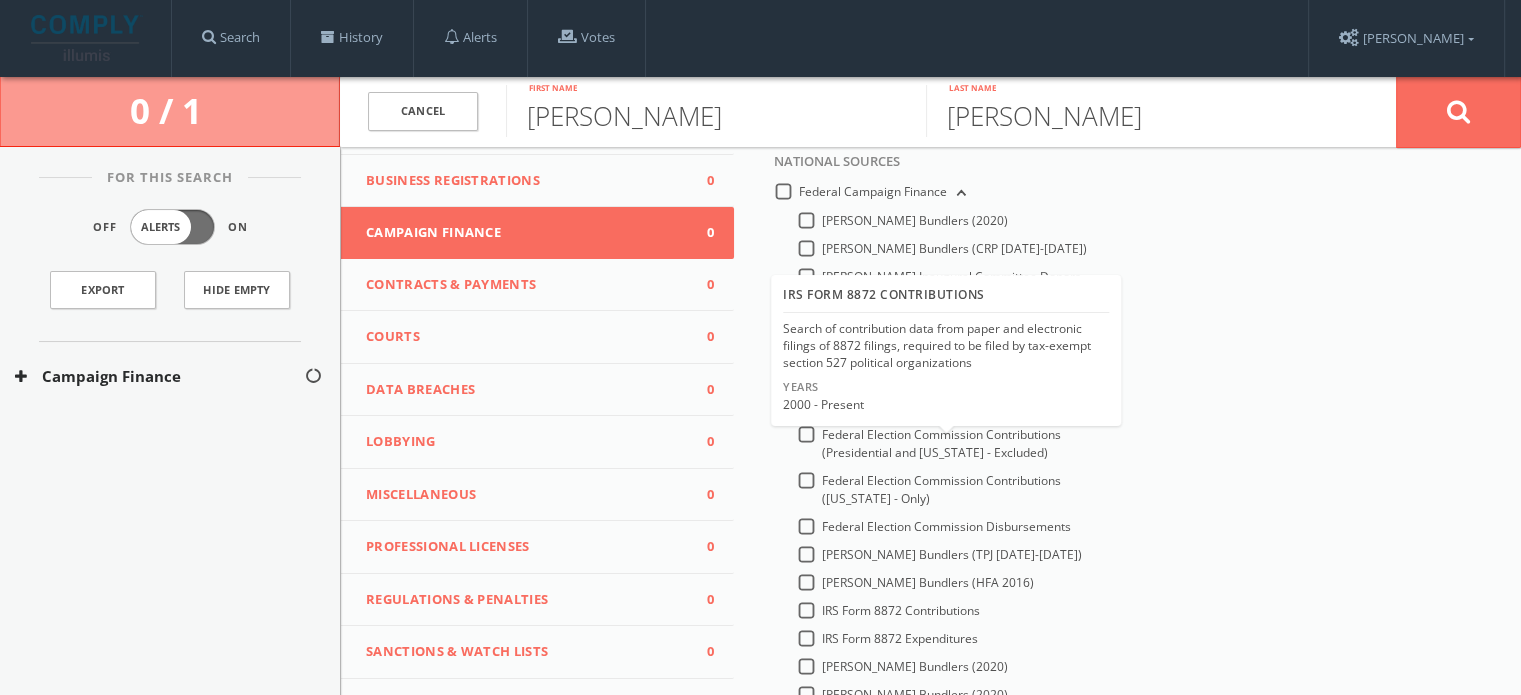 scroll, scrollTop: 300, scrollLeft: 0, axis: vertical 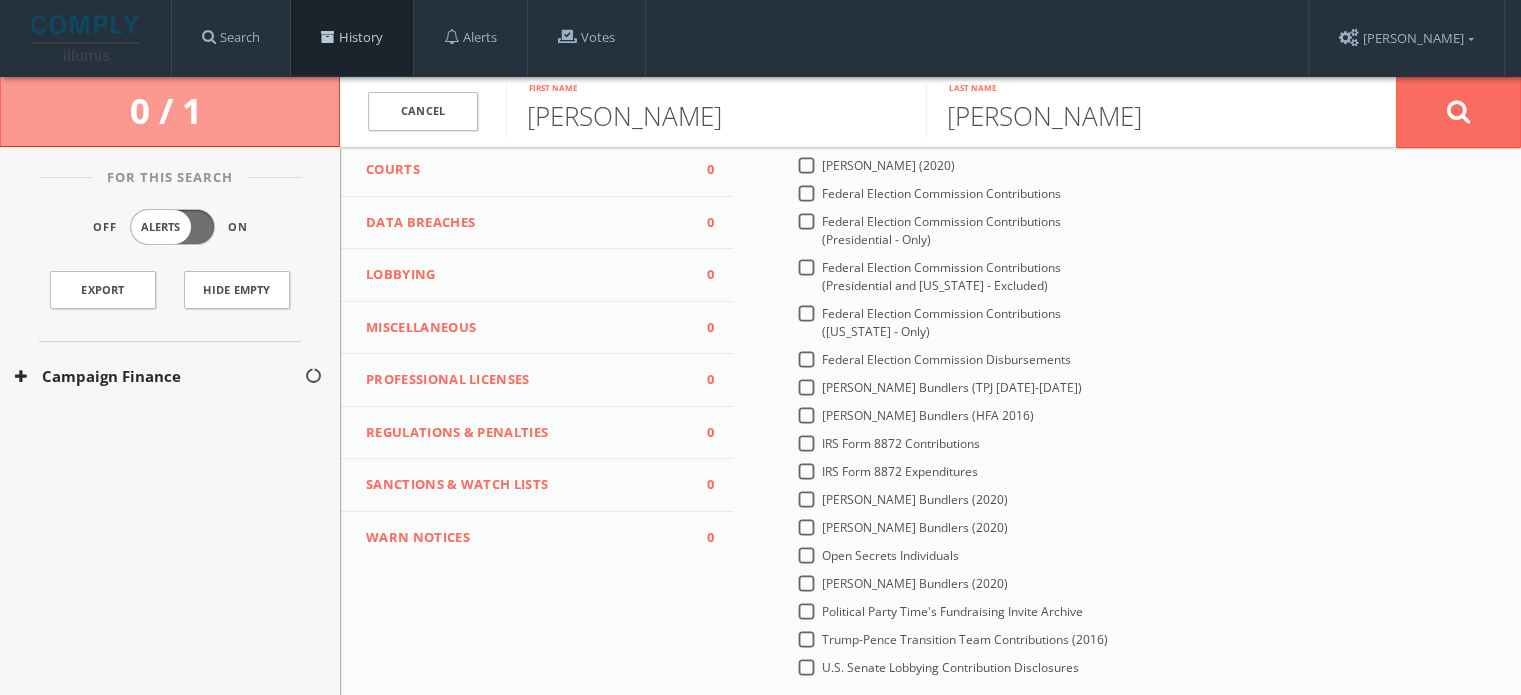 click on "History" at bounding box center (352, 38) 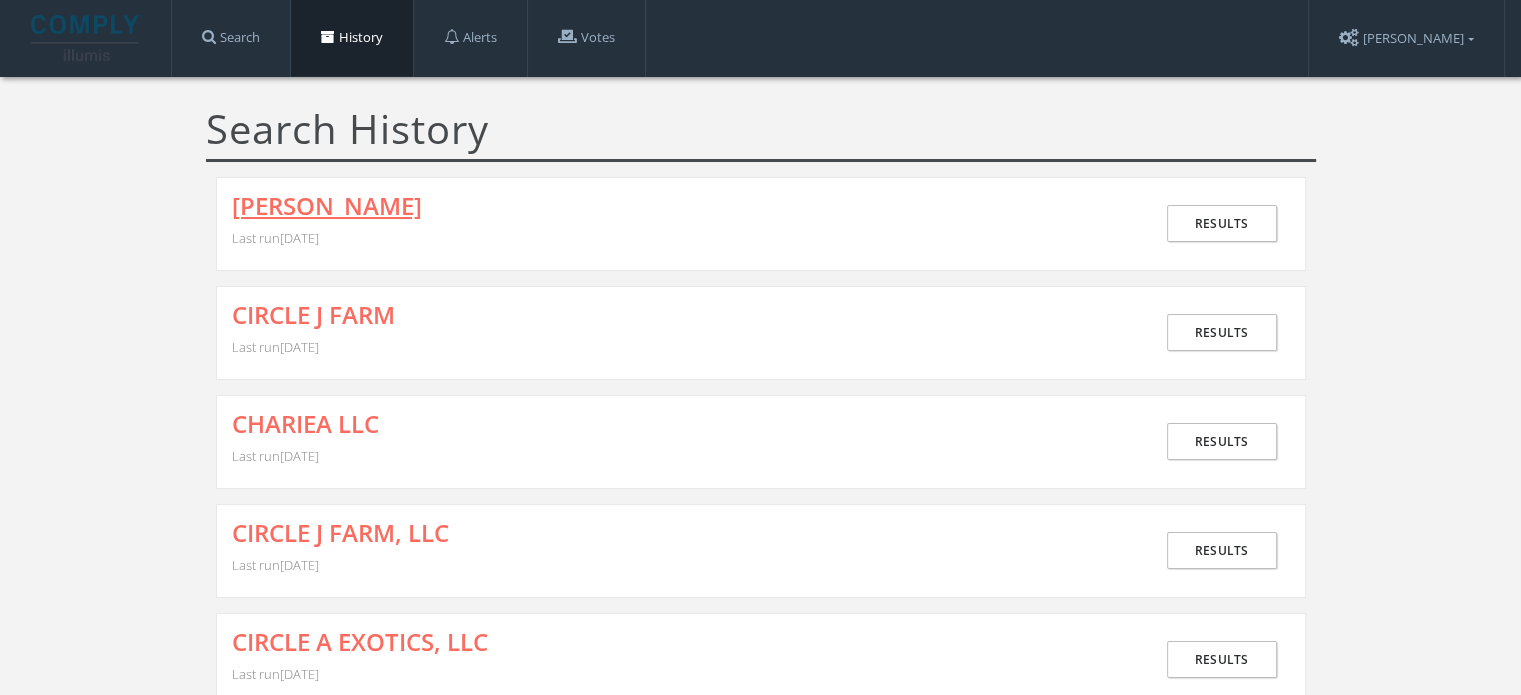 click on "[PERSON_NAME]" at bounding box center (327, 206) 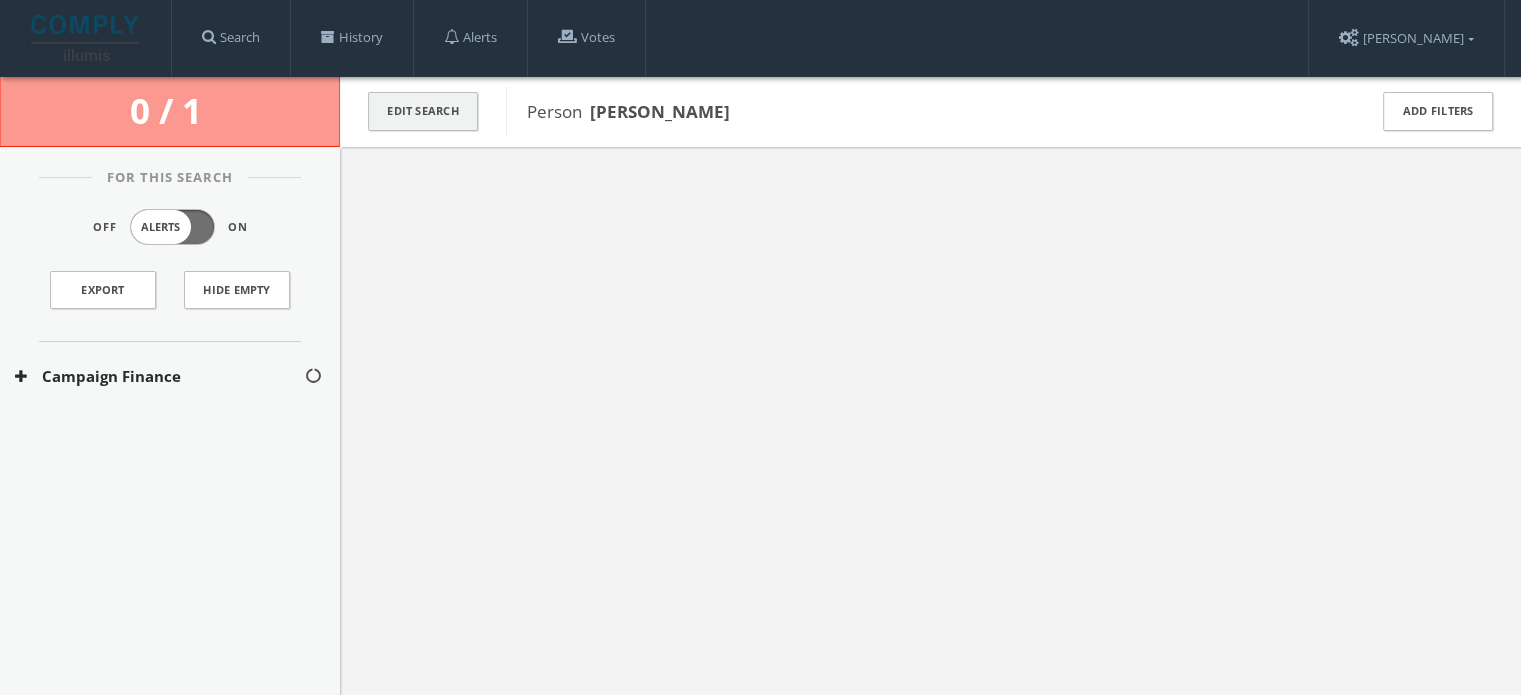 click on "Edit Search" at bounding box center [423, 111] 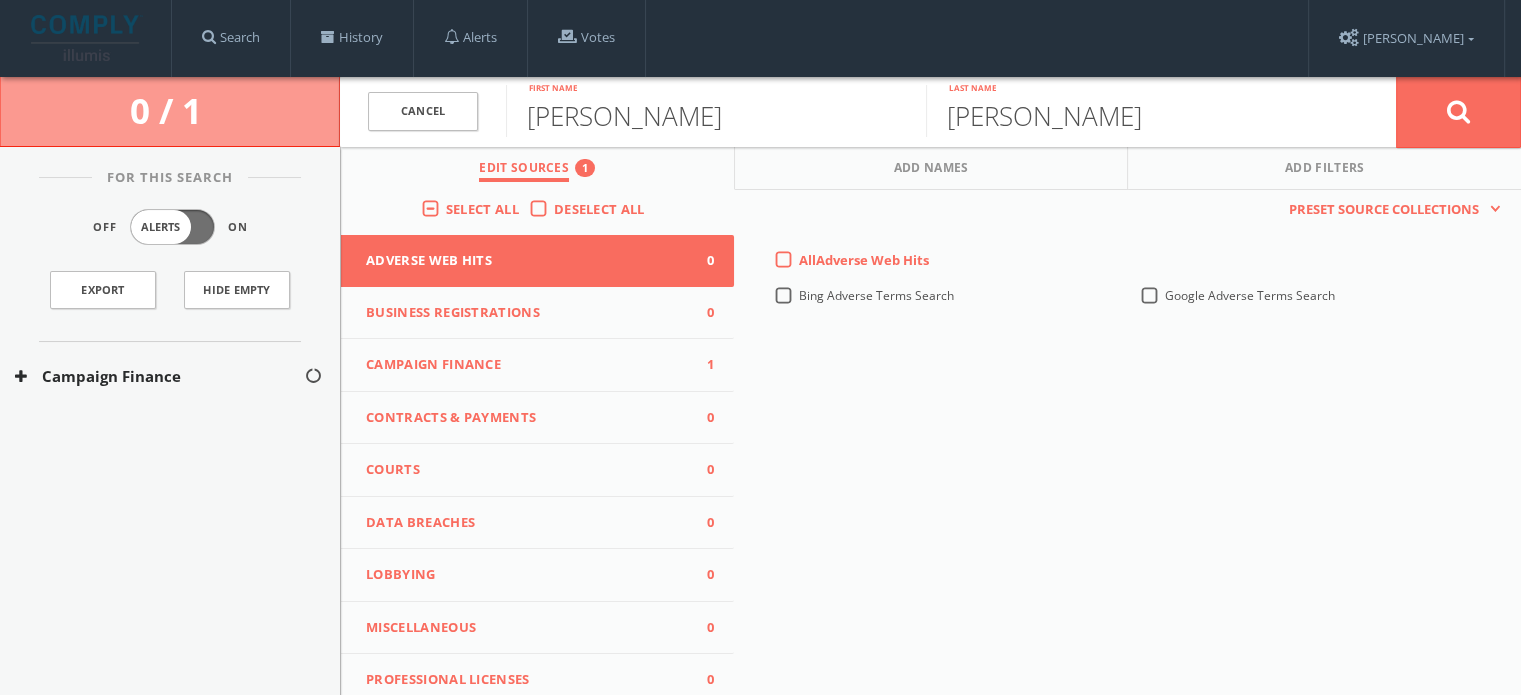 click on "Campaign Finance" at bounding box center (525, 365) 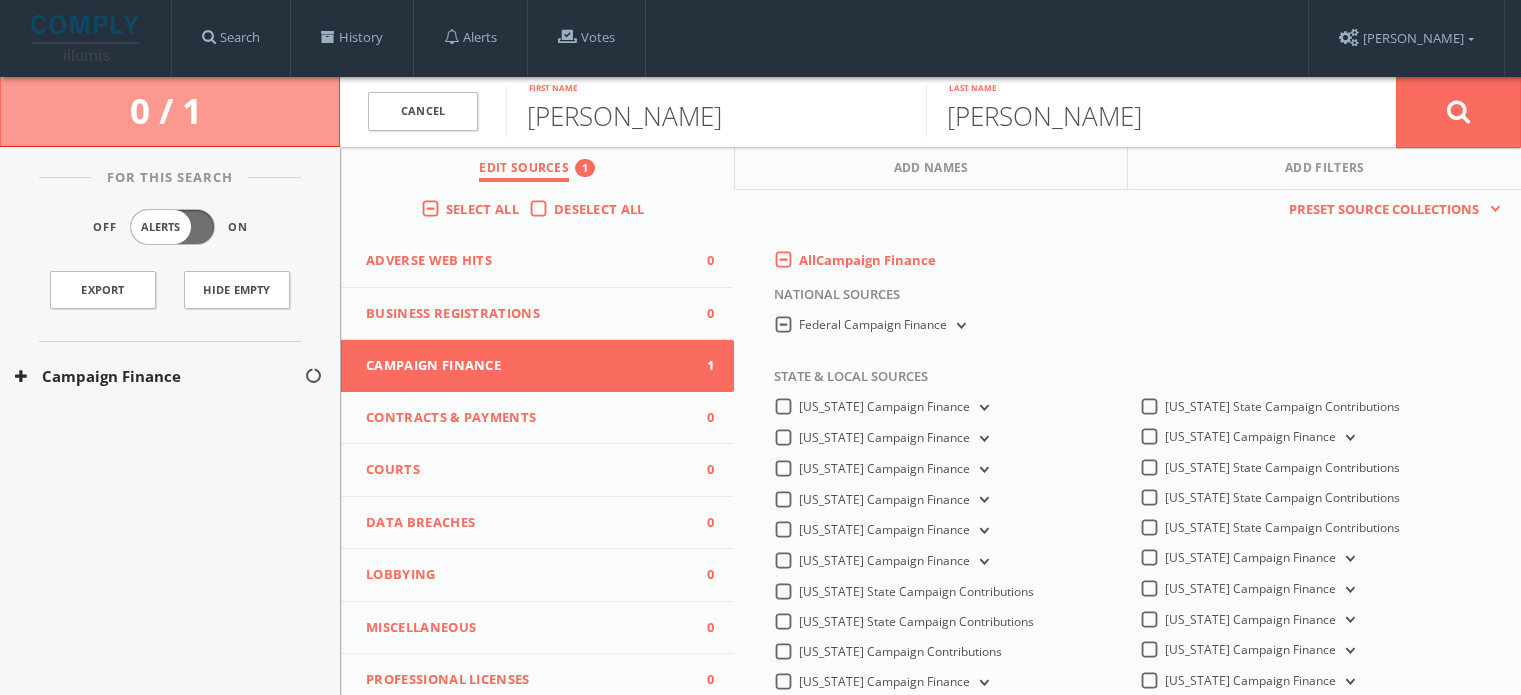 click at bounding box center [958, 326] 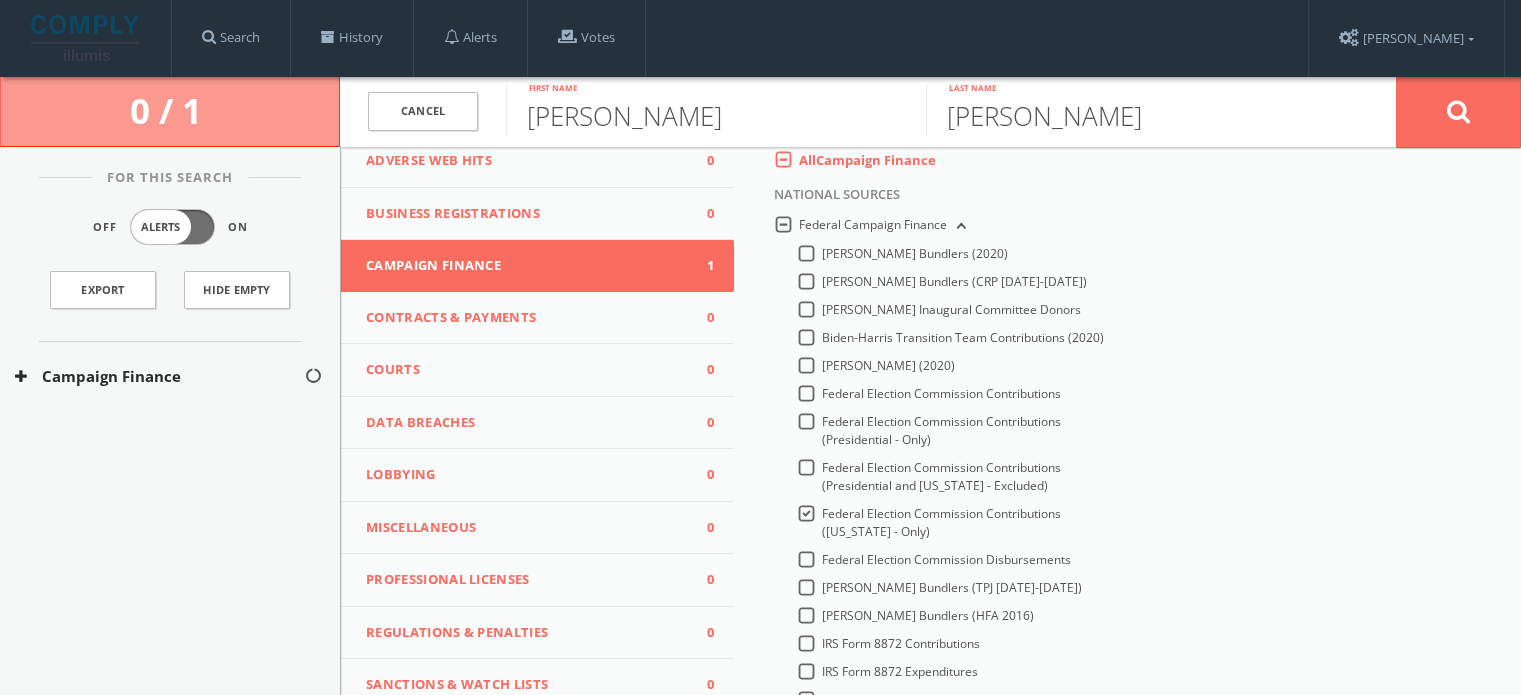 scroll, scrollTop: 0, scrollLeft: 0, axis: both 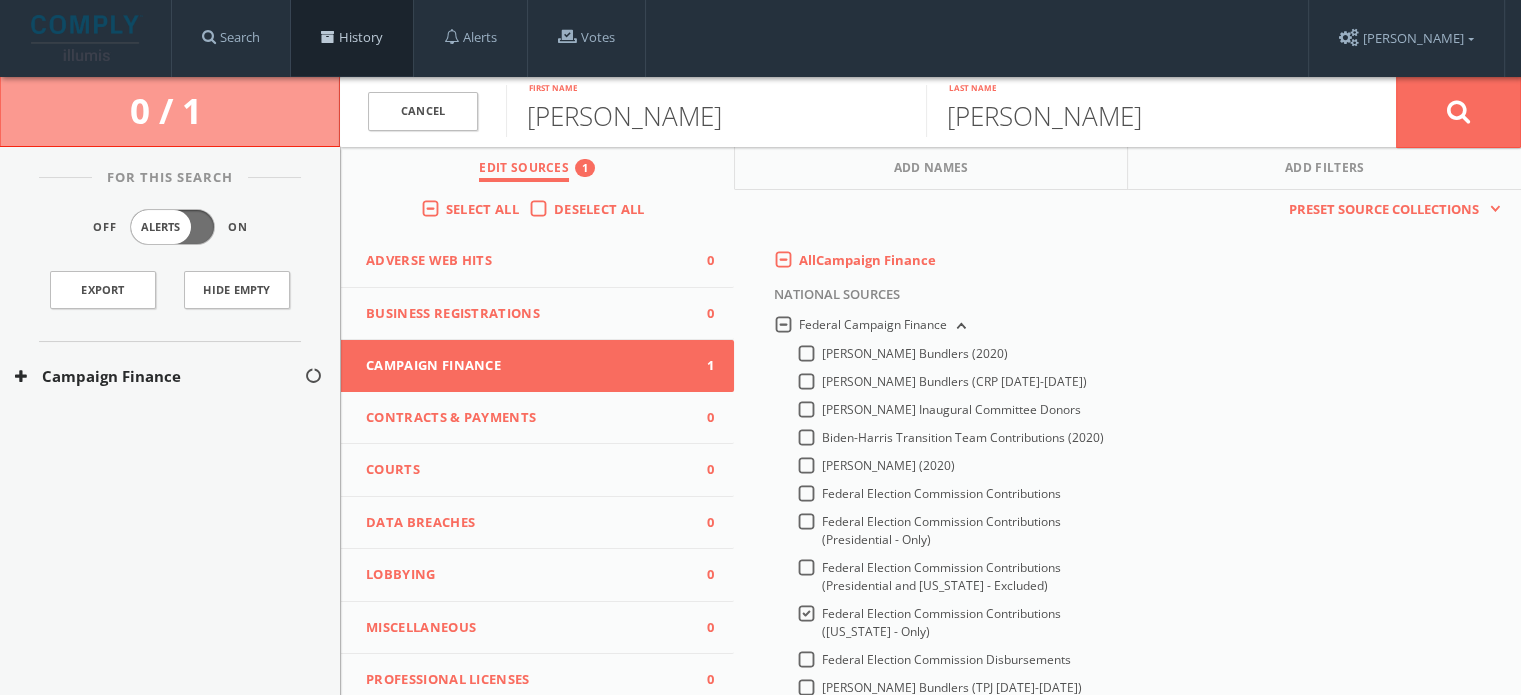 click on "History" at bounding box center (352, 38) 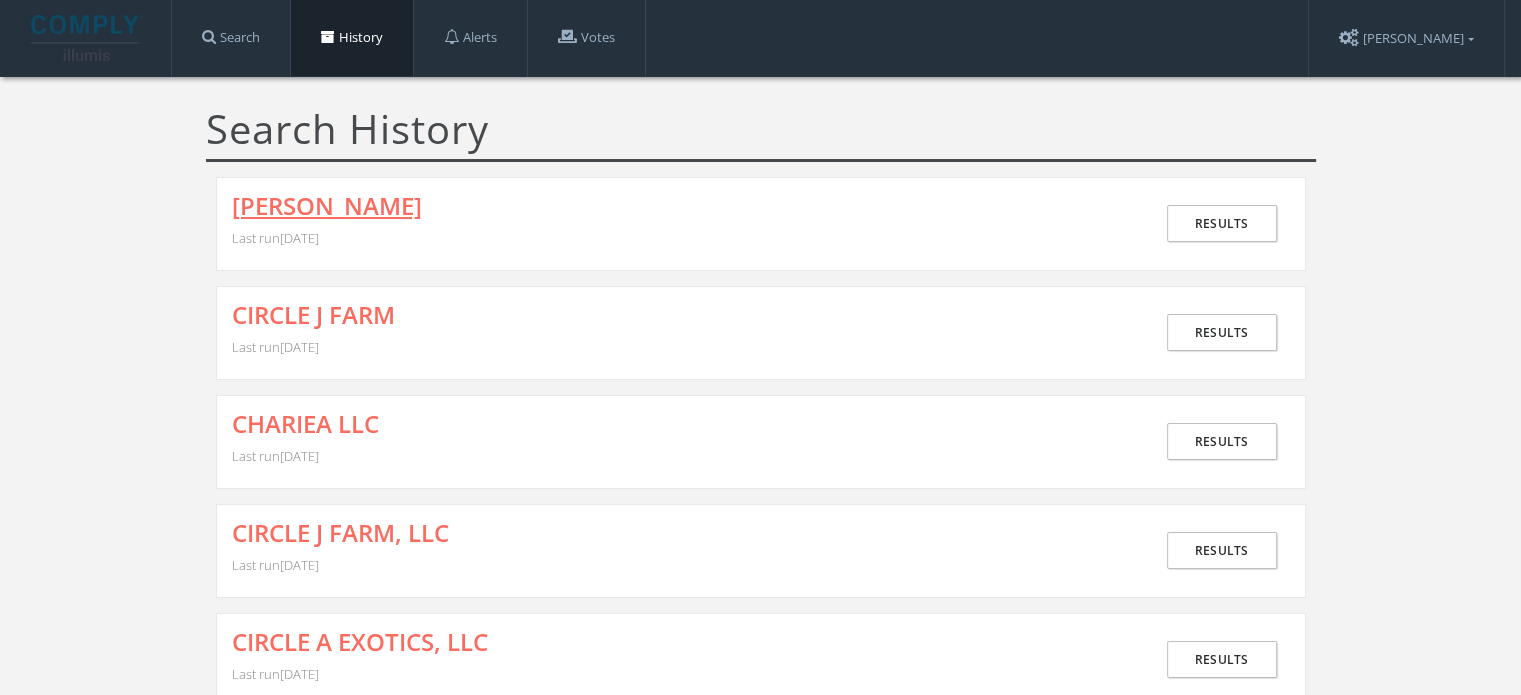 click on "[PERSON_NAME]" at bounding box center [327, 206] 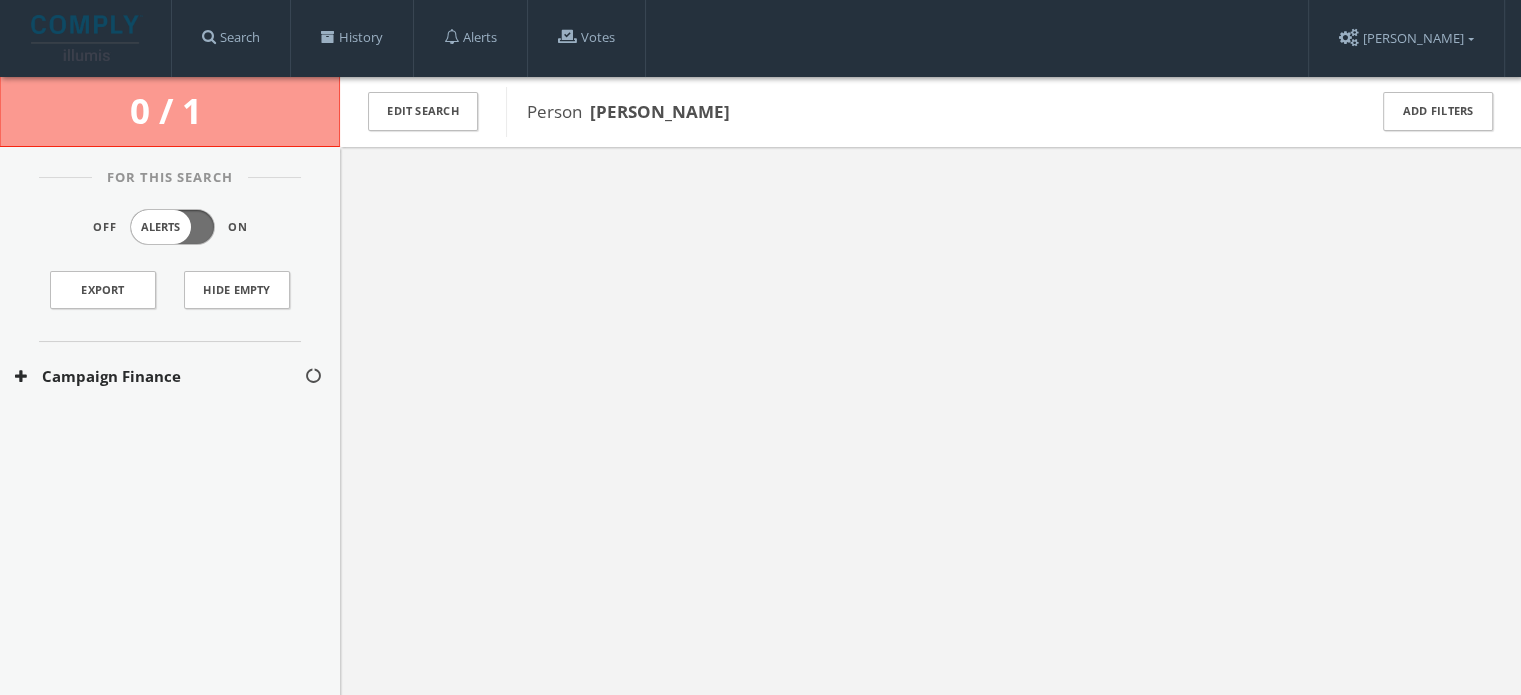 click on "Campaign Finance" at bounding box center [159, 376] 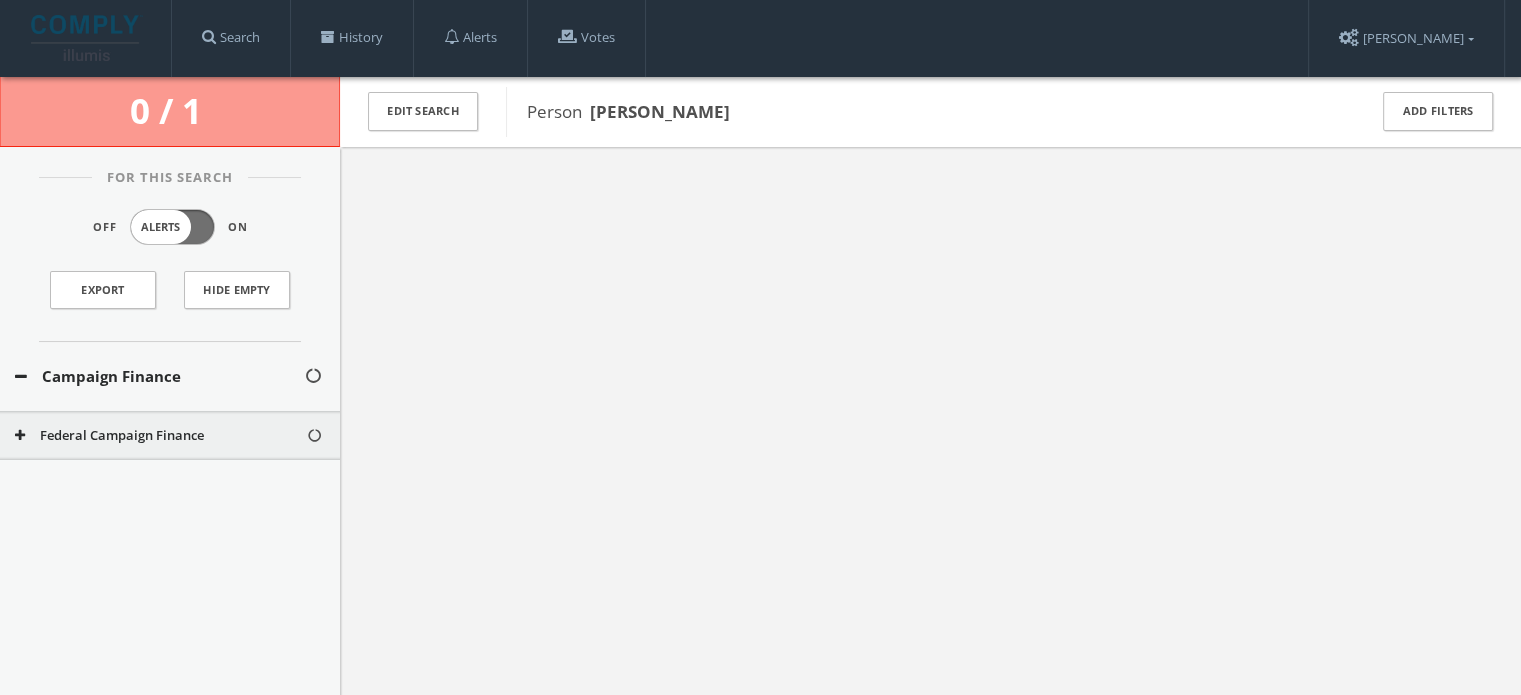 click on "Federal Campaign Finance" at bounding box center [160, 436] 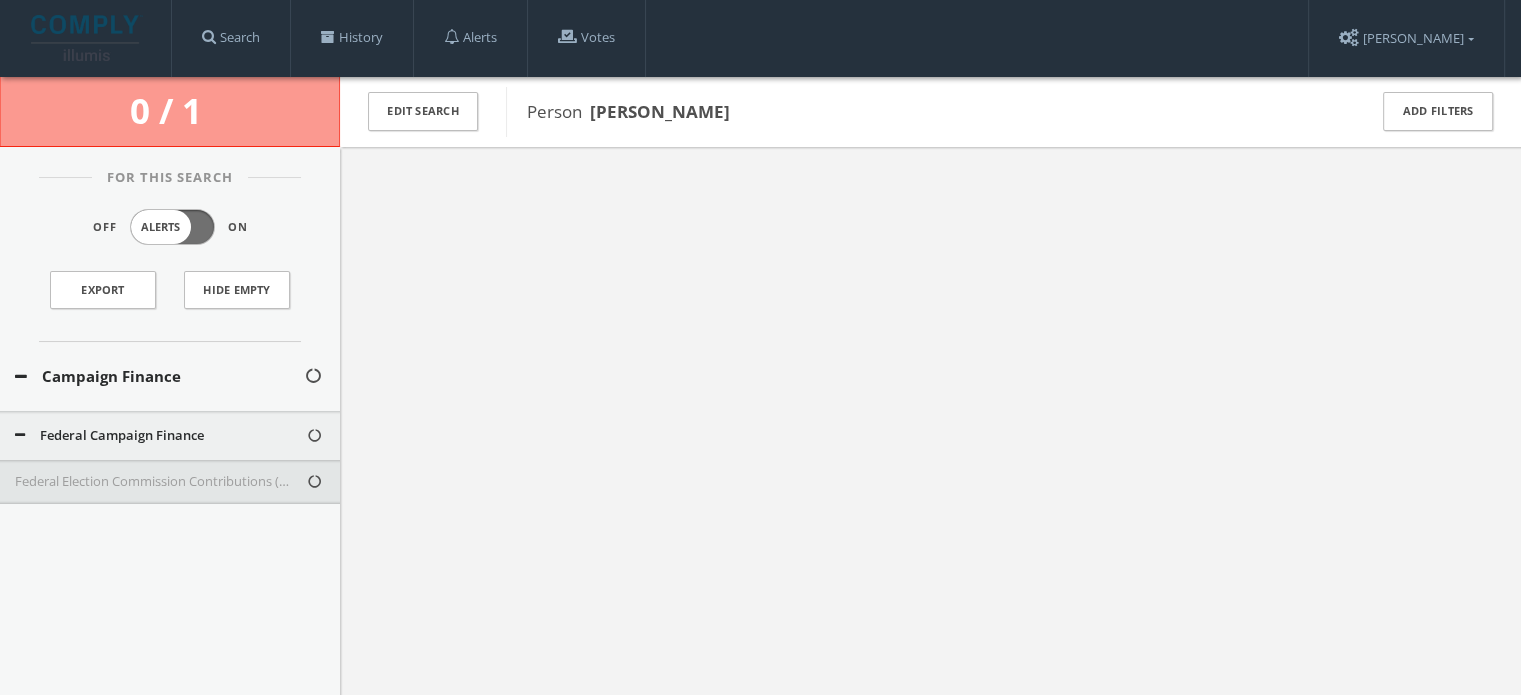 click on "Federal Election Commission Contributions ([US_STATE] - Only)" at bounding box center [170, 482] 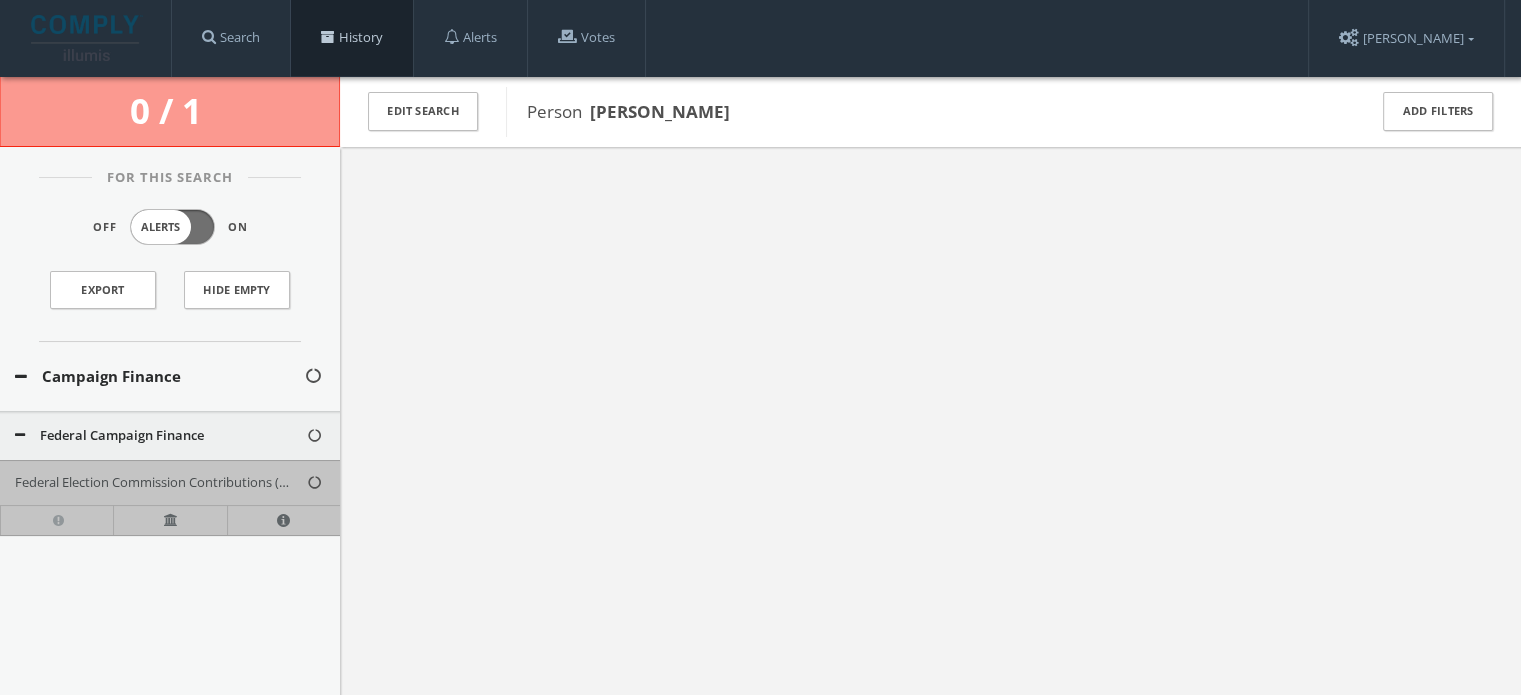 click on "History" at bounding box center (352, 38) 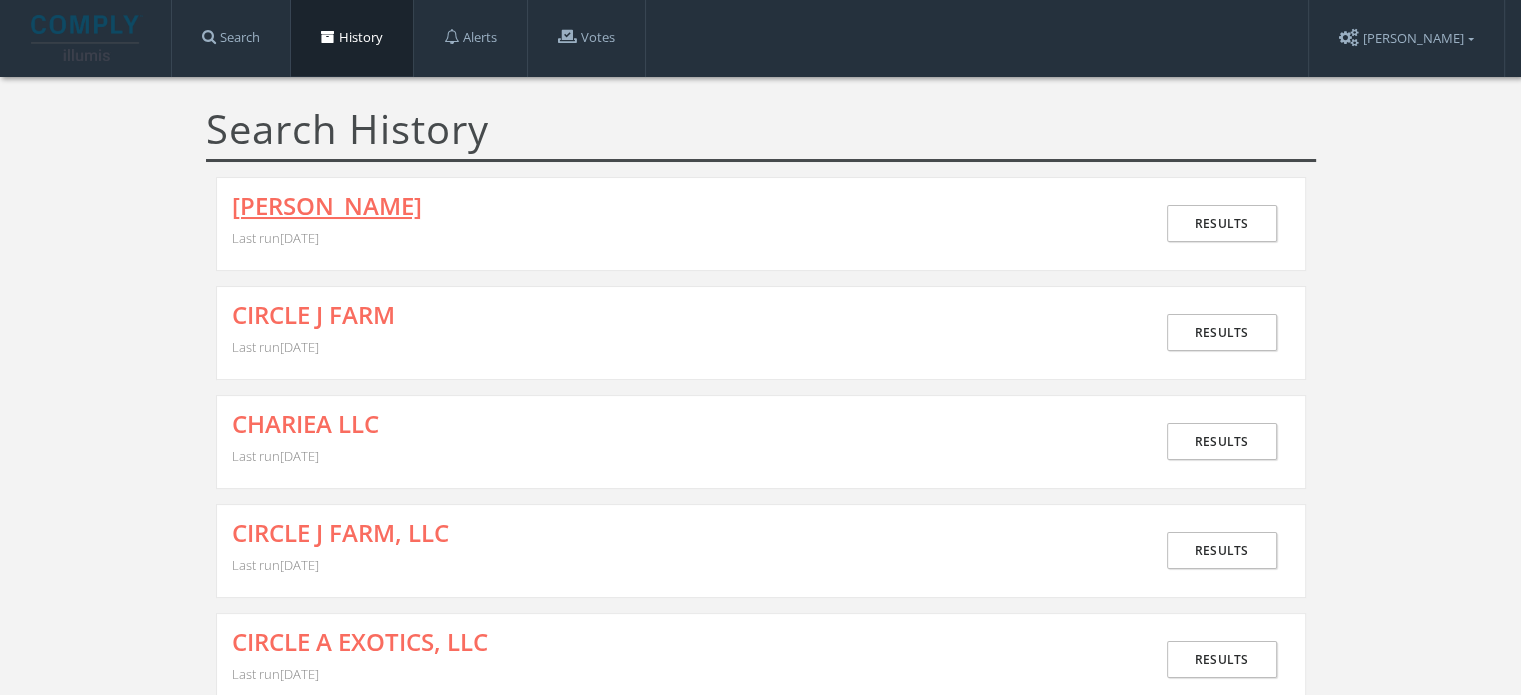 click on "[PERSON_NAME]" at bounding box center [327, 206] 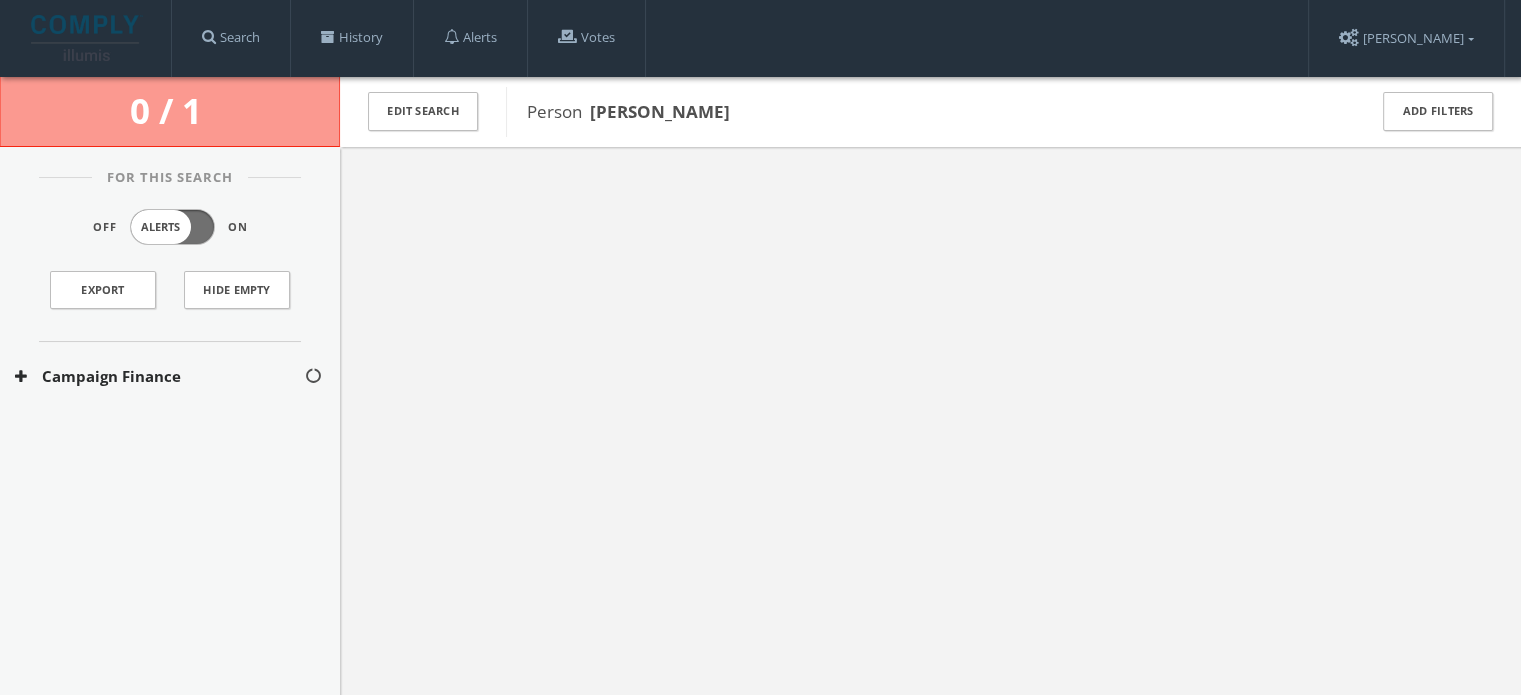 click on "Campaign Finance" at bounding box center (170, 376) 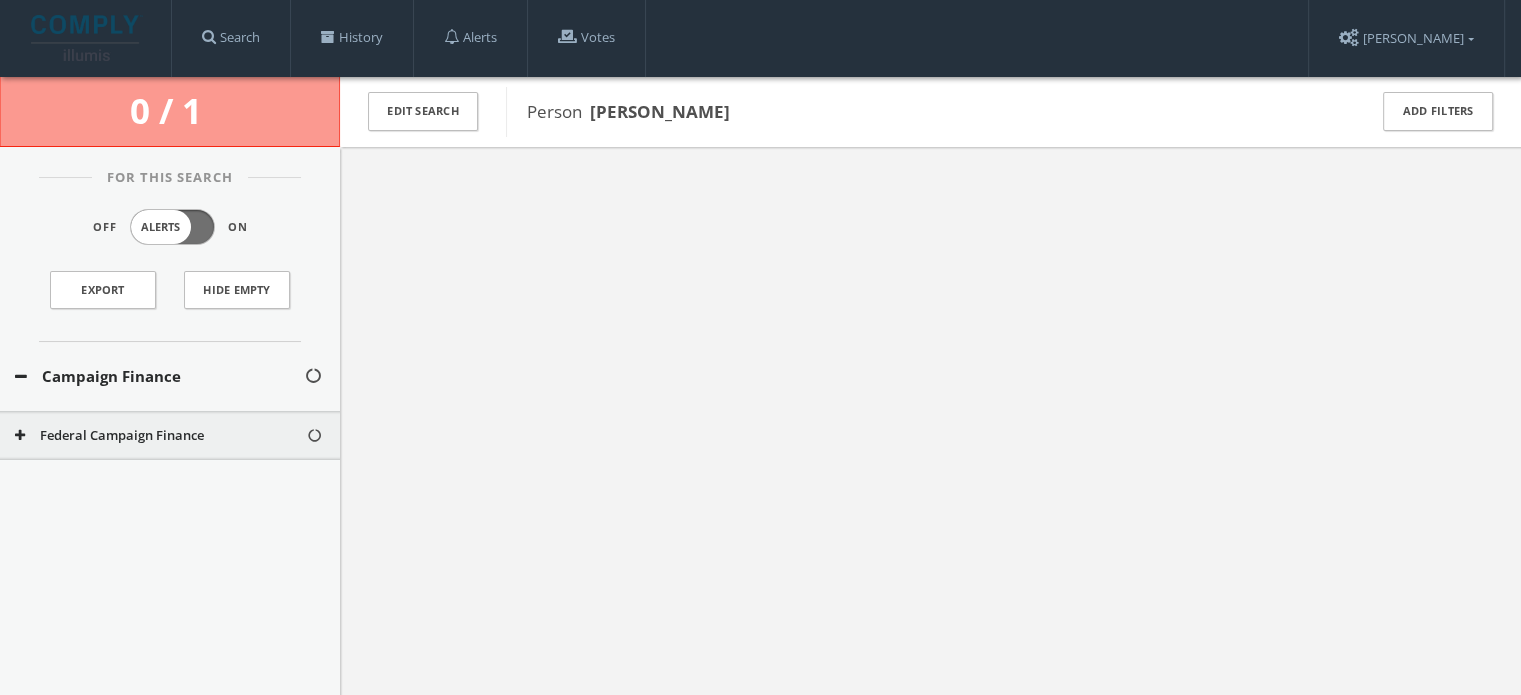click on "Federal Campaign Finance" at bounding box center (160, 436) 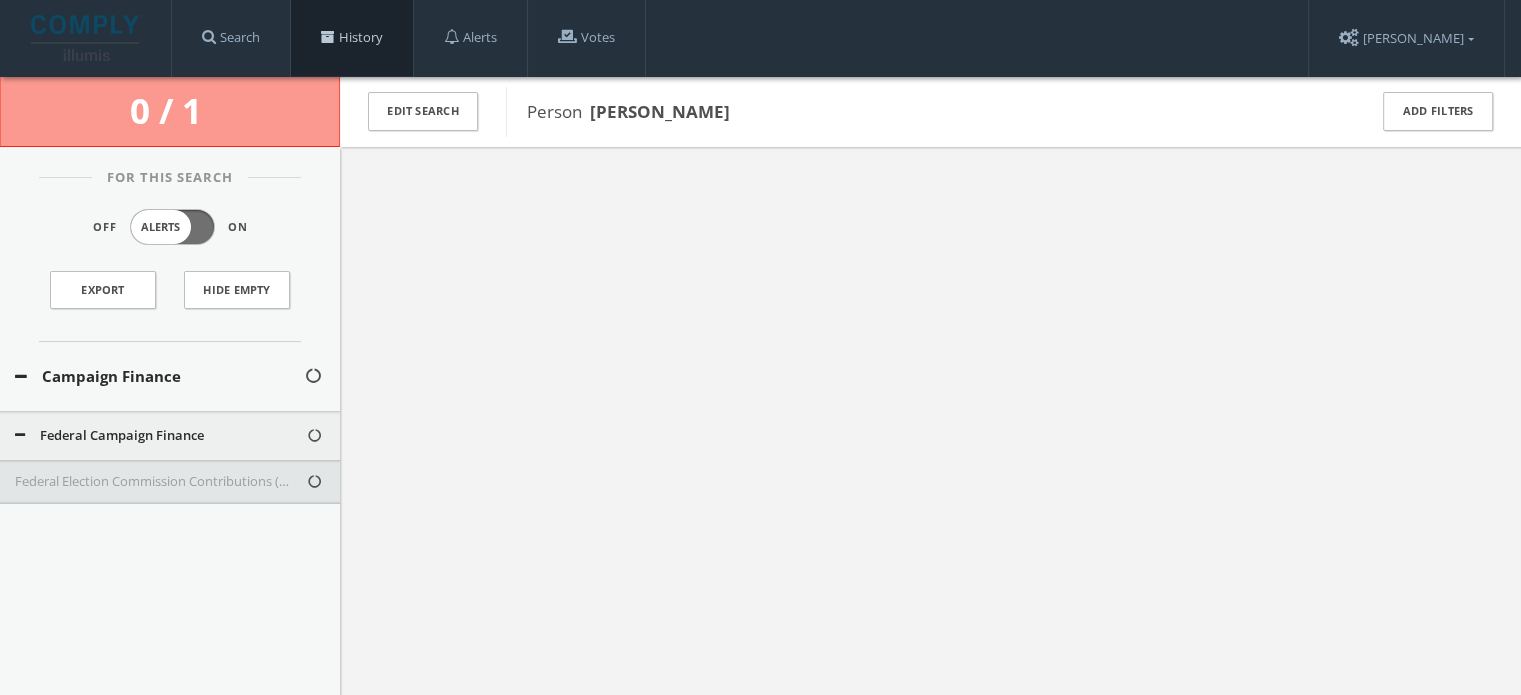 click on "History" at bounding box center [352, 38] 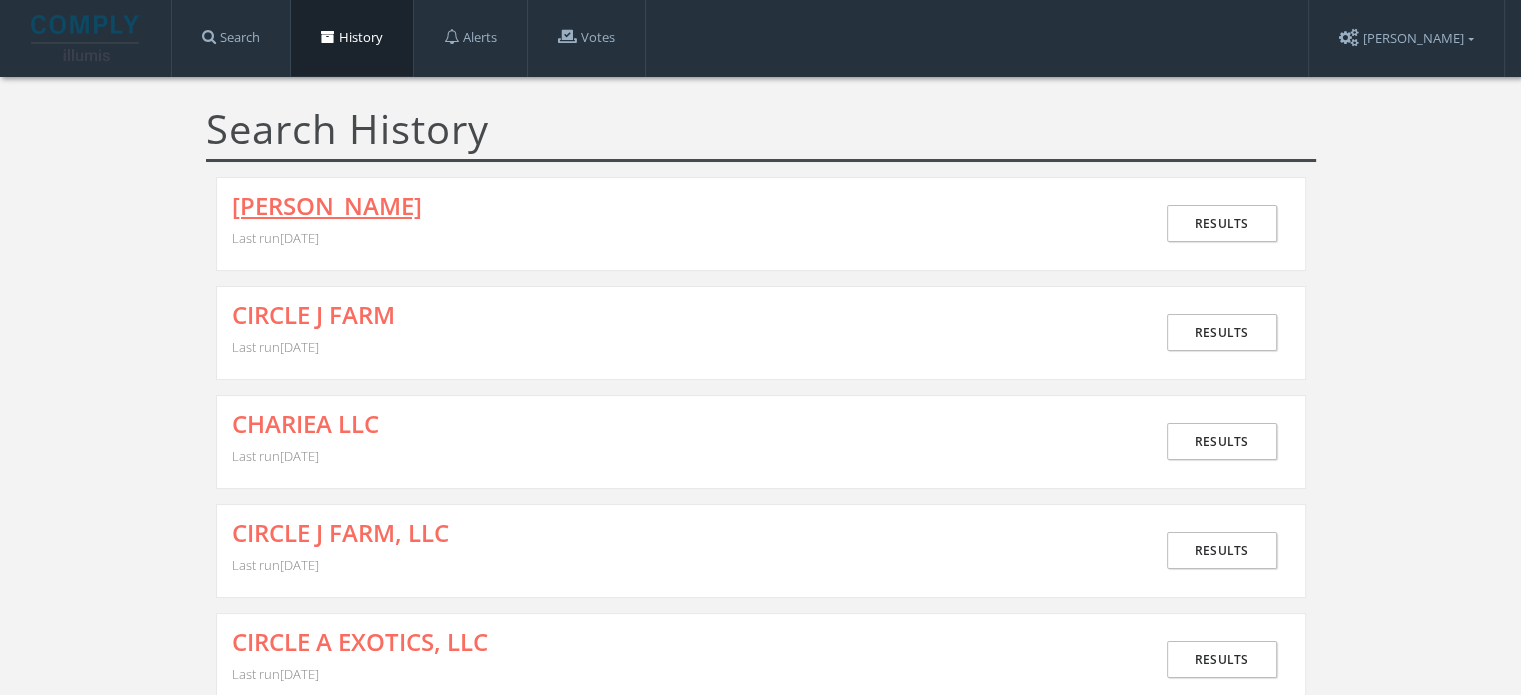 click on "[PERSON_NAME]" at bounding box center [327, 206] 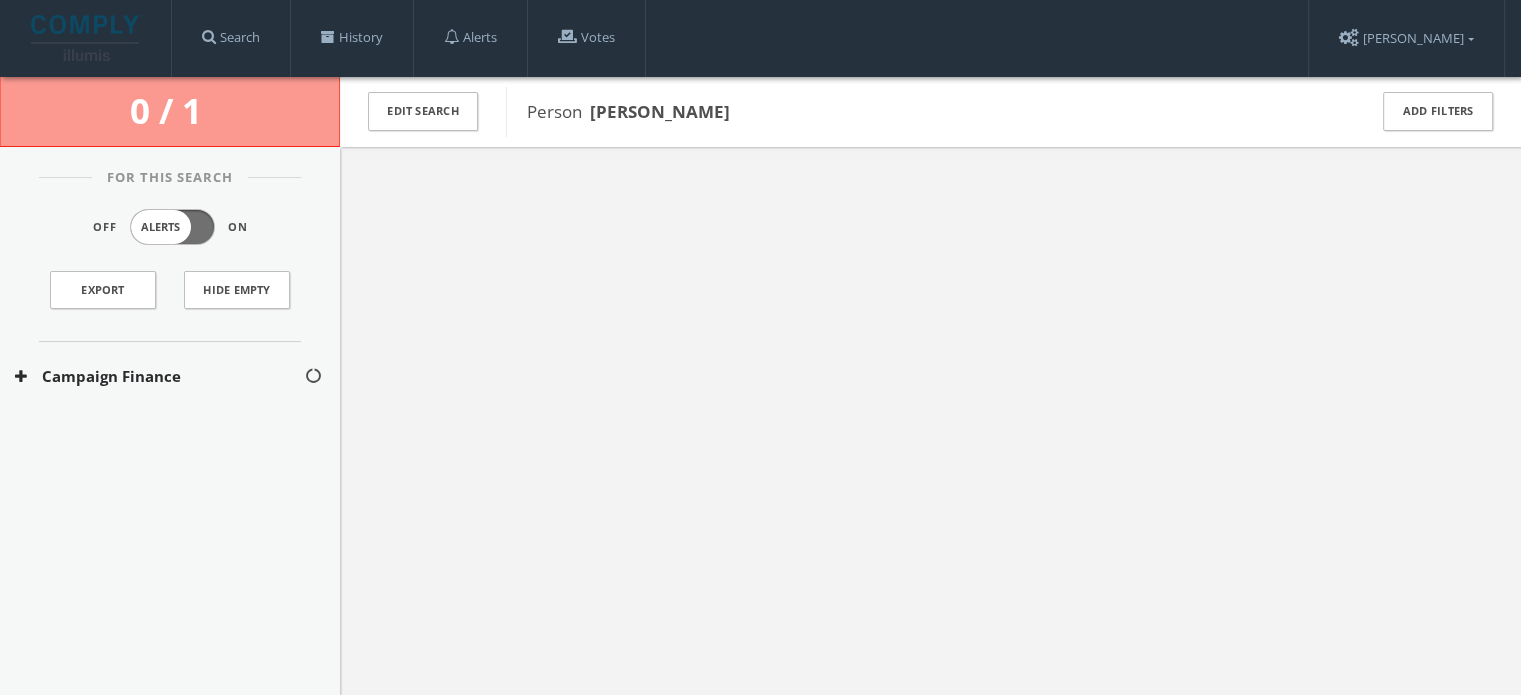 click on "Campaign Finance" at bounding box center [170, 376] 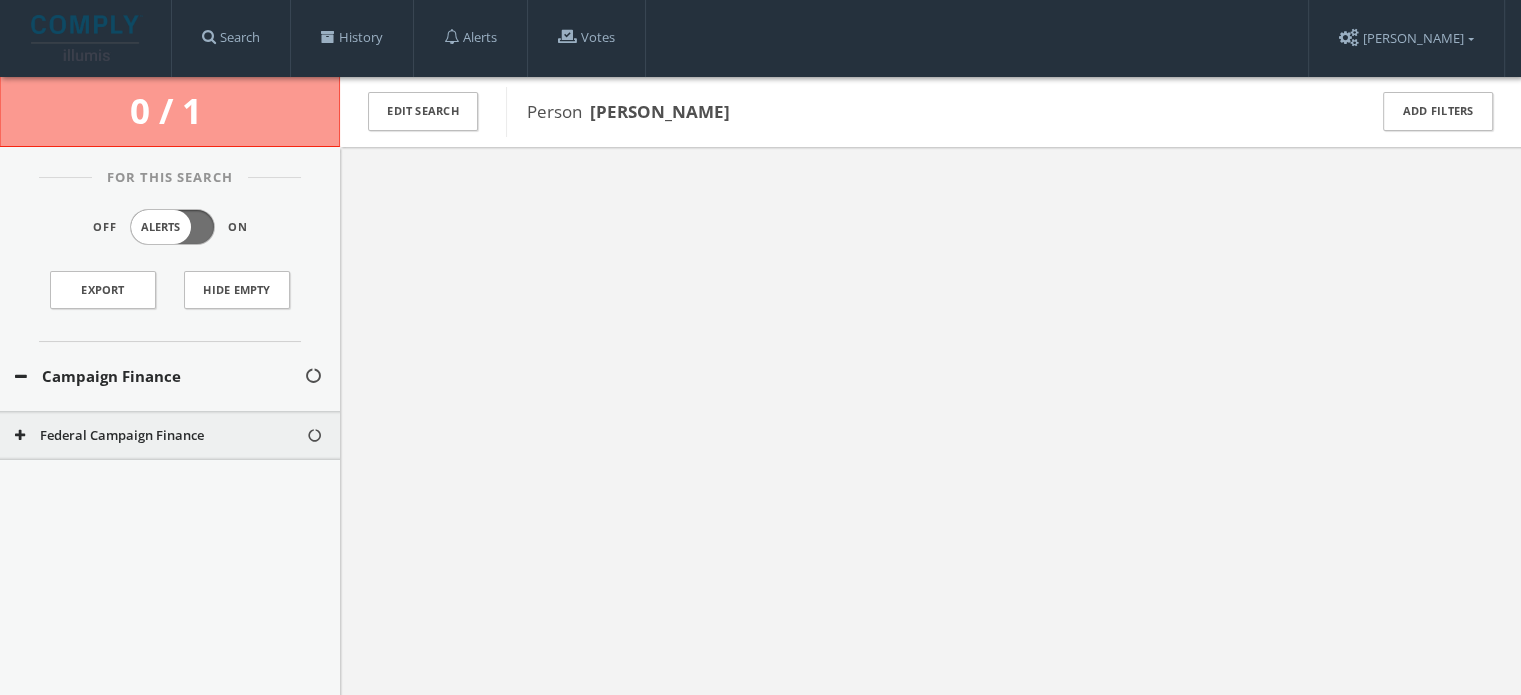 click on "Federal Campaign Finance" at bounding box center (170, 436) 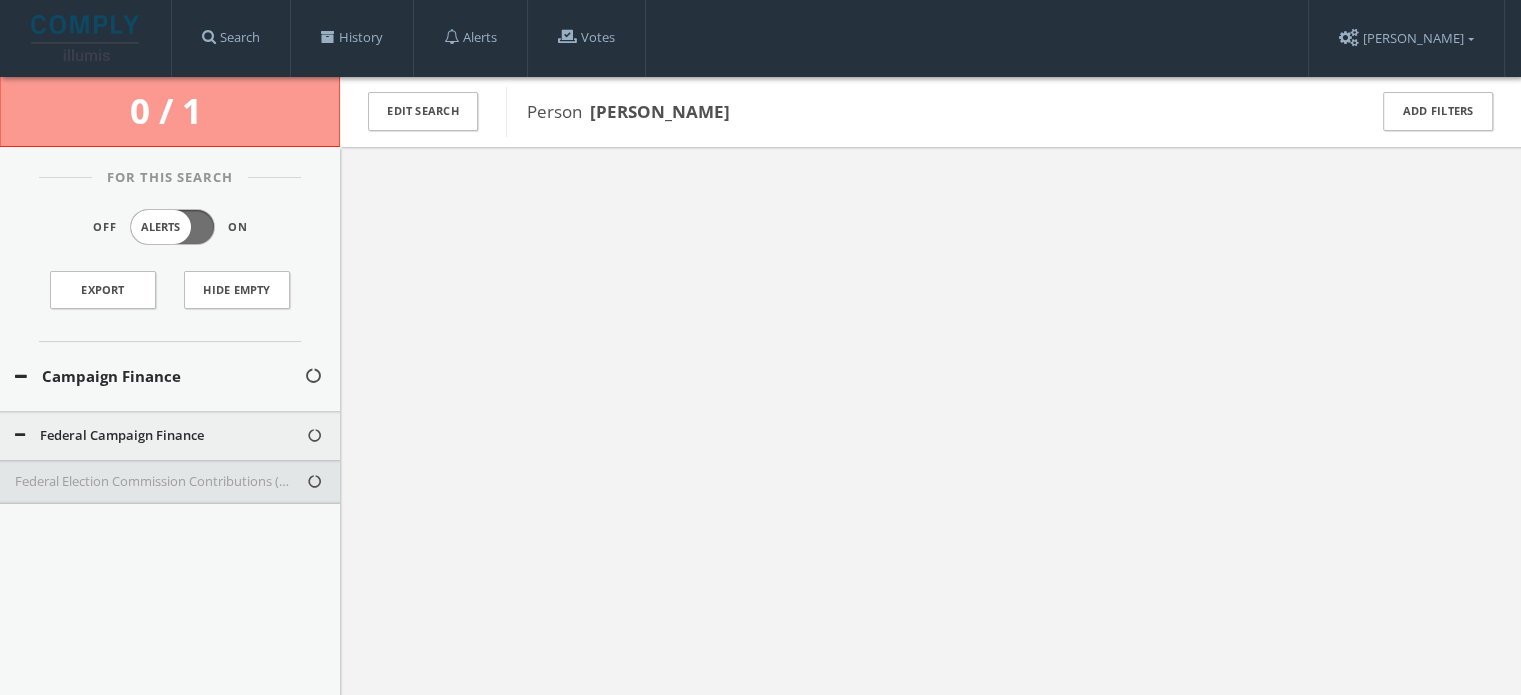 click on "Federal Election Commission Contributions ([US_STATE] - Only)" at bounding box center [160, 482] 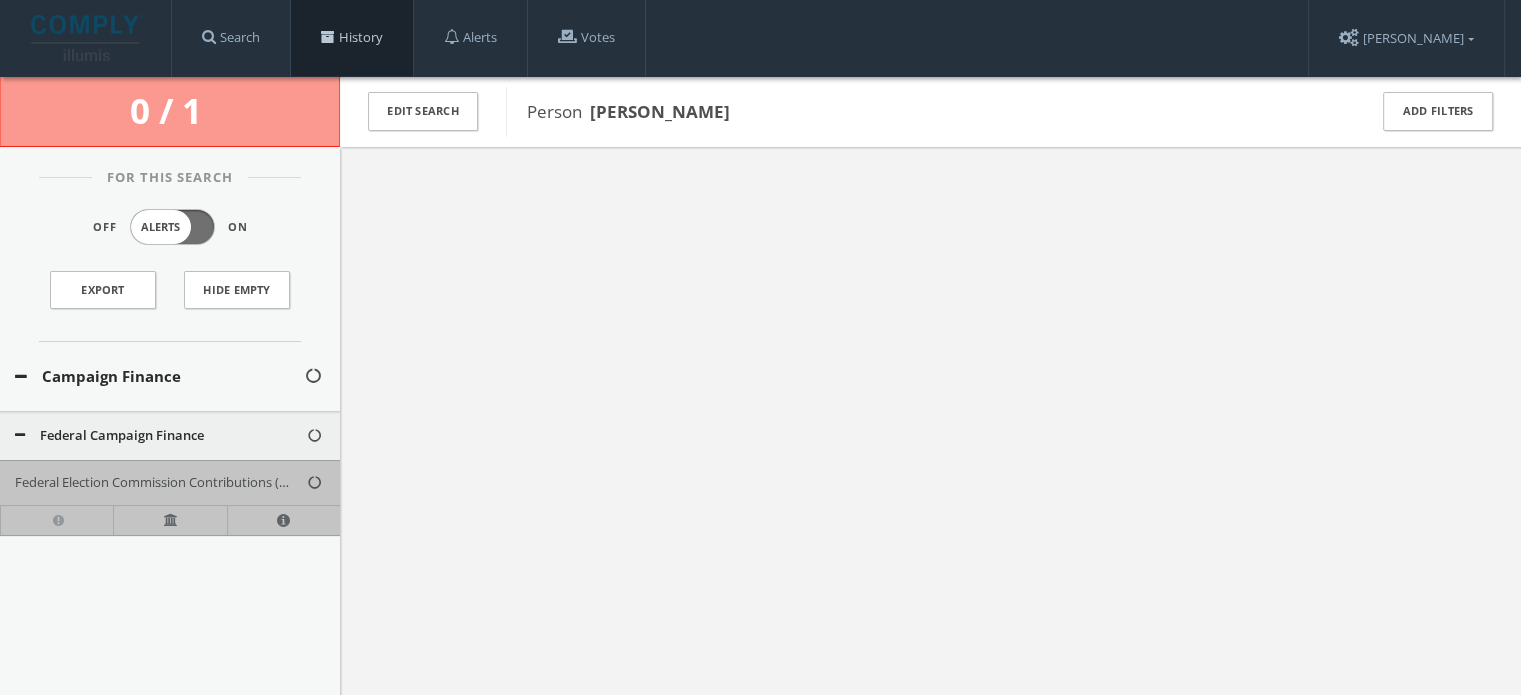 click on "History" at bounding box center (352, 38) 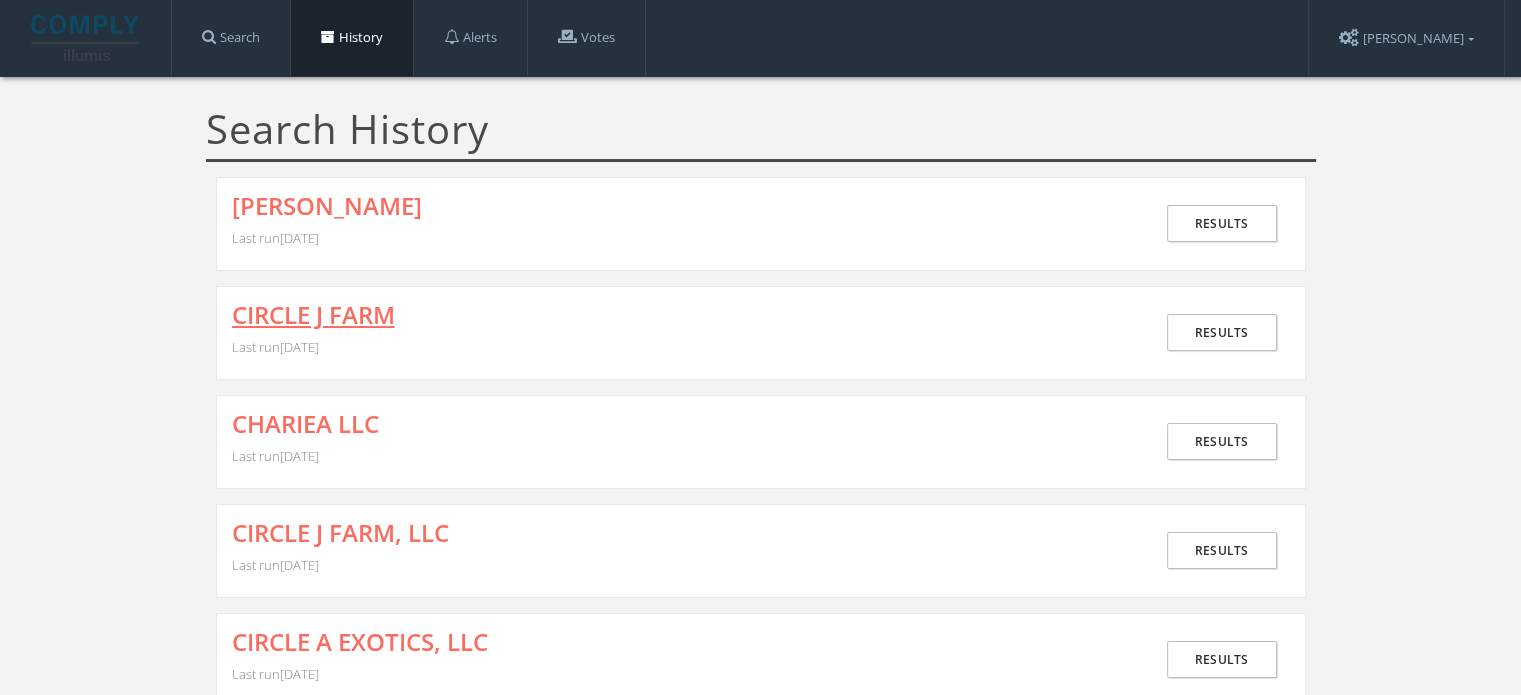 click on "CIRCLE J FARM" at bounding box center [313, 315] 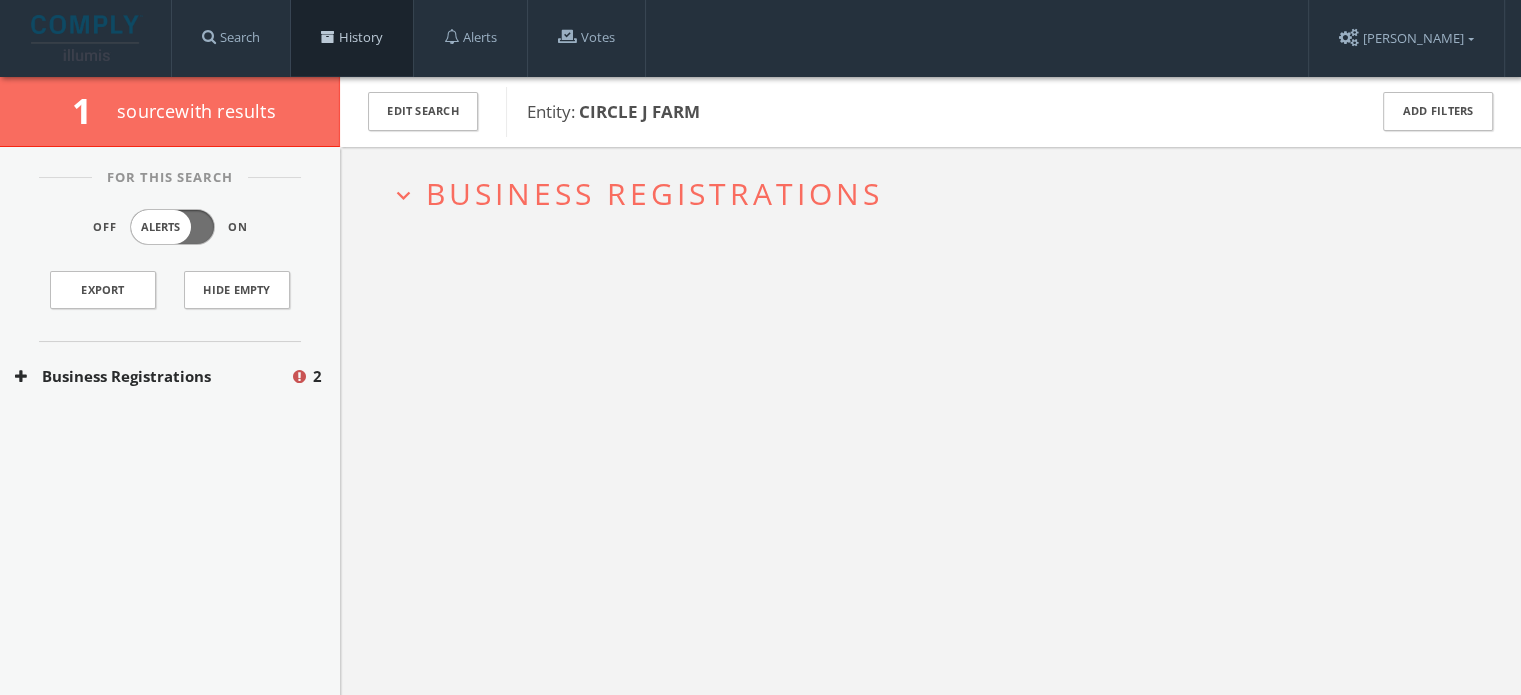 click on "History" at bounding box center (352, 38) 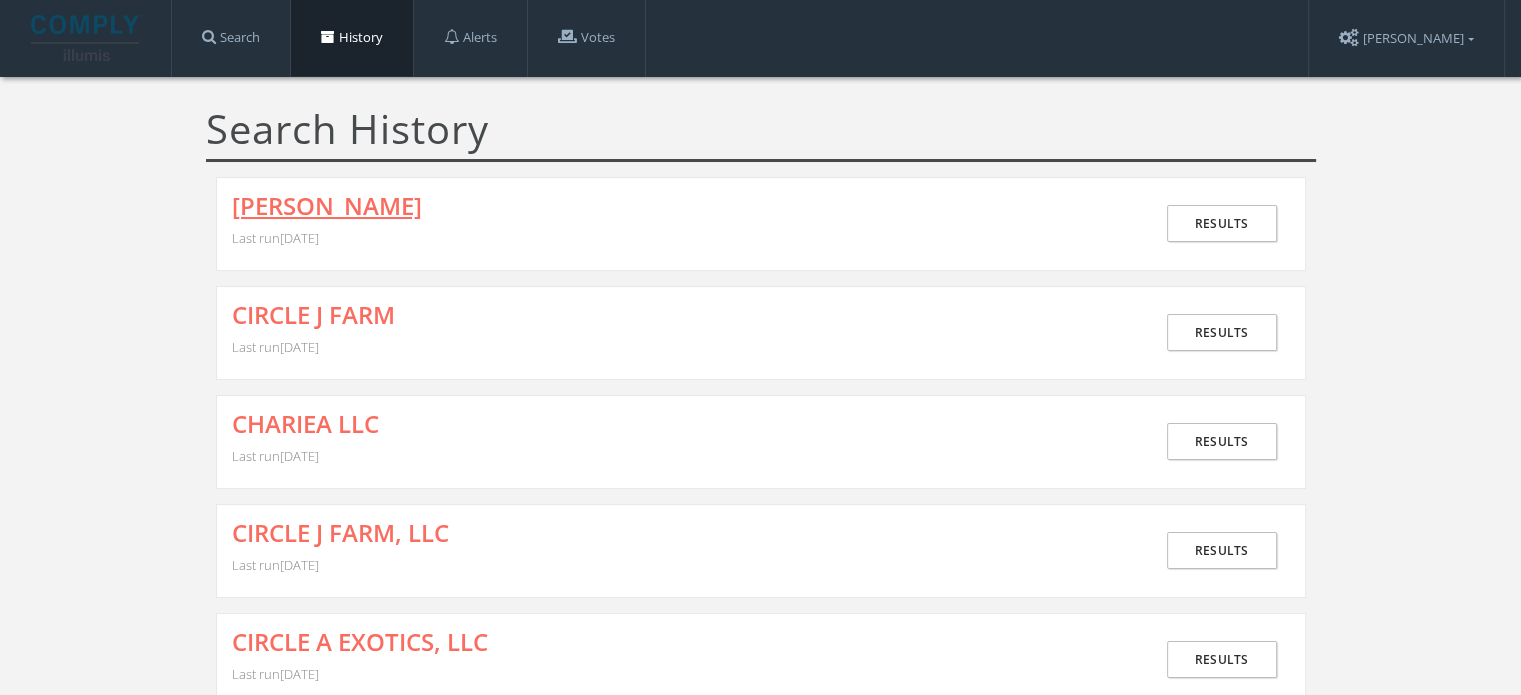 click on "[PERSON_NAME]" at bounding box center [327, 206] 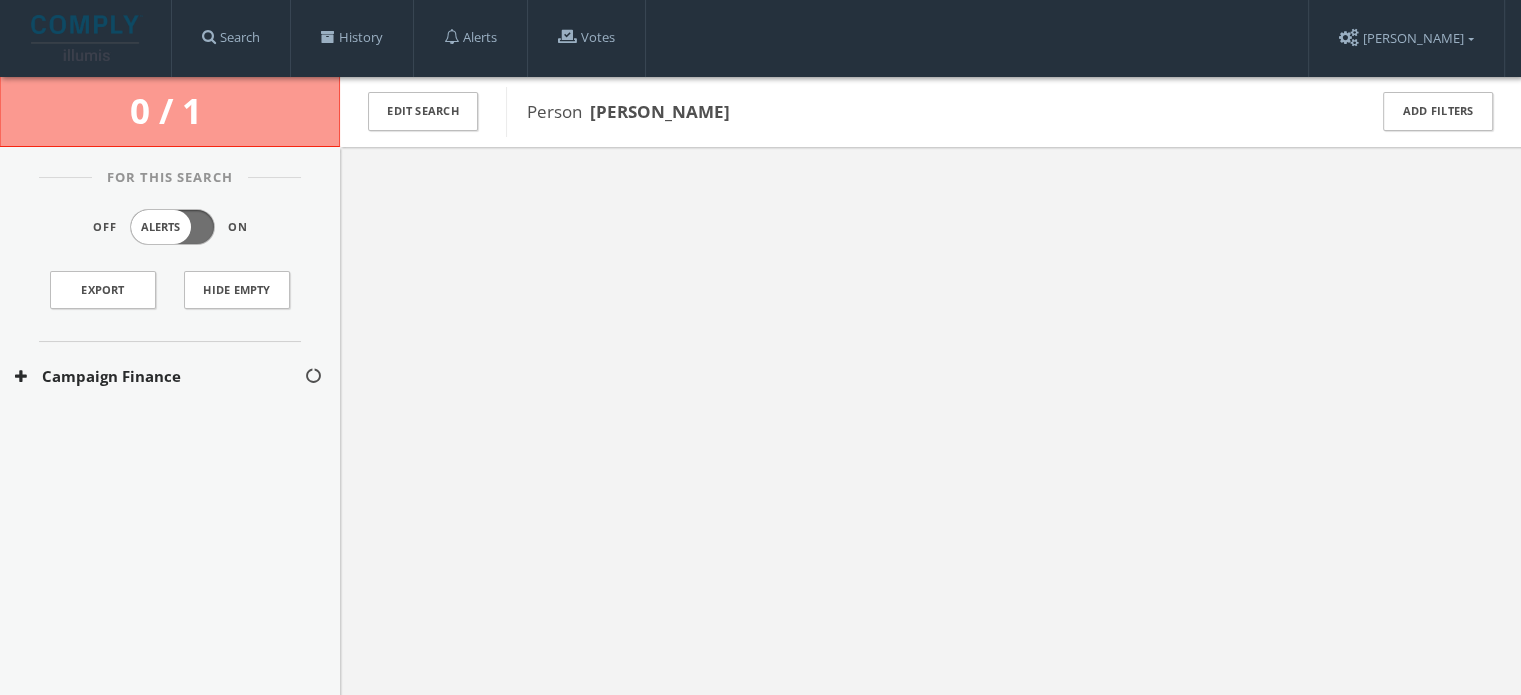click on "Campaign Finance" at bounding box center [159, 376] 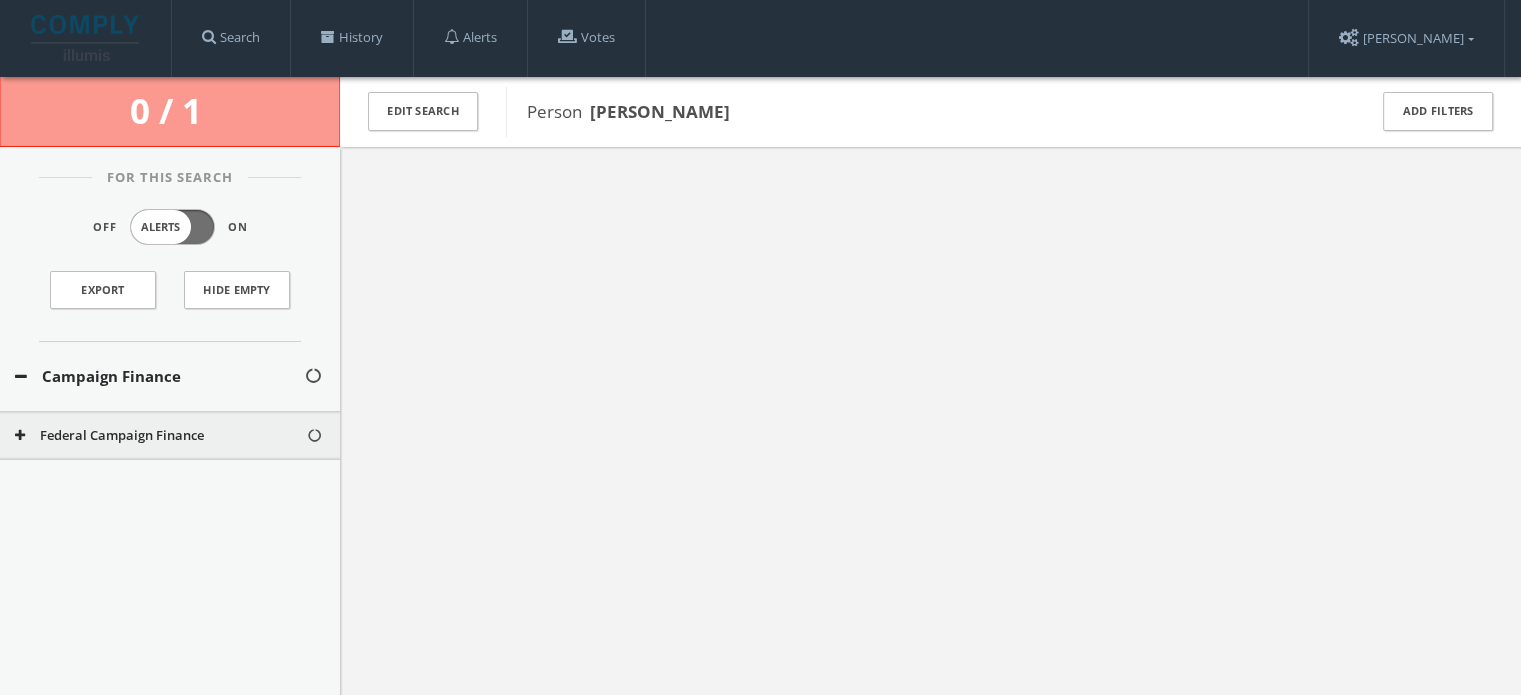 click on "Federal Campaign Finance" at bounding box center [160, 436] 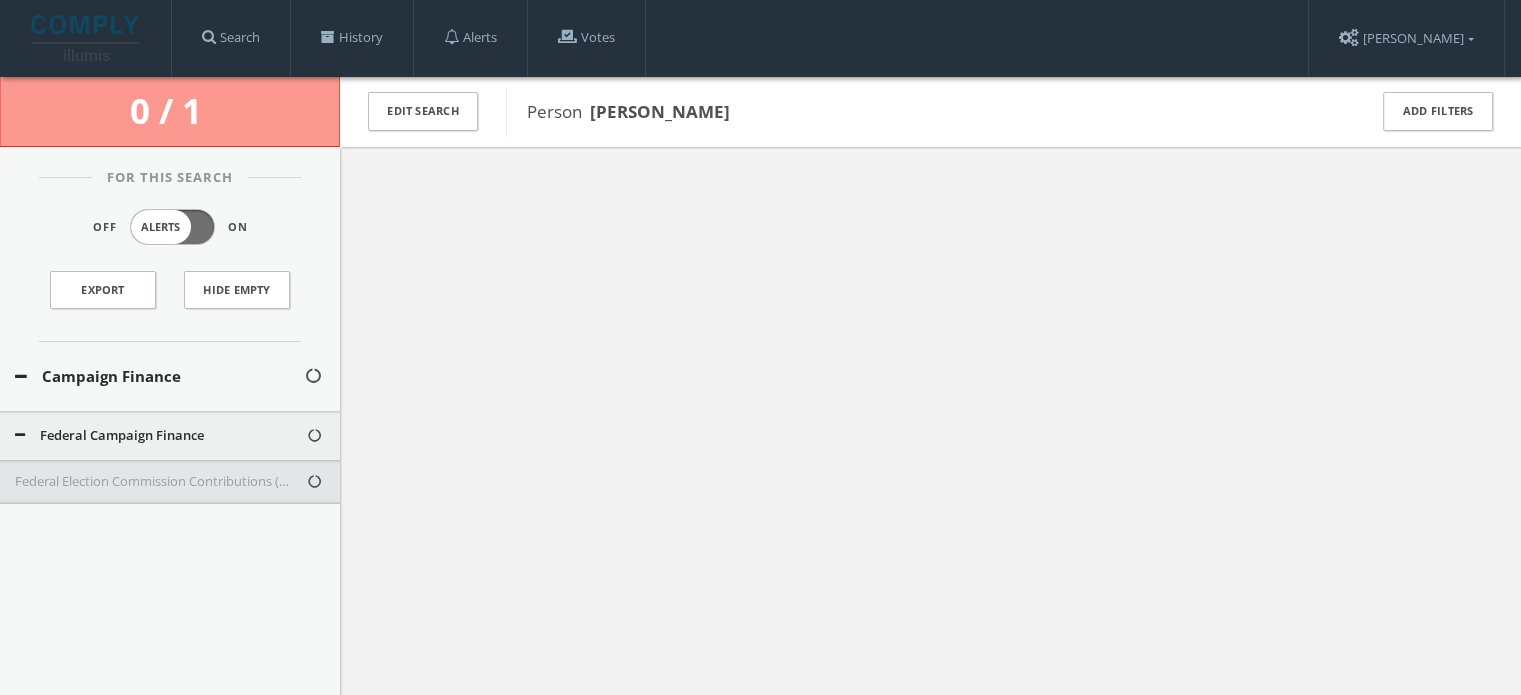 click on "Federal Election Commission Contributions ([US_STATE] - Only)" at bounding box center (170, 482) 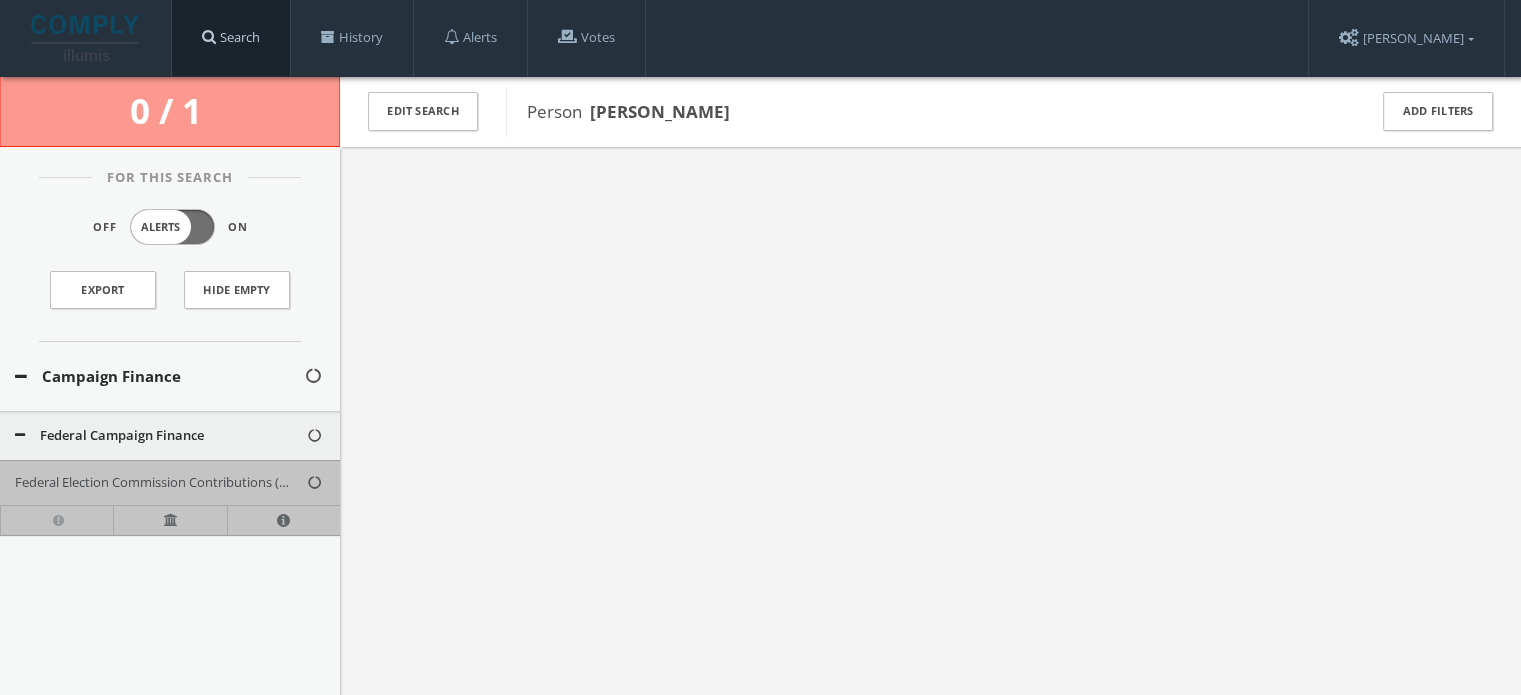 click on "Search" at bounding box center (231, 38) 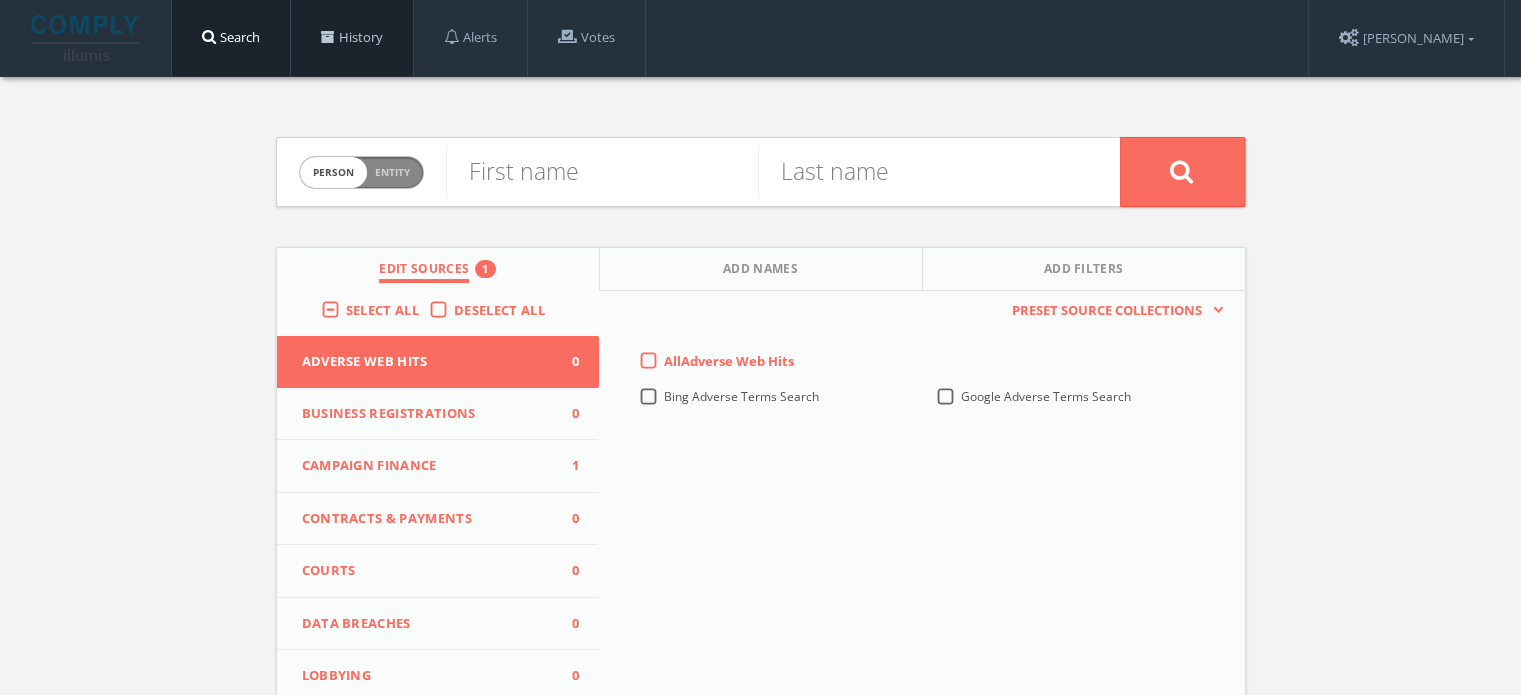 click on "History" at bounding box center (352, 38) 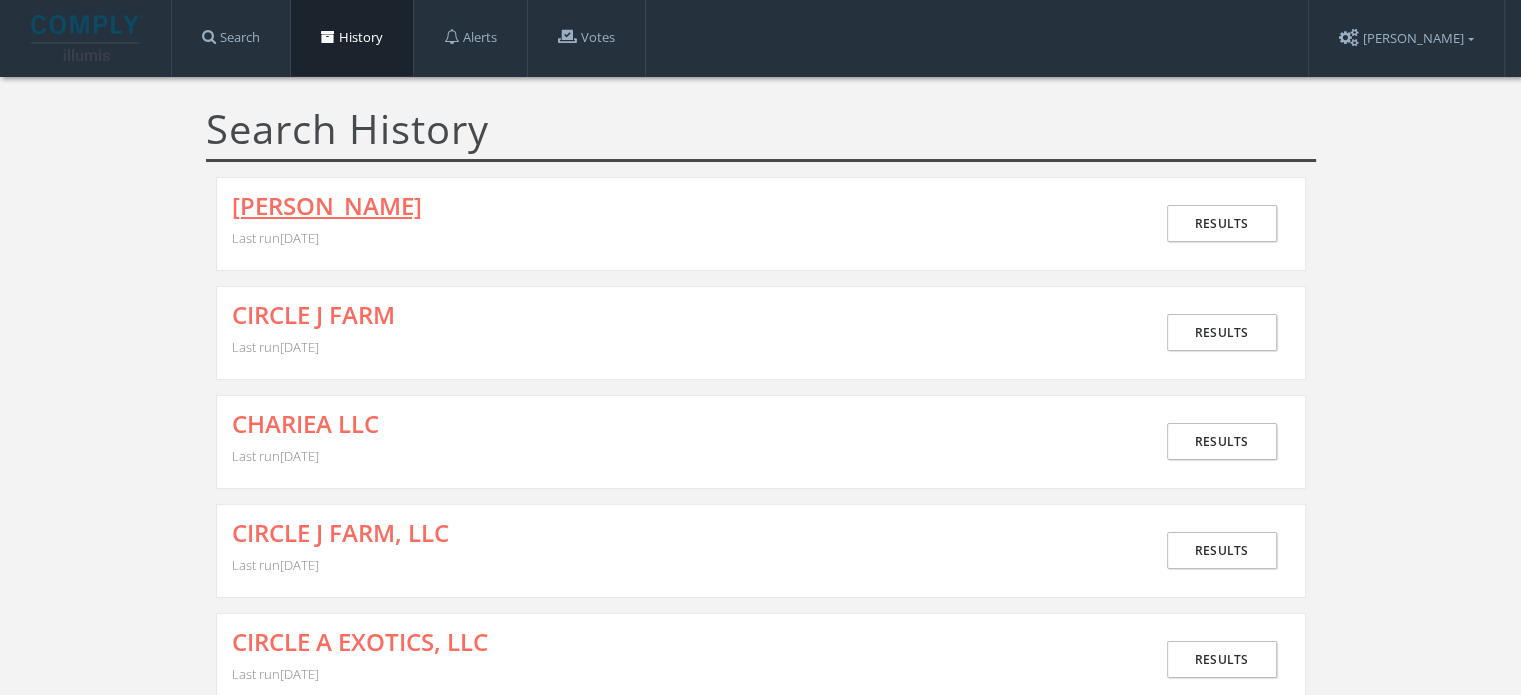 click on "[PERSON_NAME]" at bounding box center (327, 206) 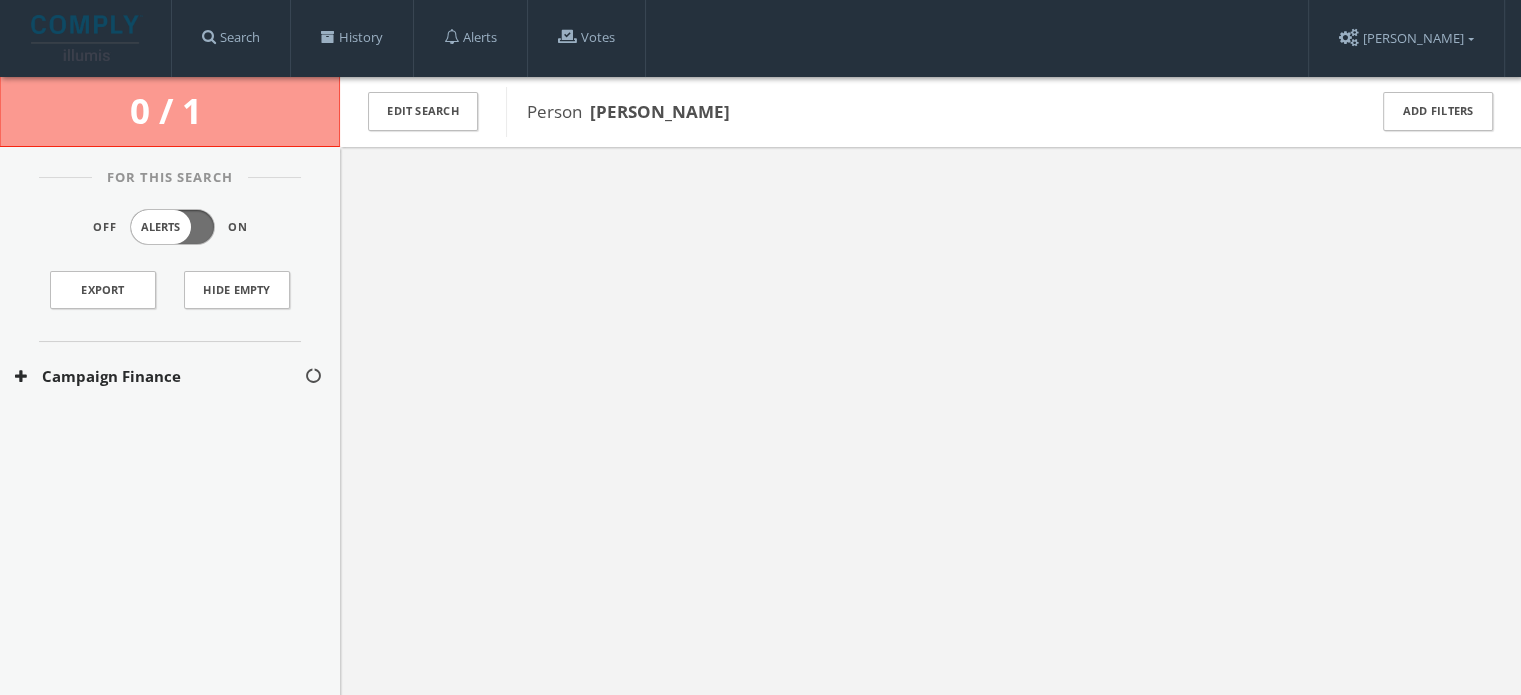 click on "Campaign Finance" at bounding box center [159, 376] 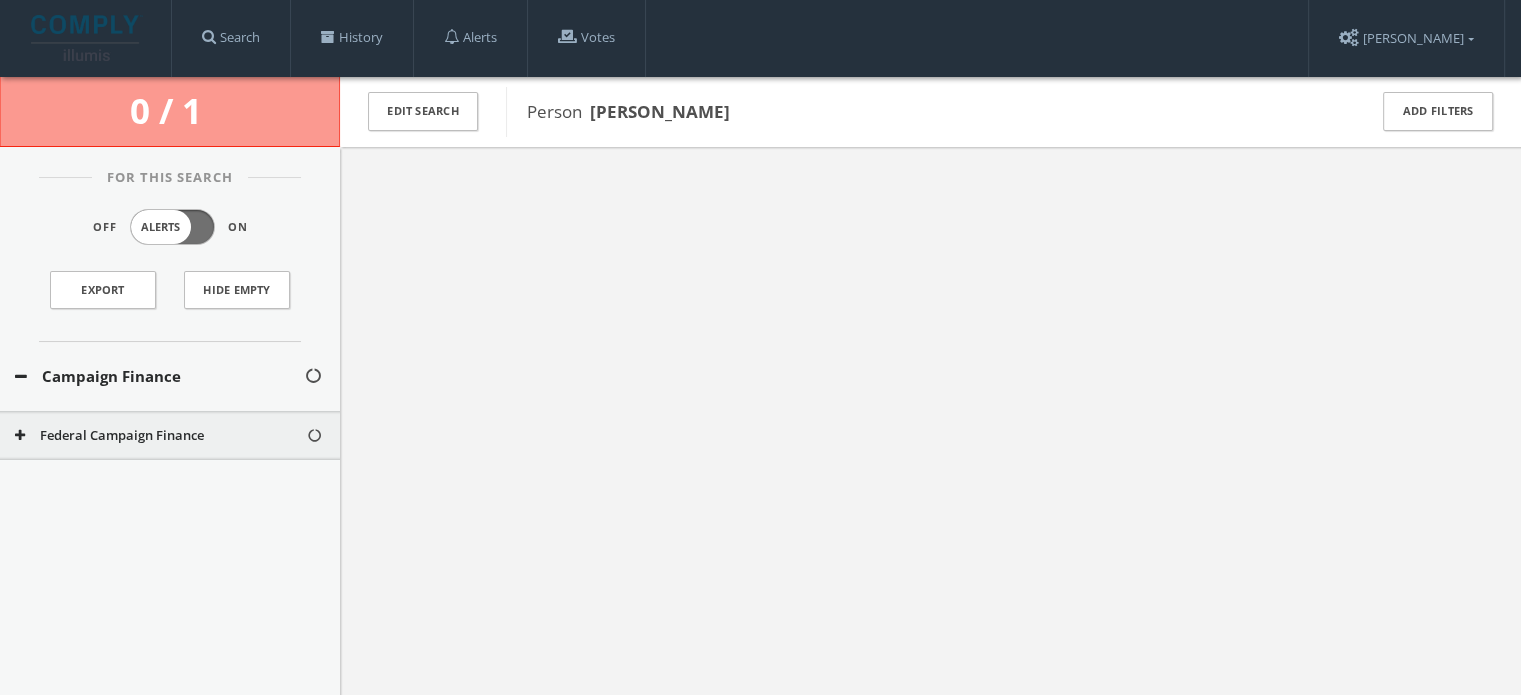 click on "Federal Campaign Finance" at bounding box center [160, 436] 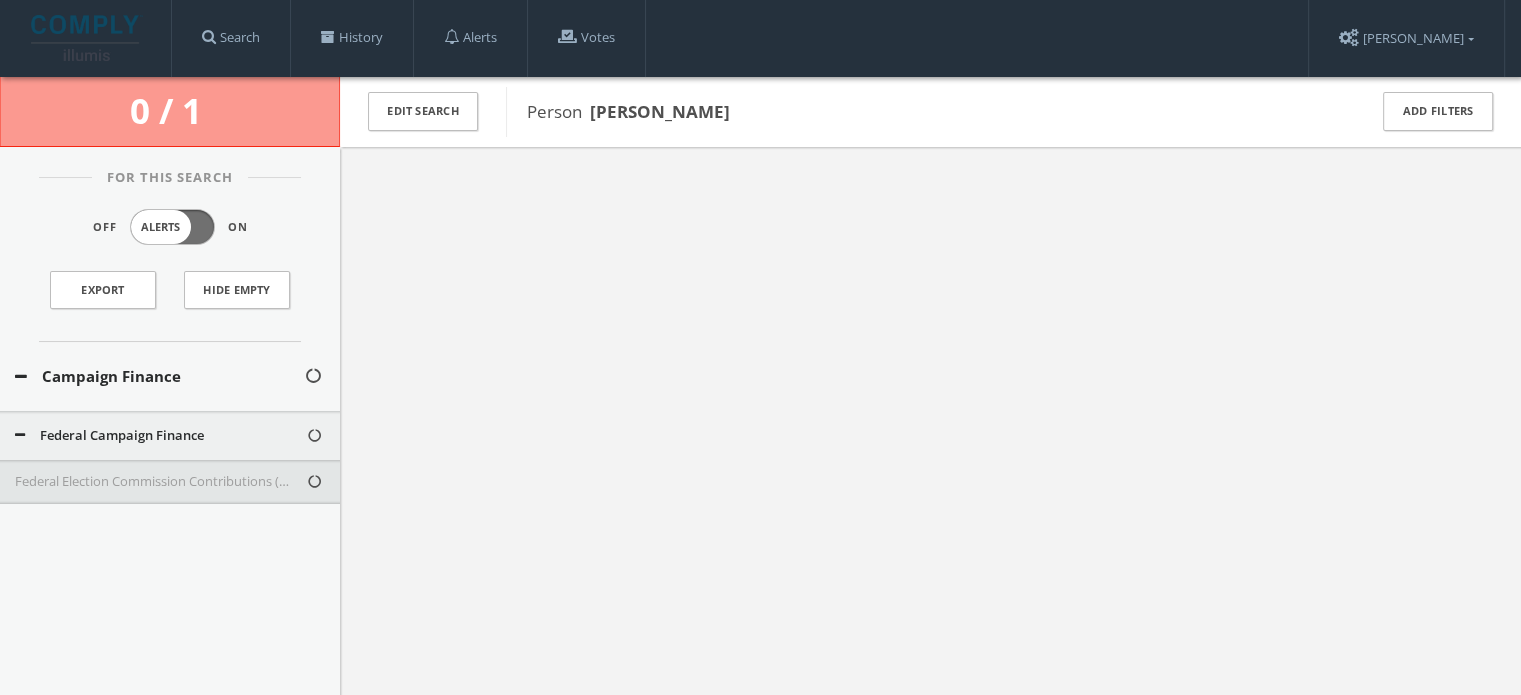 click on "Federal Election Commission Contributions ([US_STATE] - Only)" at bounding box center (170, 482) 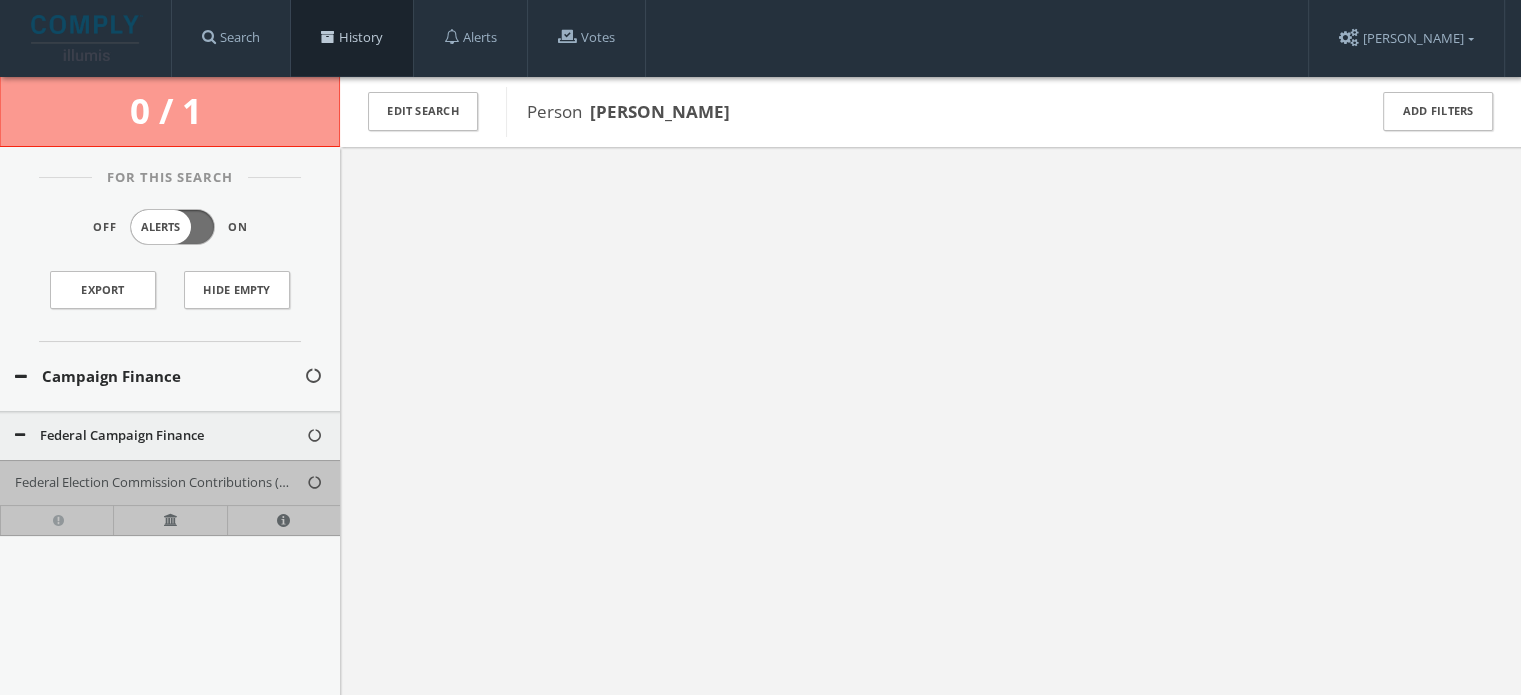 click on "History" at bounding box center (352, 38) 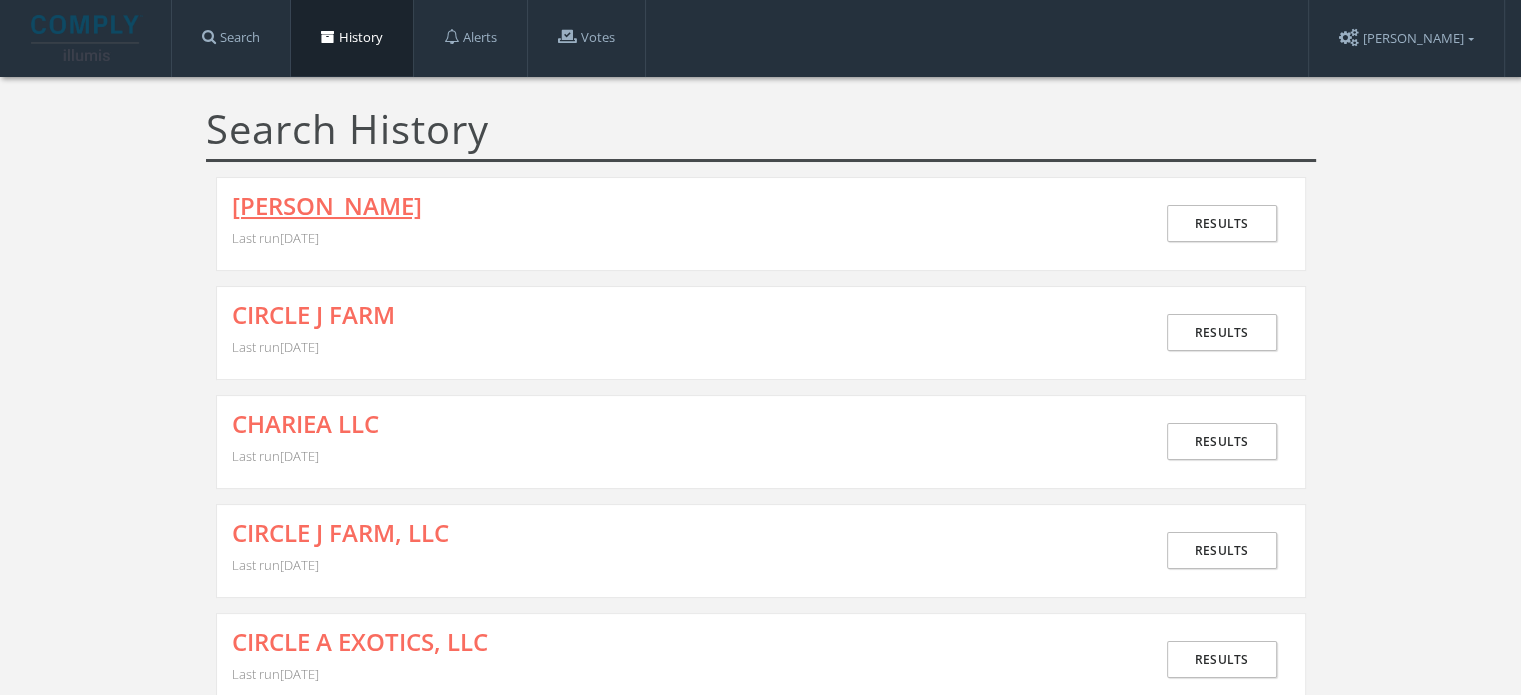 click on "[PERSON_NAME]" at bounding box center [327, 206] 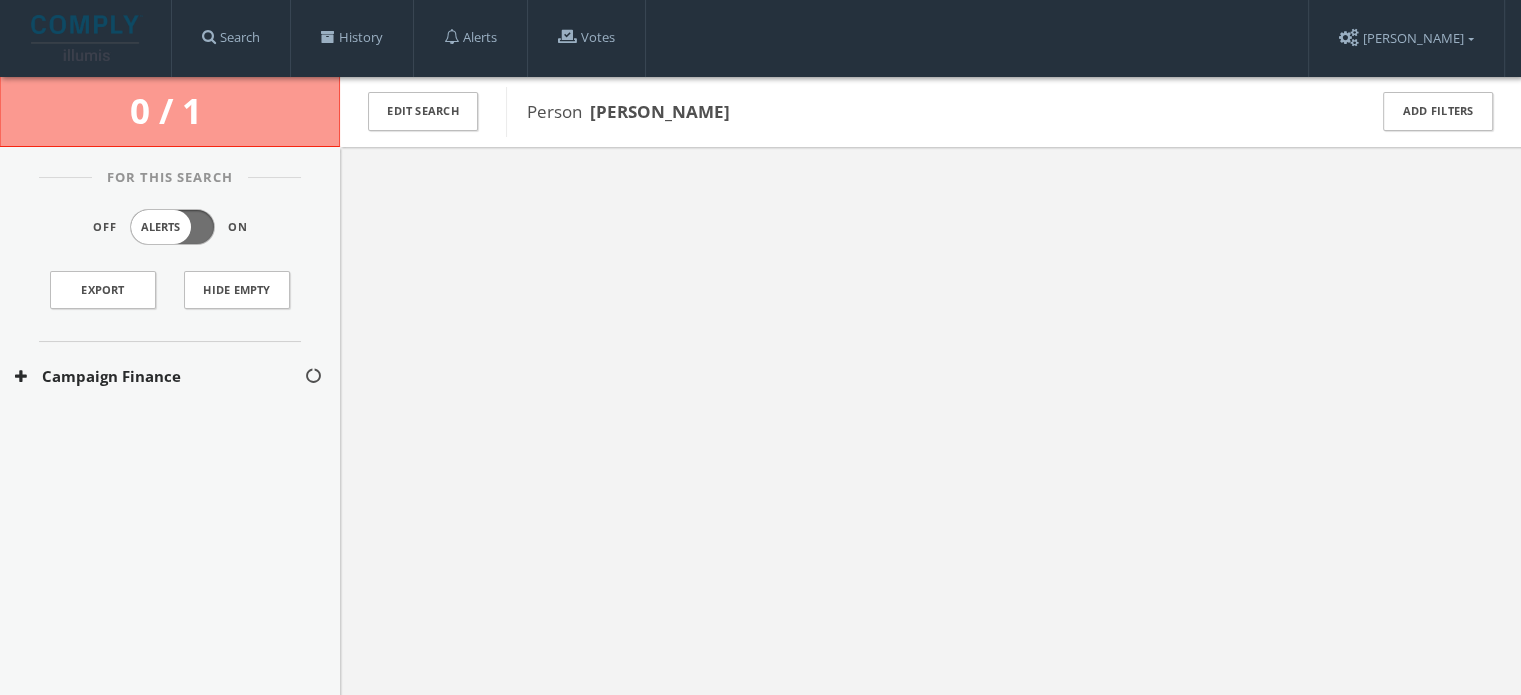 drag, startPoint x: 164, startPoint y: 374, endPoint x: 164, endPoint y: 391, distance: 17 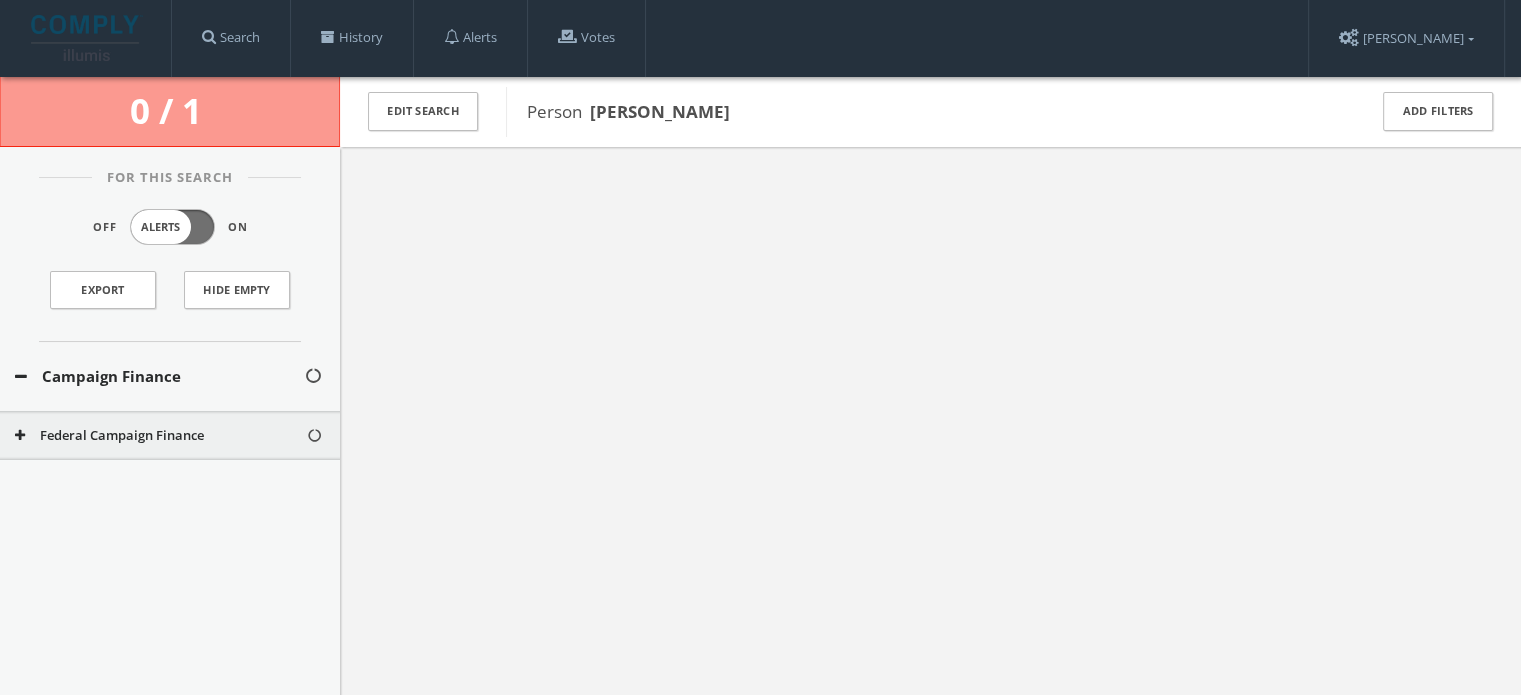 click on "Federal Campaign Finance" at bounding box center (160, 436) 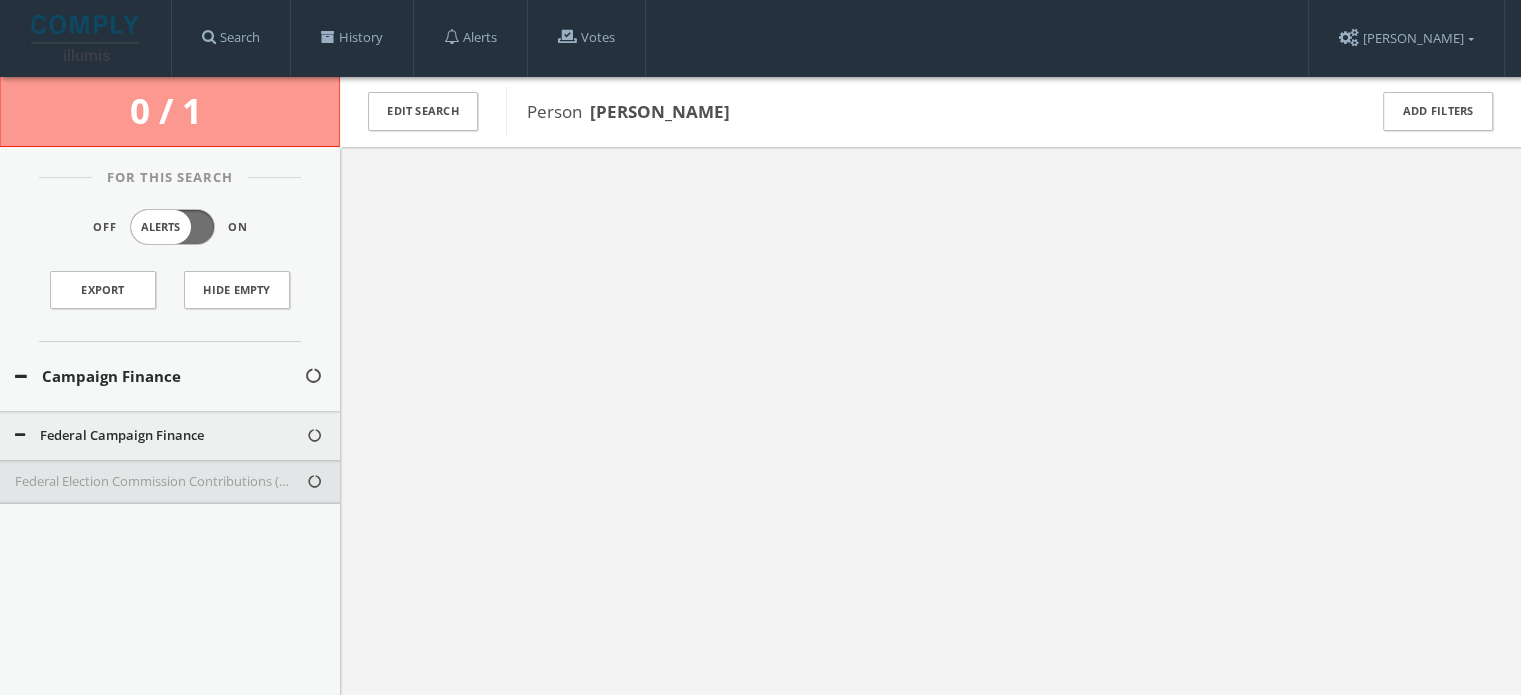 click on "Federal Election Commission Contributions ([US_STATE] - Only)" at bounding box center (160, 482) 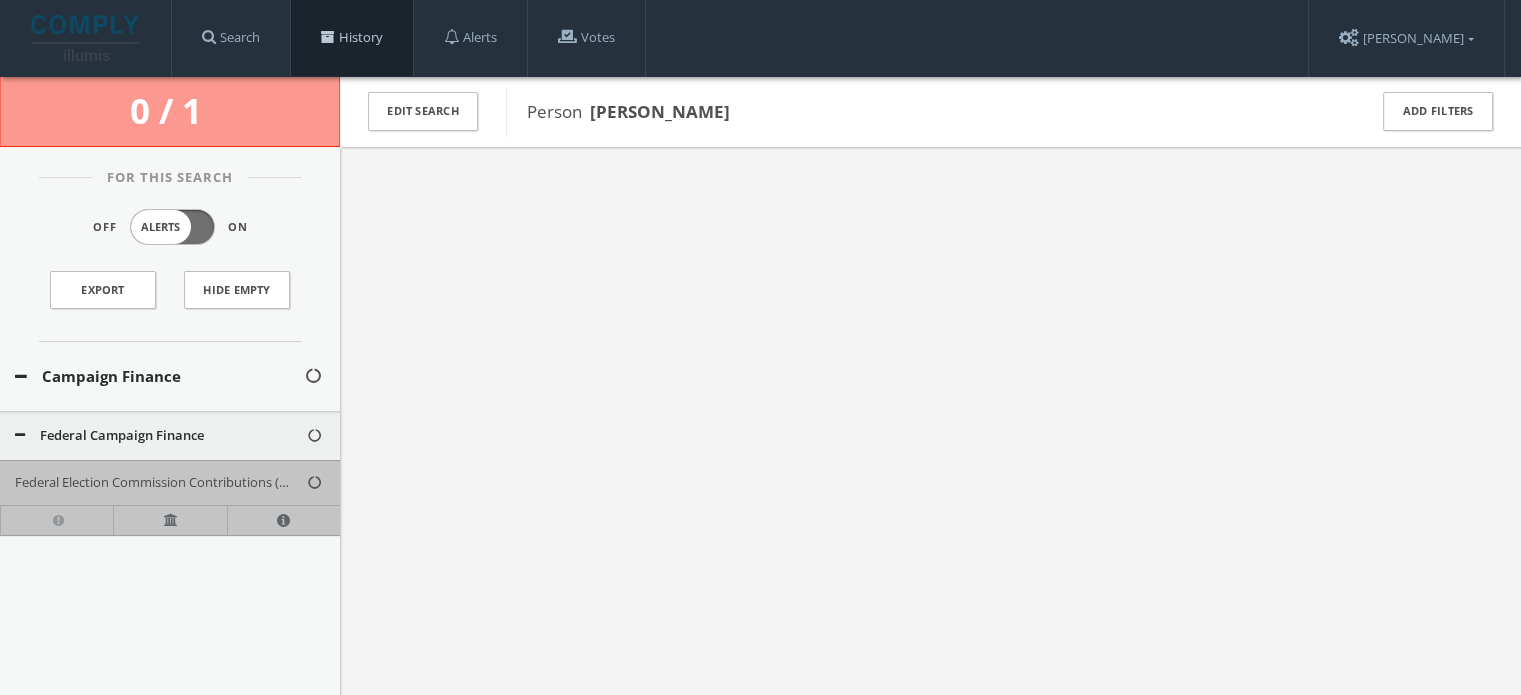 click on "History" at bounding box center (352, 38) 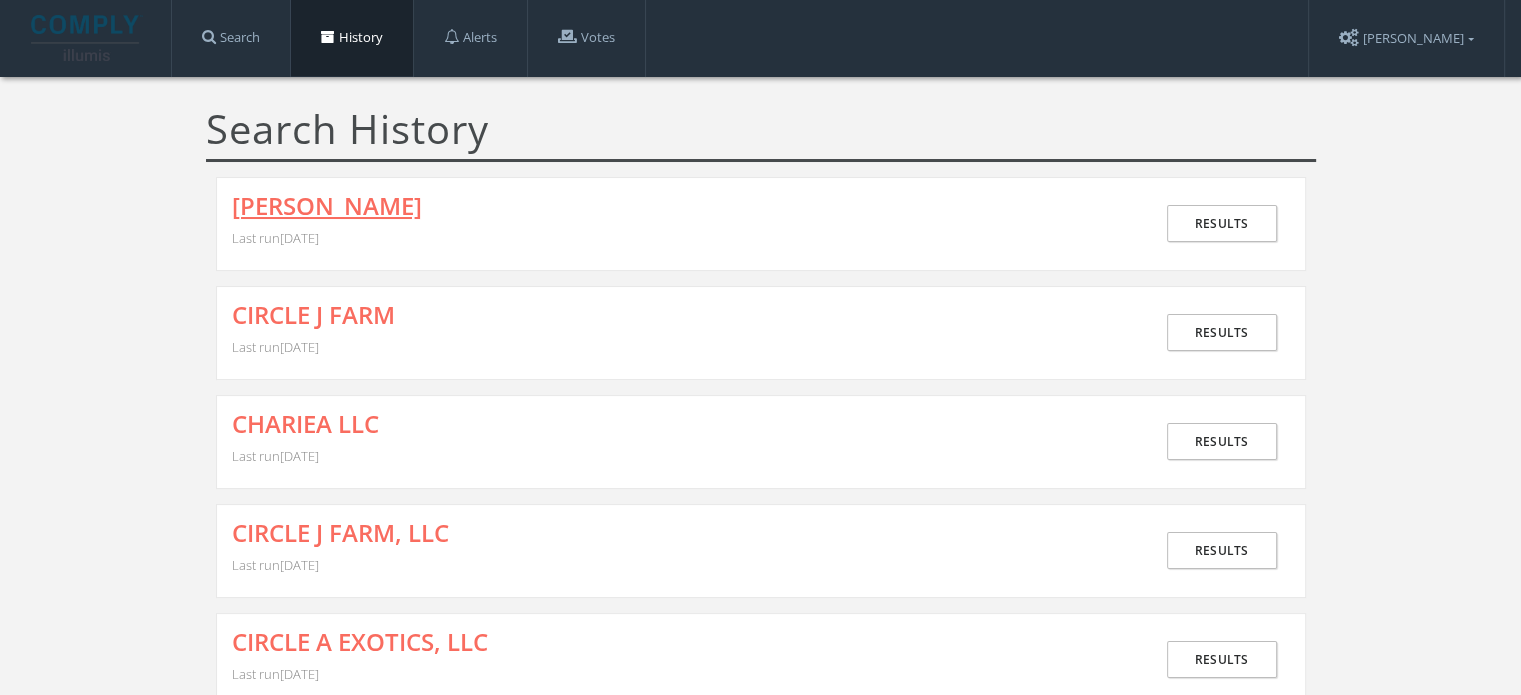click on "[PERSON_NAME]" at bounding box center (327, 206) 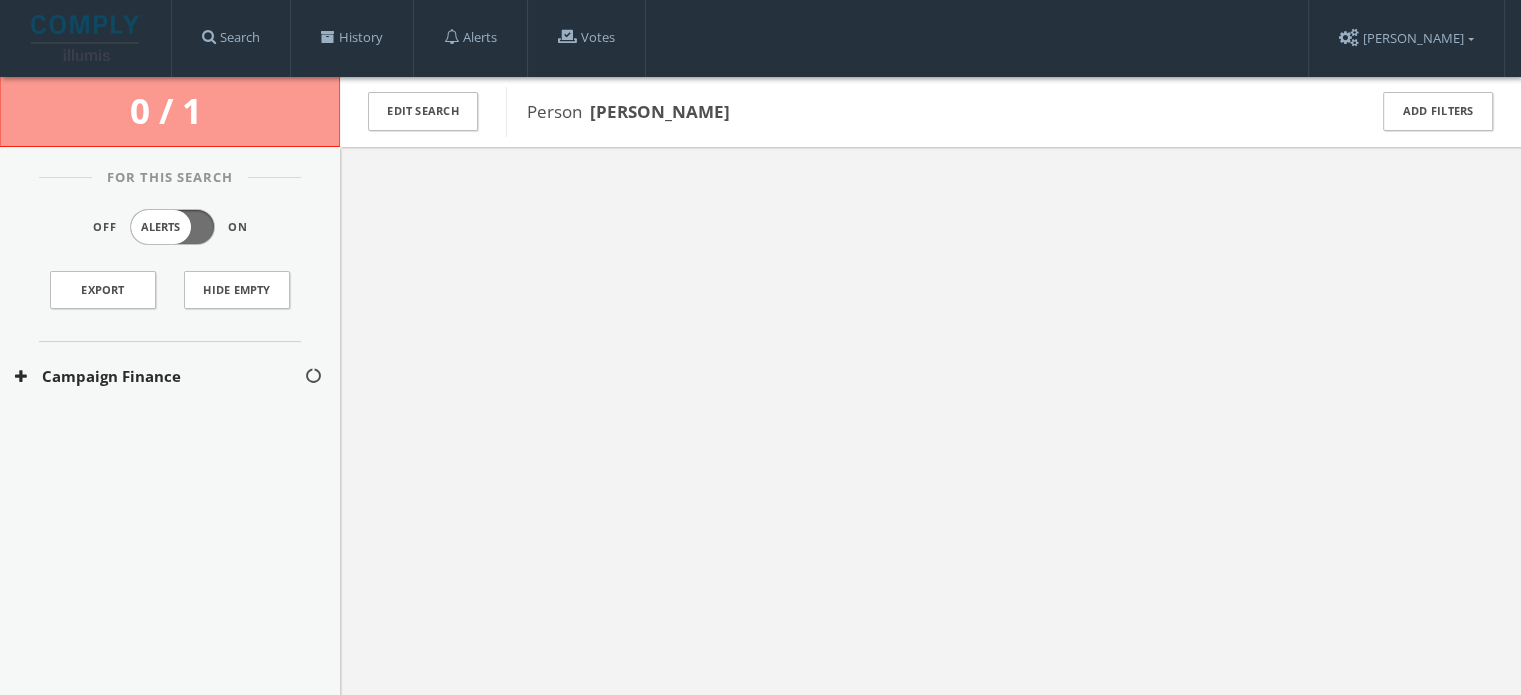 click on "Campaign Finance" at bounding box center [170, 376] 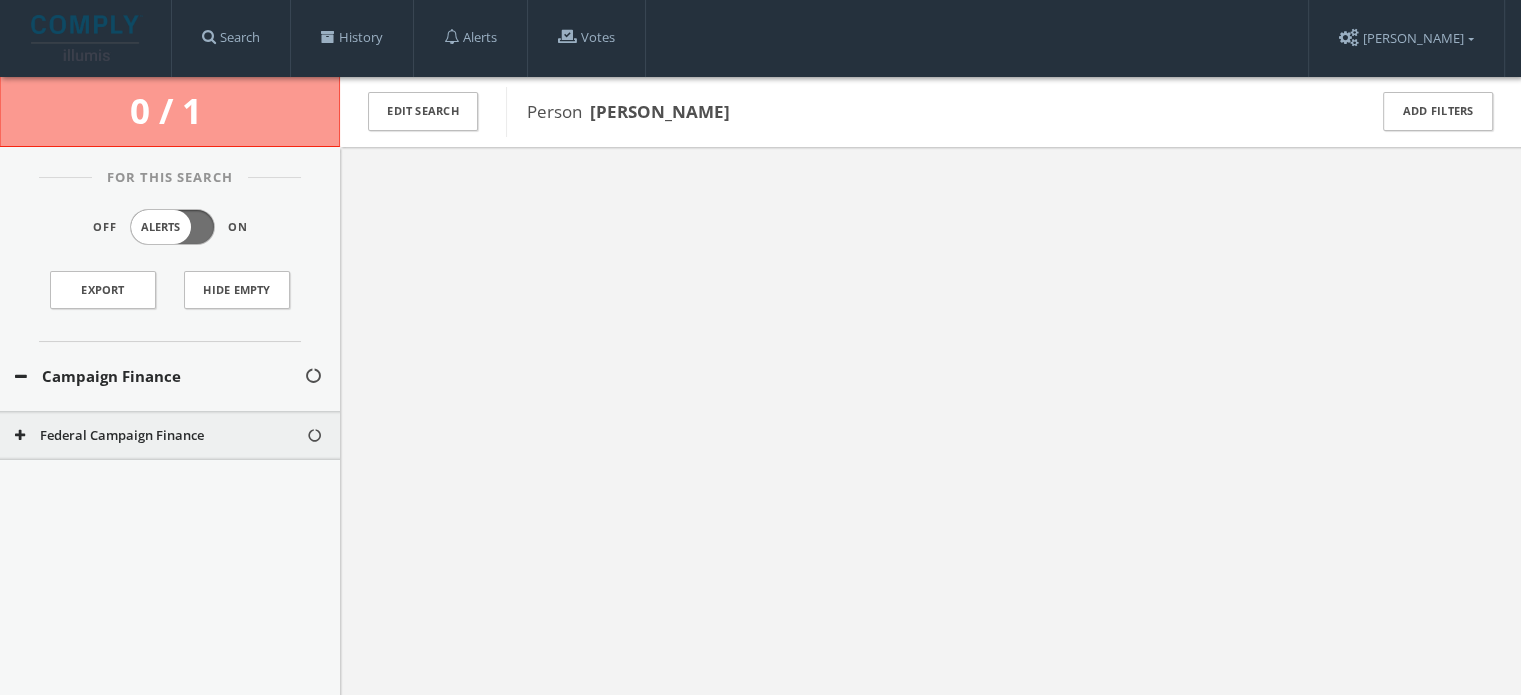 click on "Federal Campaign Finance" at bounding box center [160, 436] 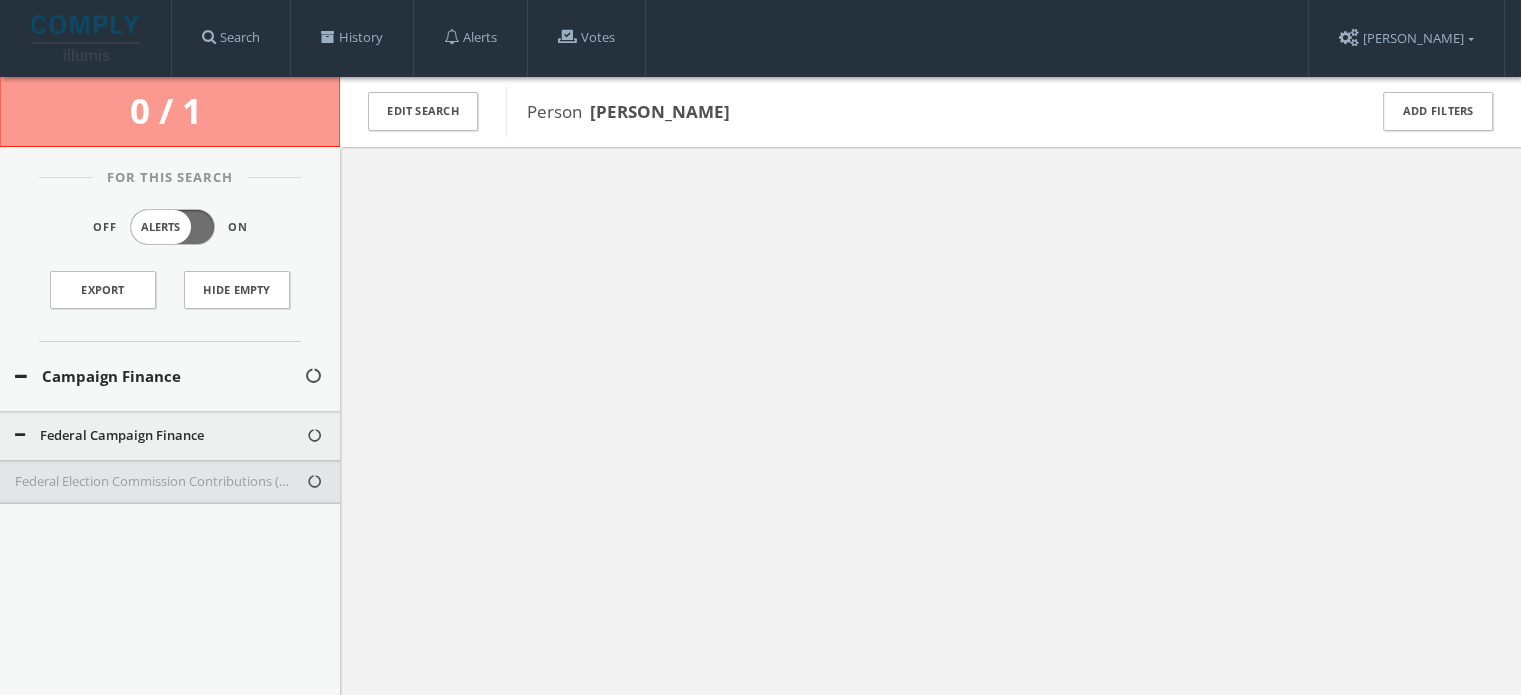 click on "Federal Election Commission Contributions ([US_STATE] - Only)" at bounding box center (160, 482) 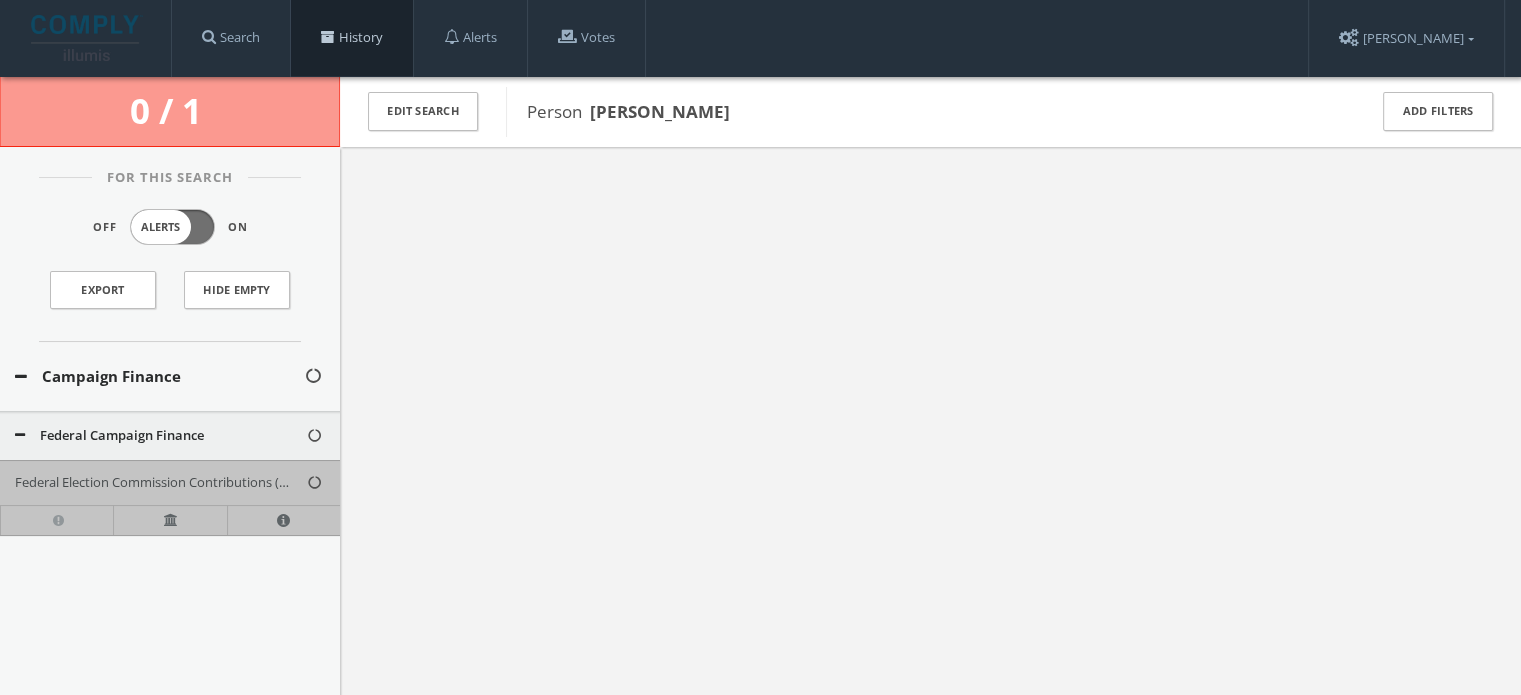 click on "History" at bounding box center [352, 38] 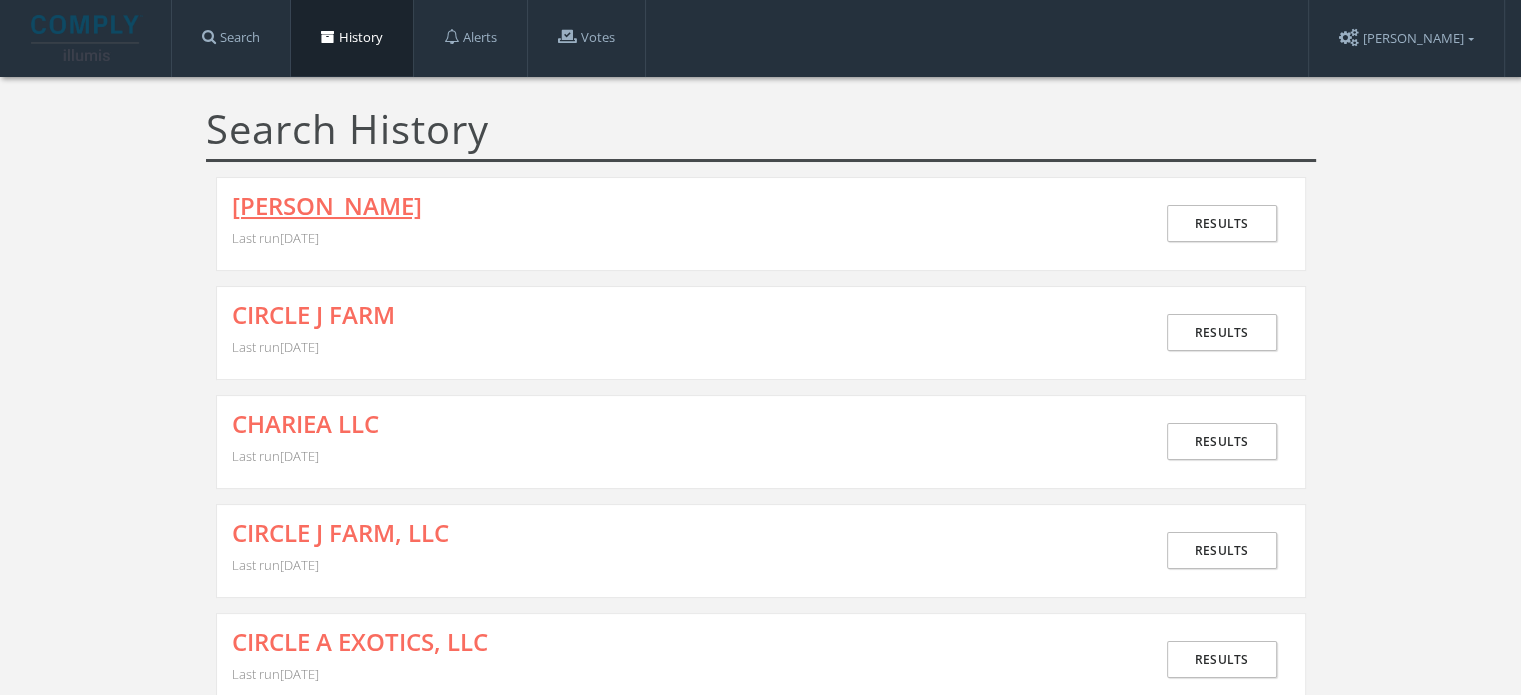click on "[PERSON_NAME]" at bounding box center (327, 206) 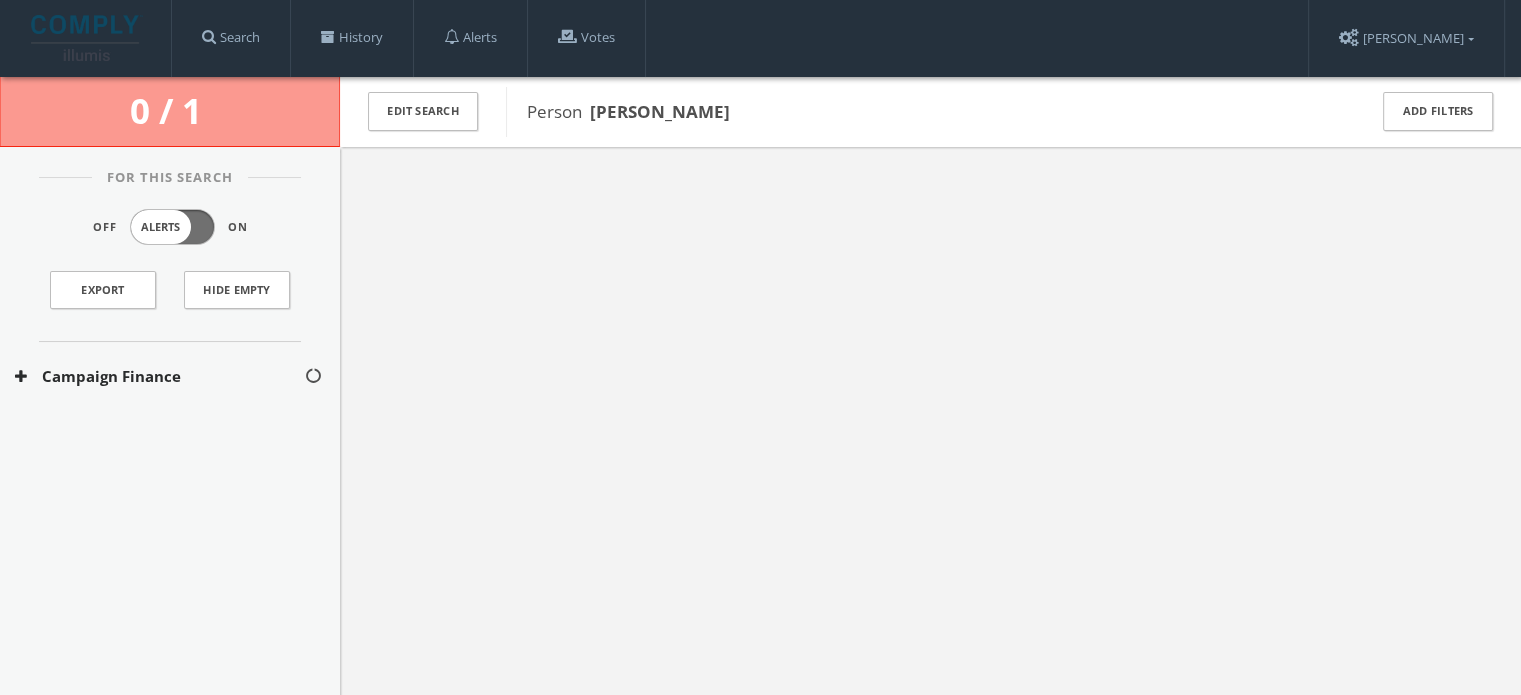 click on "Campaign Finance" at bounding box center [159, 376] 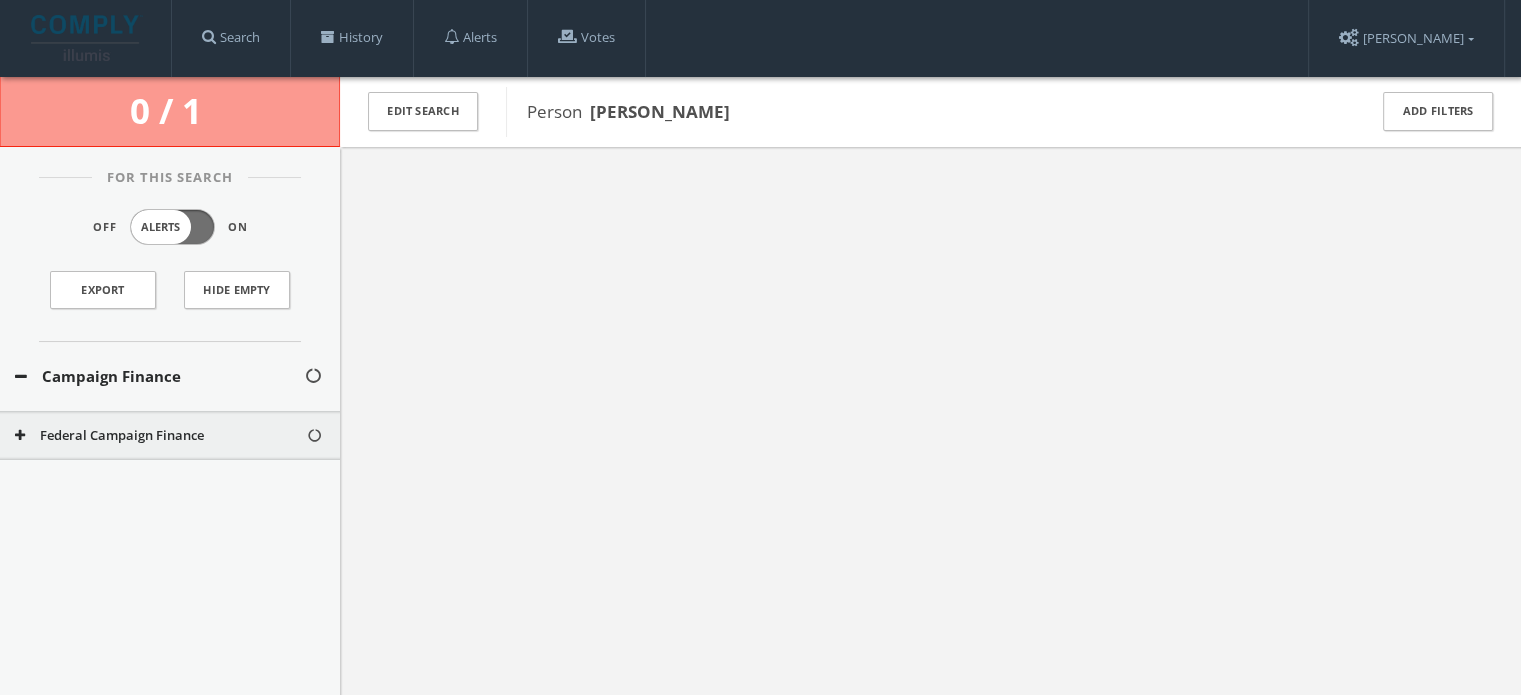 click on "Federal Campaign Finance" at bounding box center [160, 436] 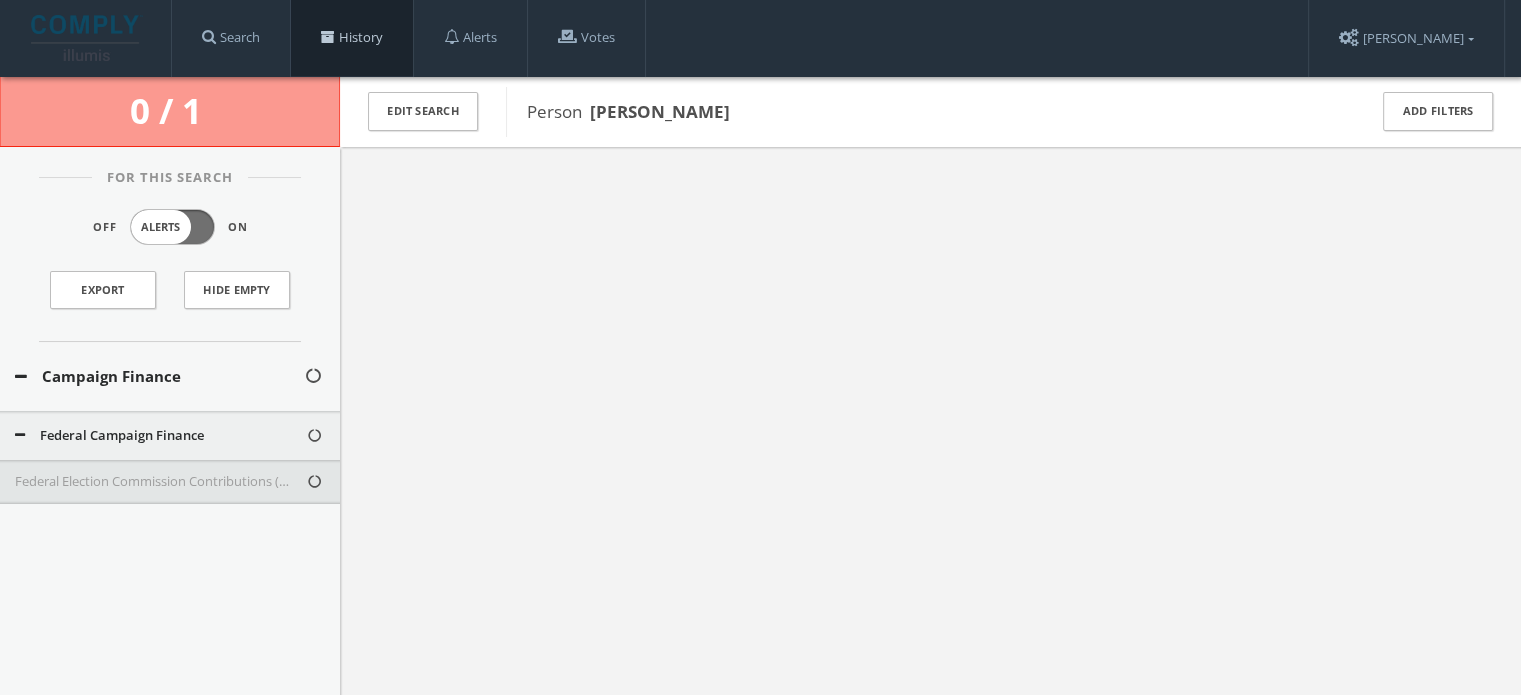 click on "History" at bounding box center (352, 38) 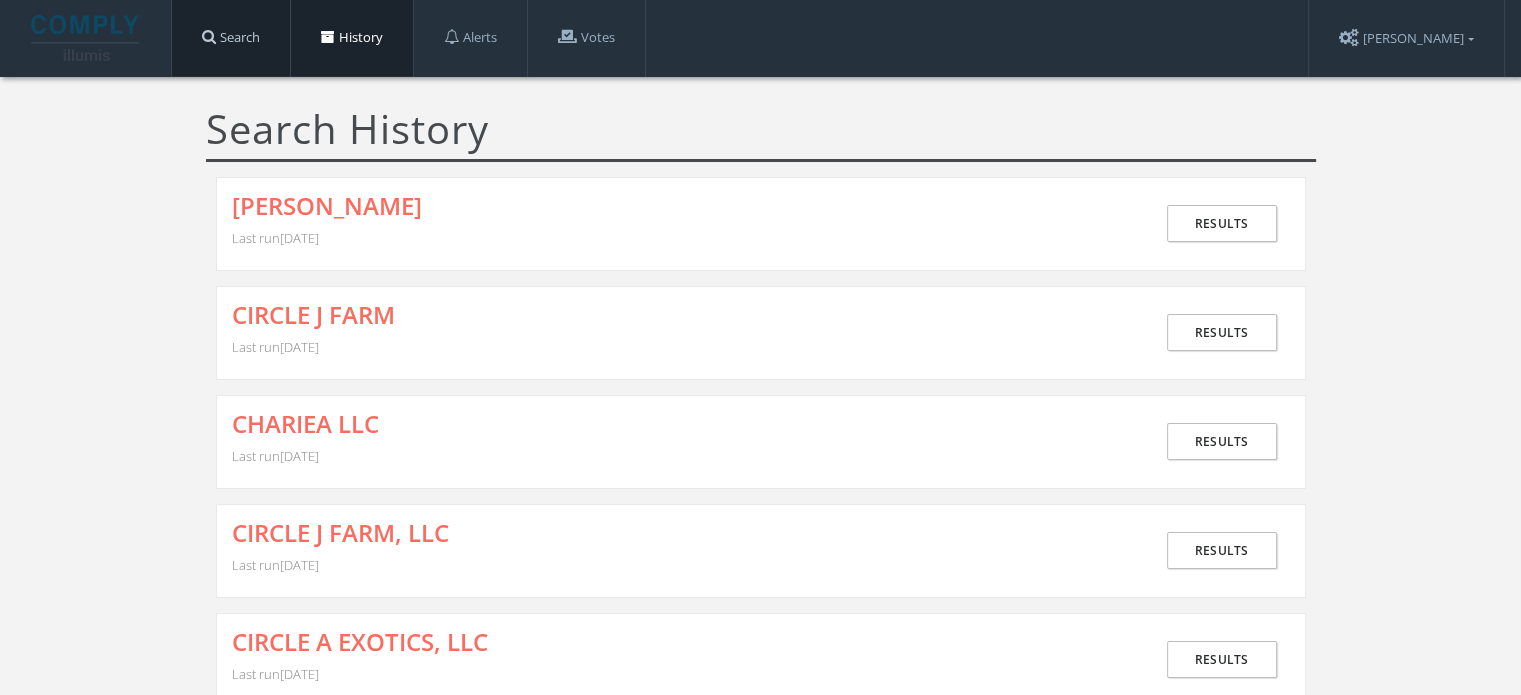 click on "Search" at bounding box center [231, 38] 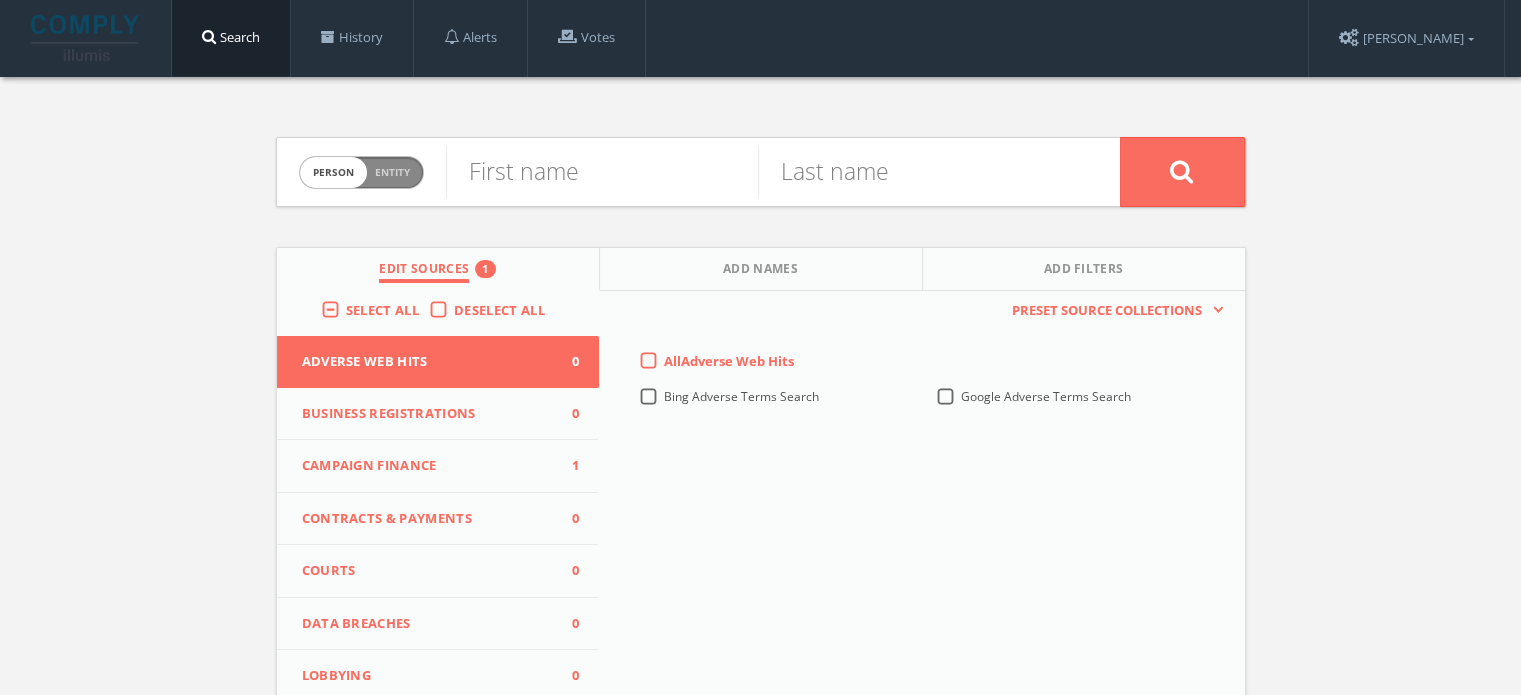 click on "Campaign Finance" at bounding box center (426, 466) 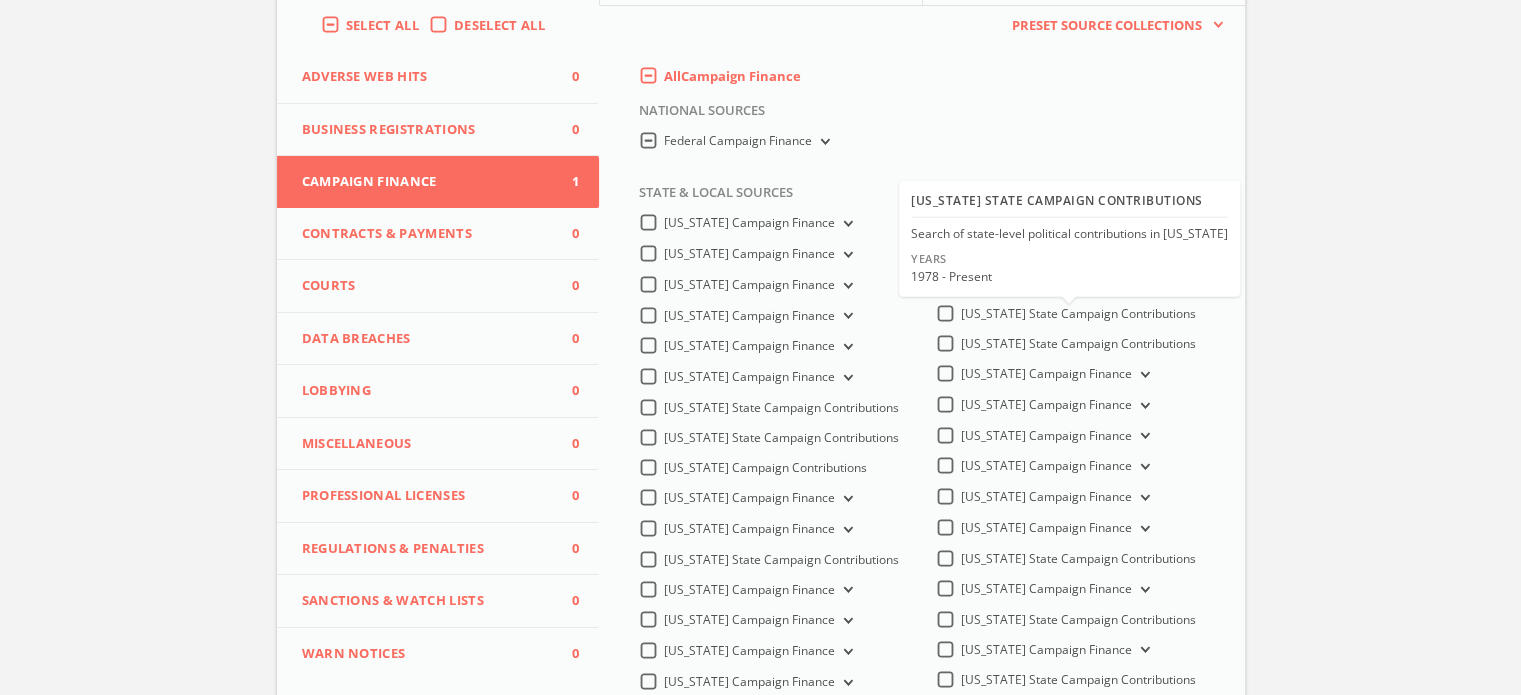 scroll, scrollTop: 200, scrollLeft: 0, axis: vertical 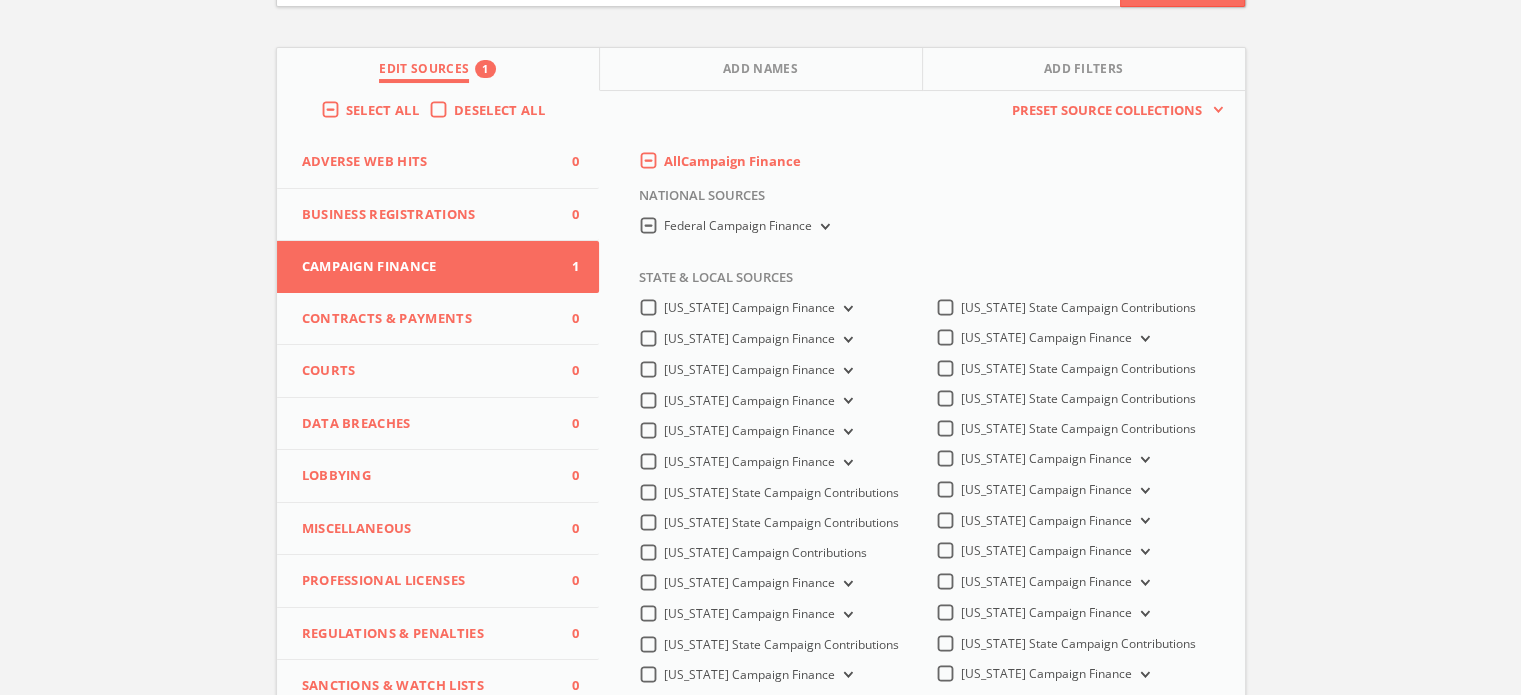 click on "Federal Campaign Finance" at bounding box center (823, 227) 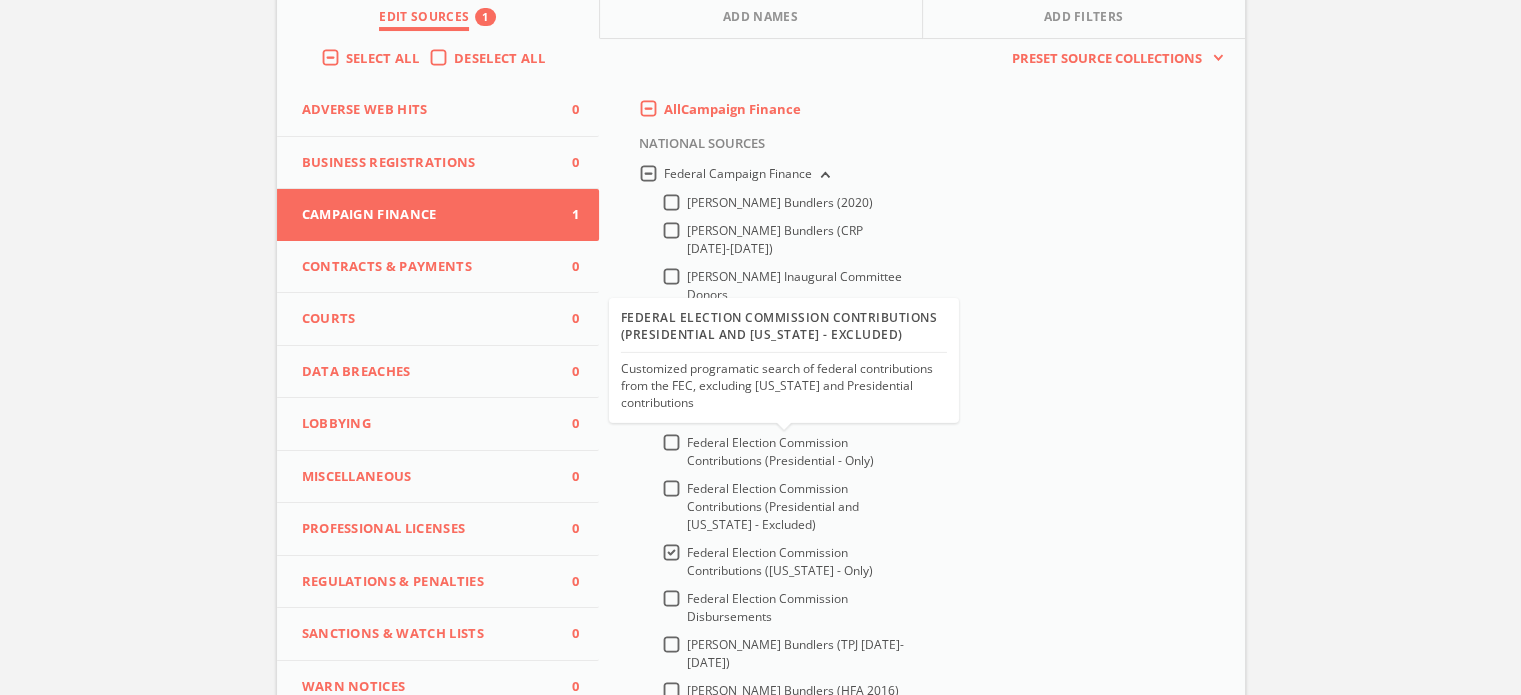 scroll, scrollTop: 300, scrollLeft: 0, axis: vertical 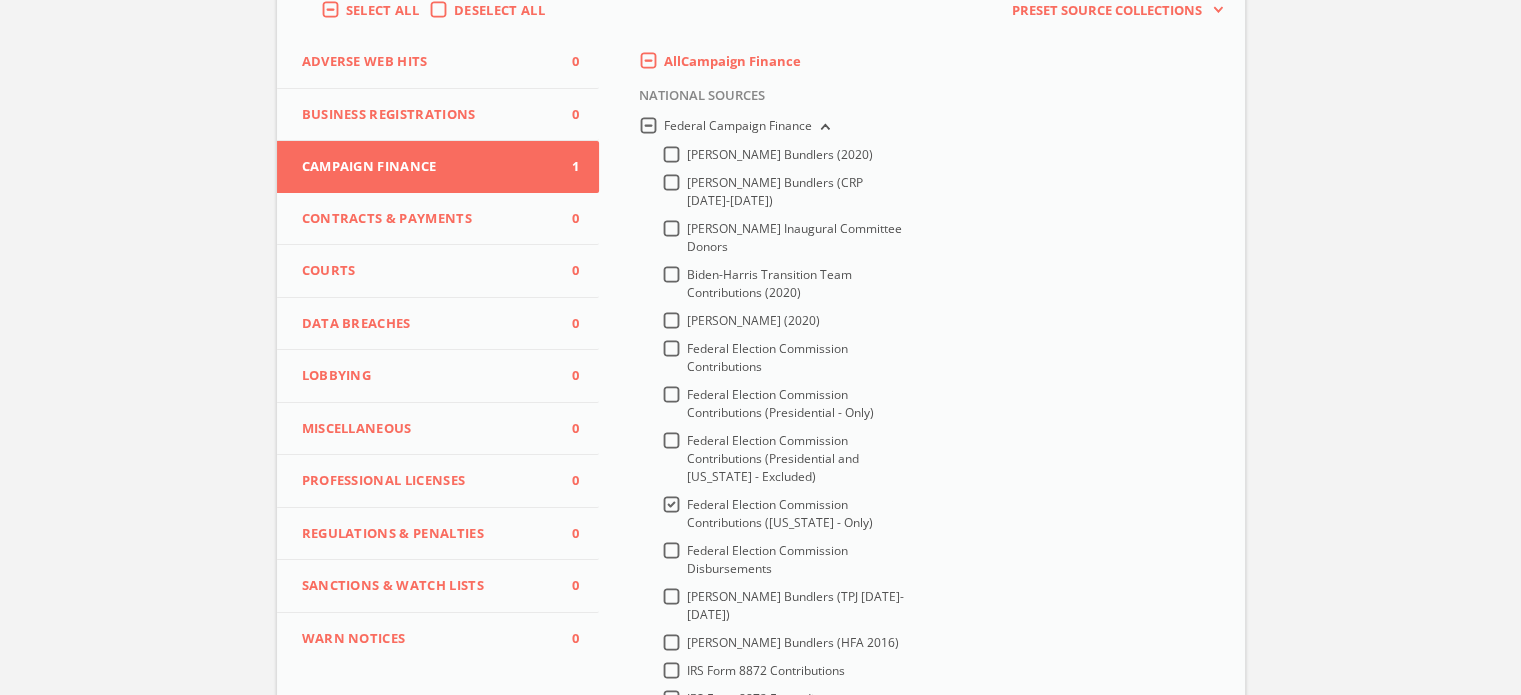 click on "Federal Election Commission Disbursements" at bounding box center (767, 559) 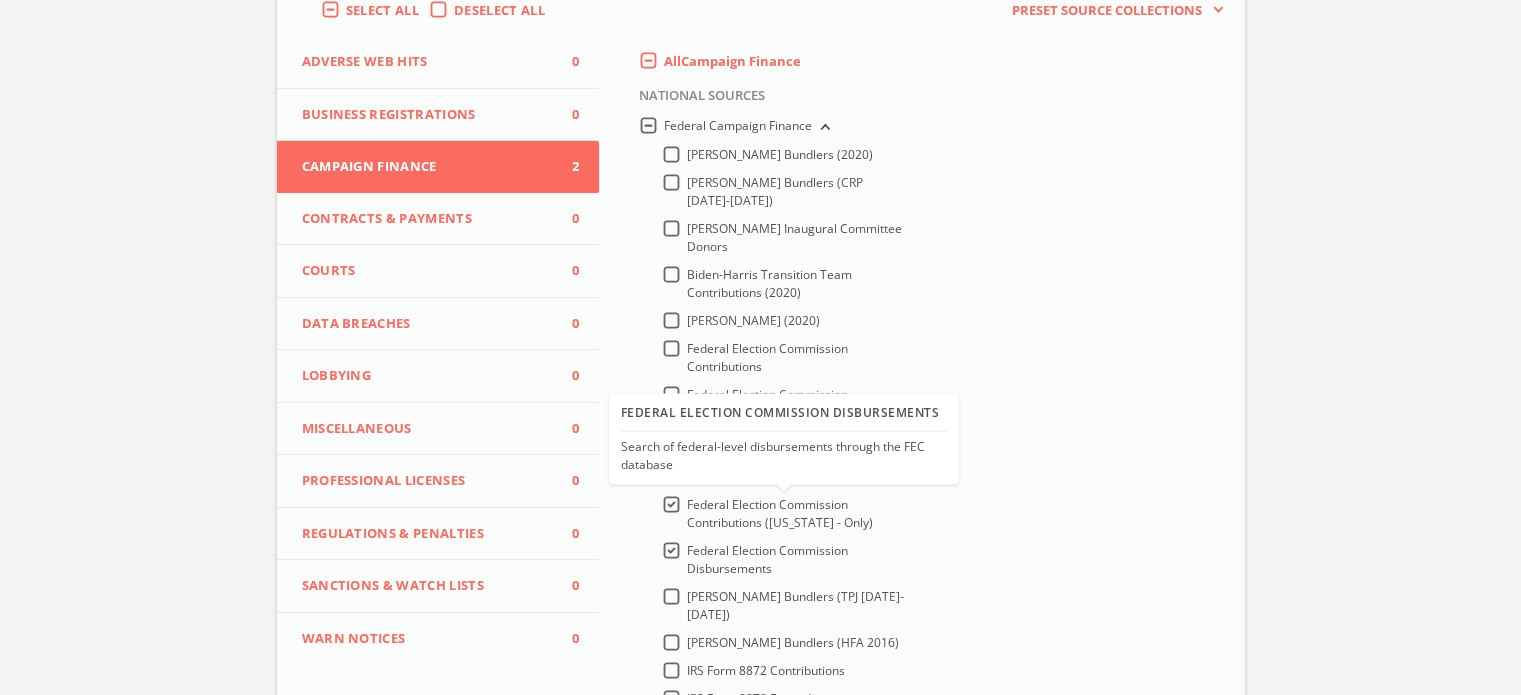 click on "Federal Election Commission Disbursements" at bounding box center (767, 559) 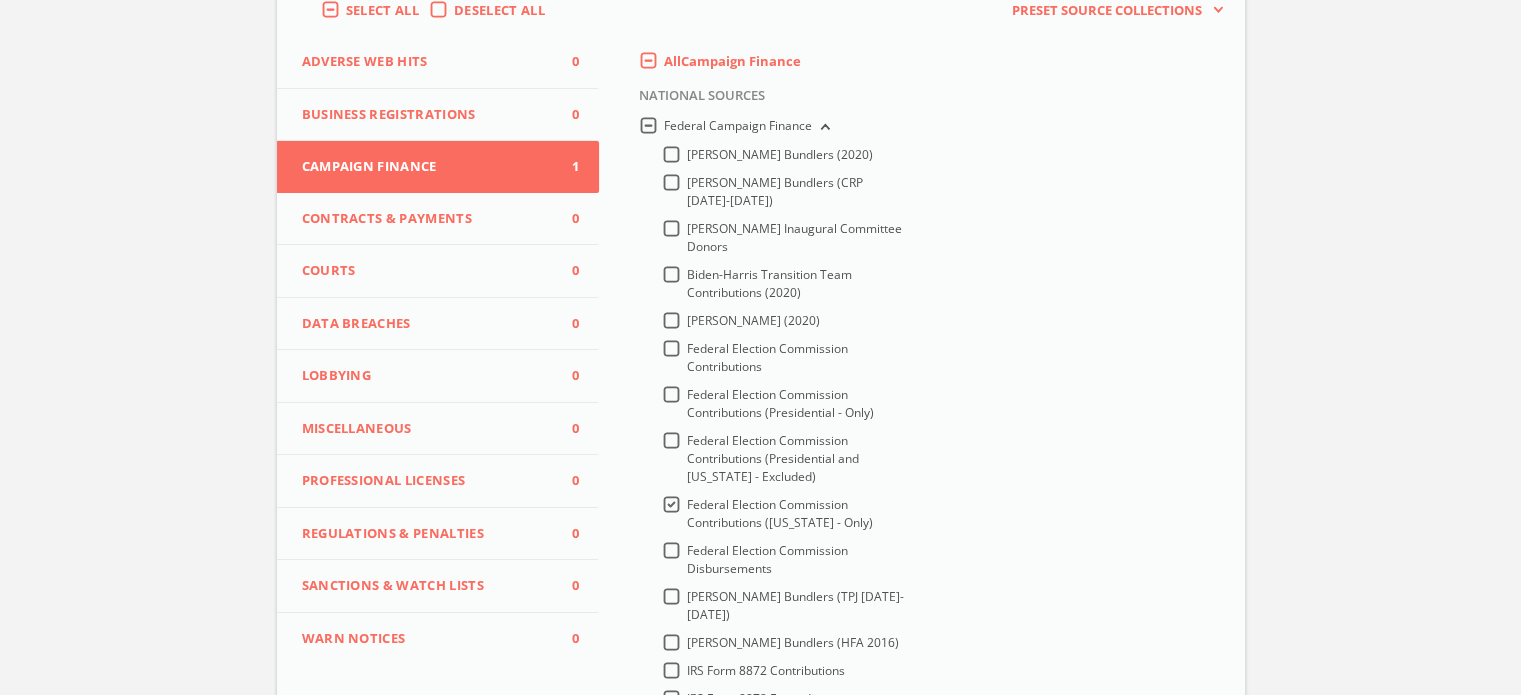 click on "Federal Election Commission Contributions (Presidential and [US_STATE] - Excluded)" at bounding box center [773, 458] 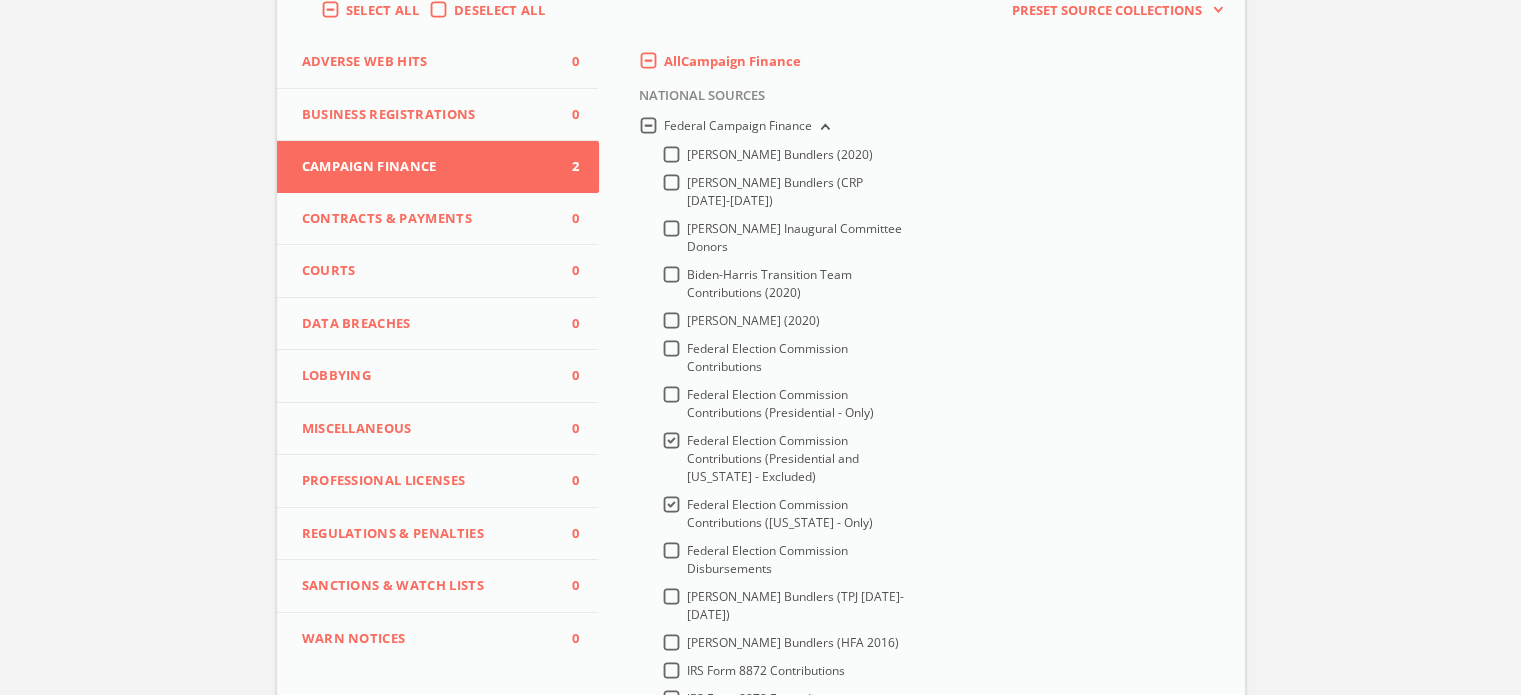 click on "Federal Election Commission Contributions (Presidential - Only)" at bounding box center (780, 403) 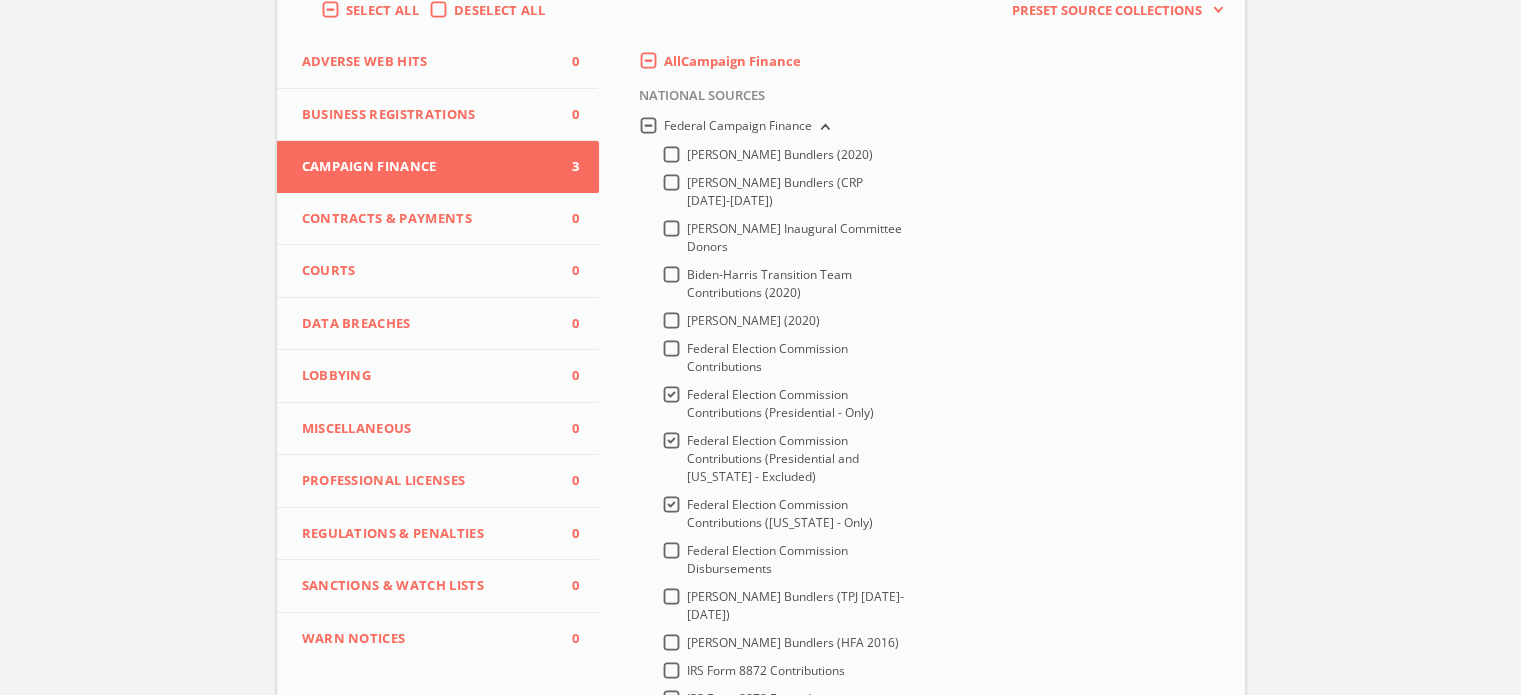 scroll, scrollTop: 0, scrollLeft: 0, axis: both 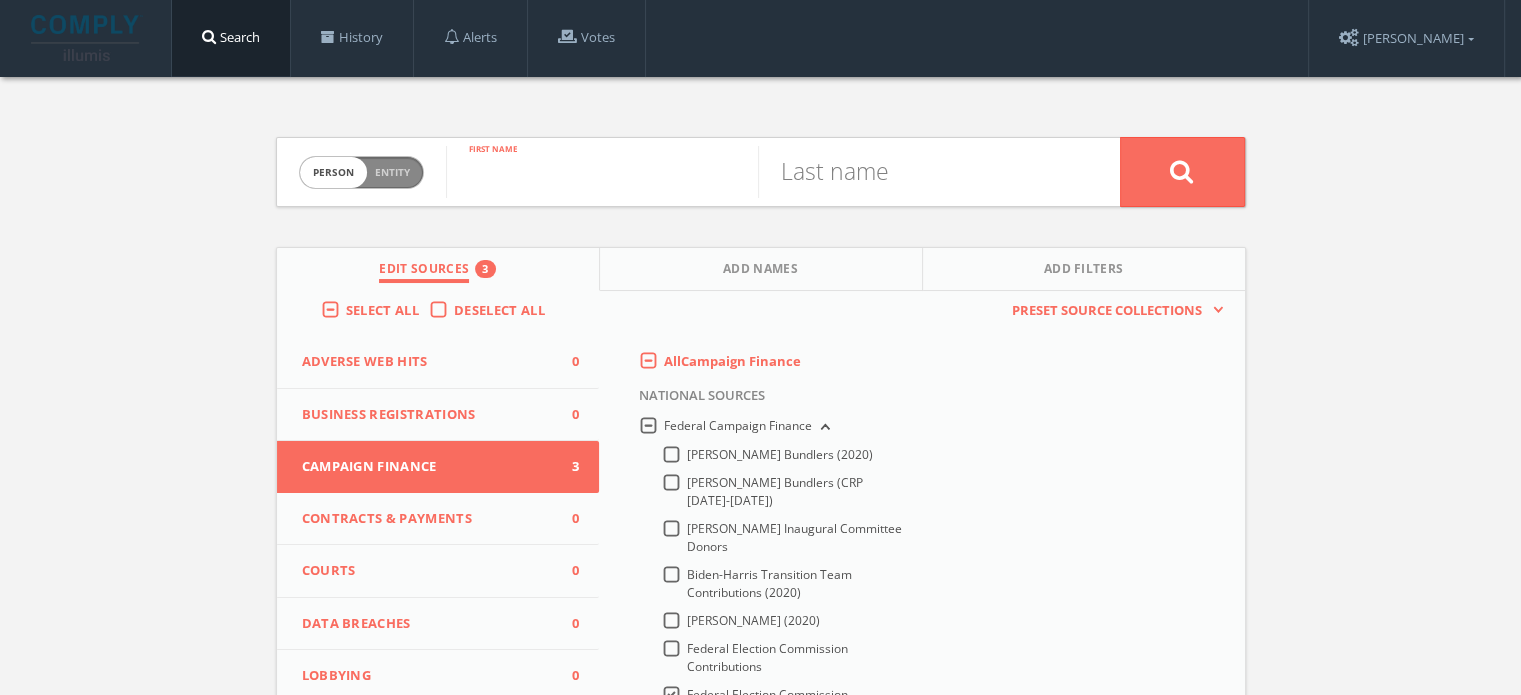 click at bounding box center (602, 172) 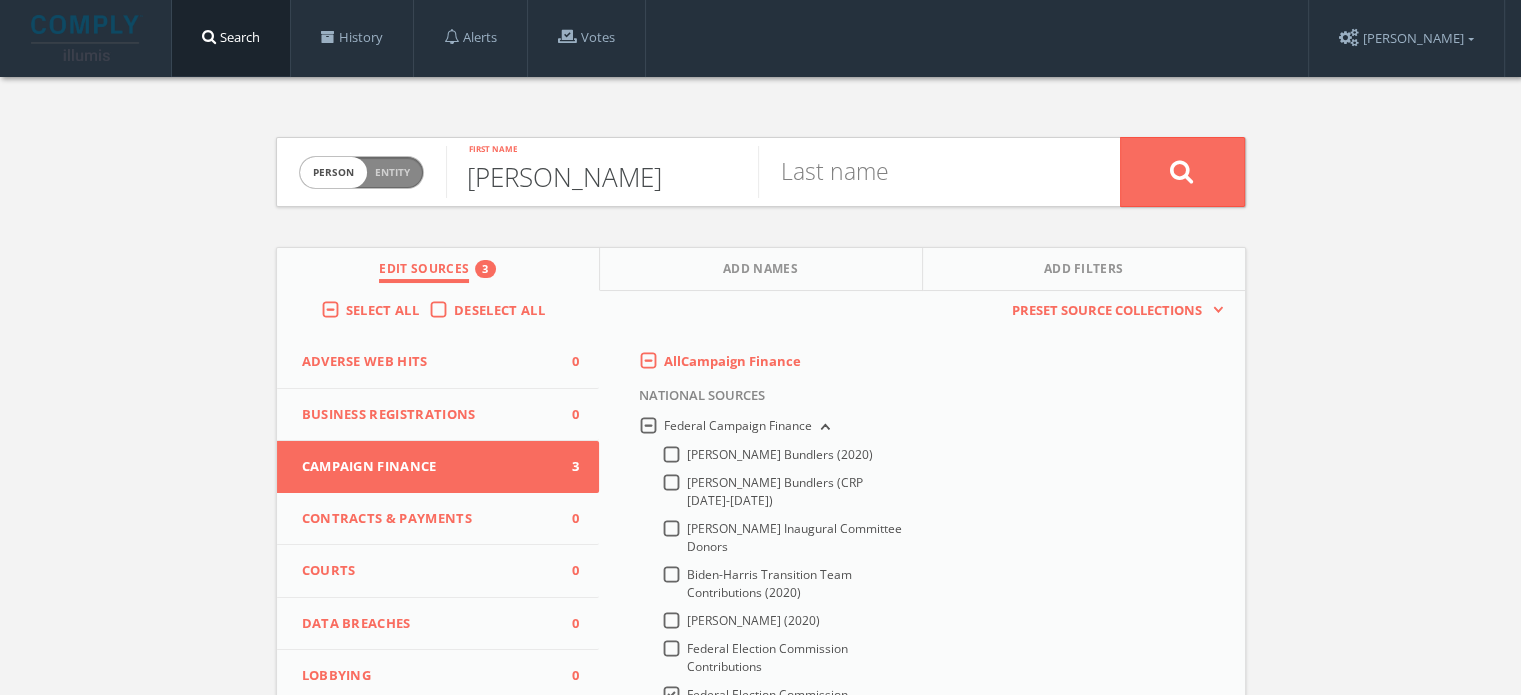 type on "[PERSON_NAME]" 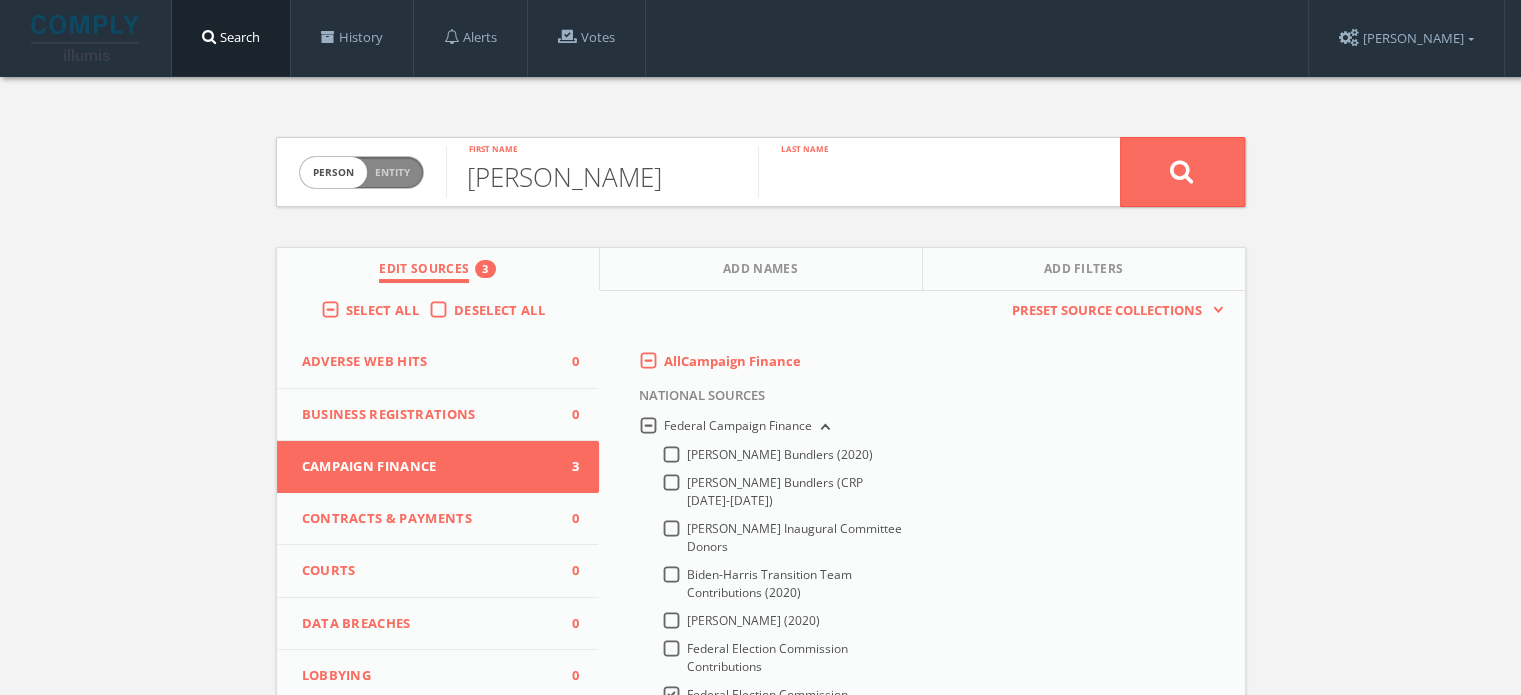 click at bounding box center (914, 172) 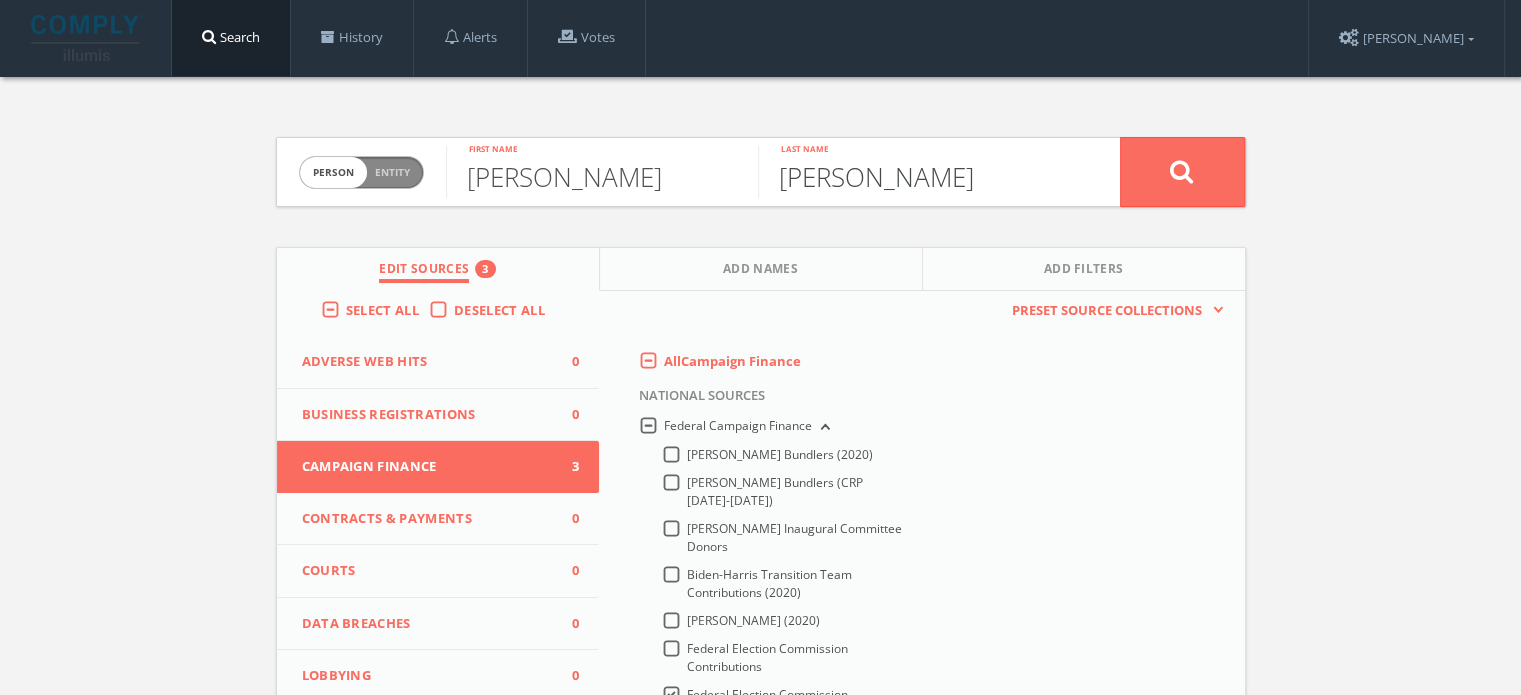 type on "[PERSON_NAME]" 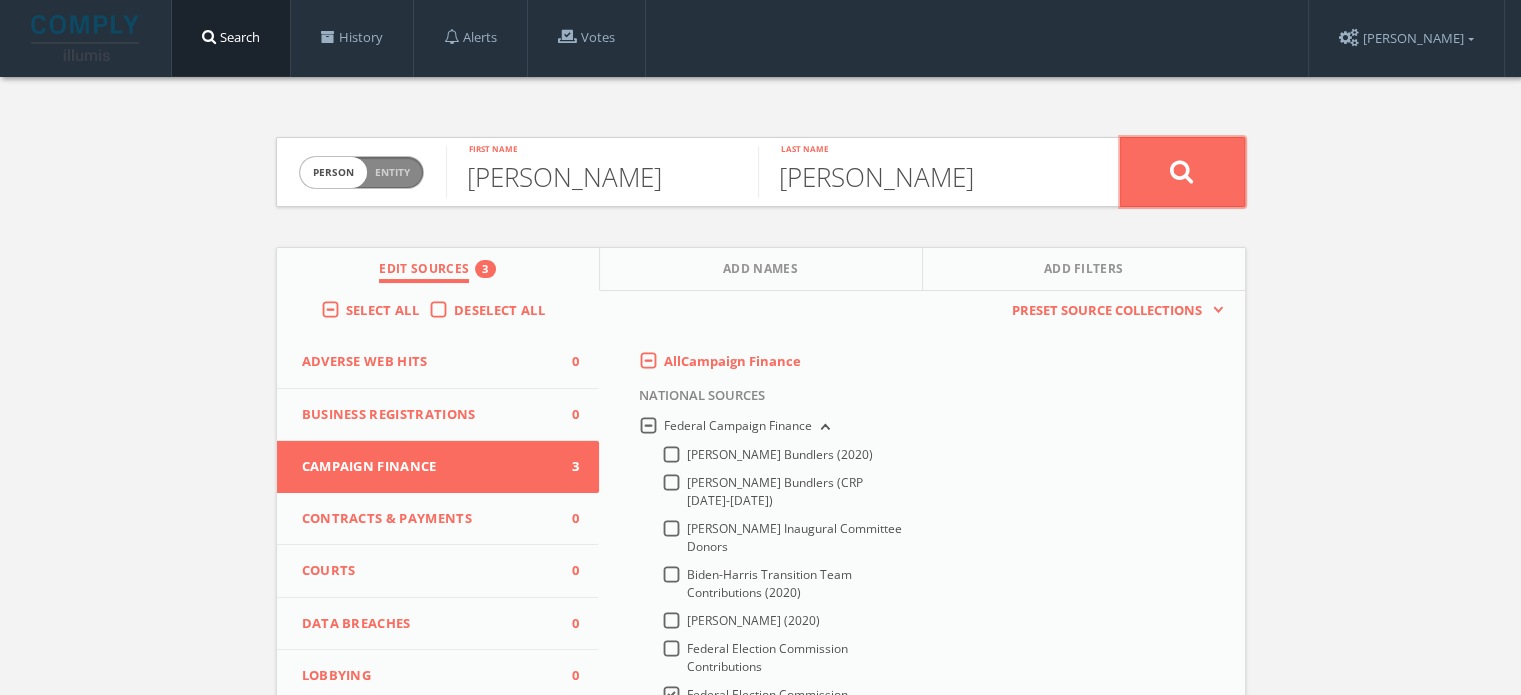 click at bounding box center [1182, 171] 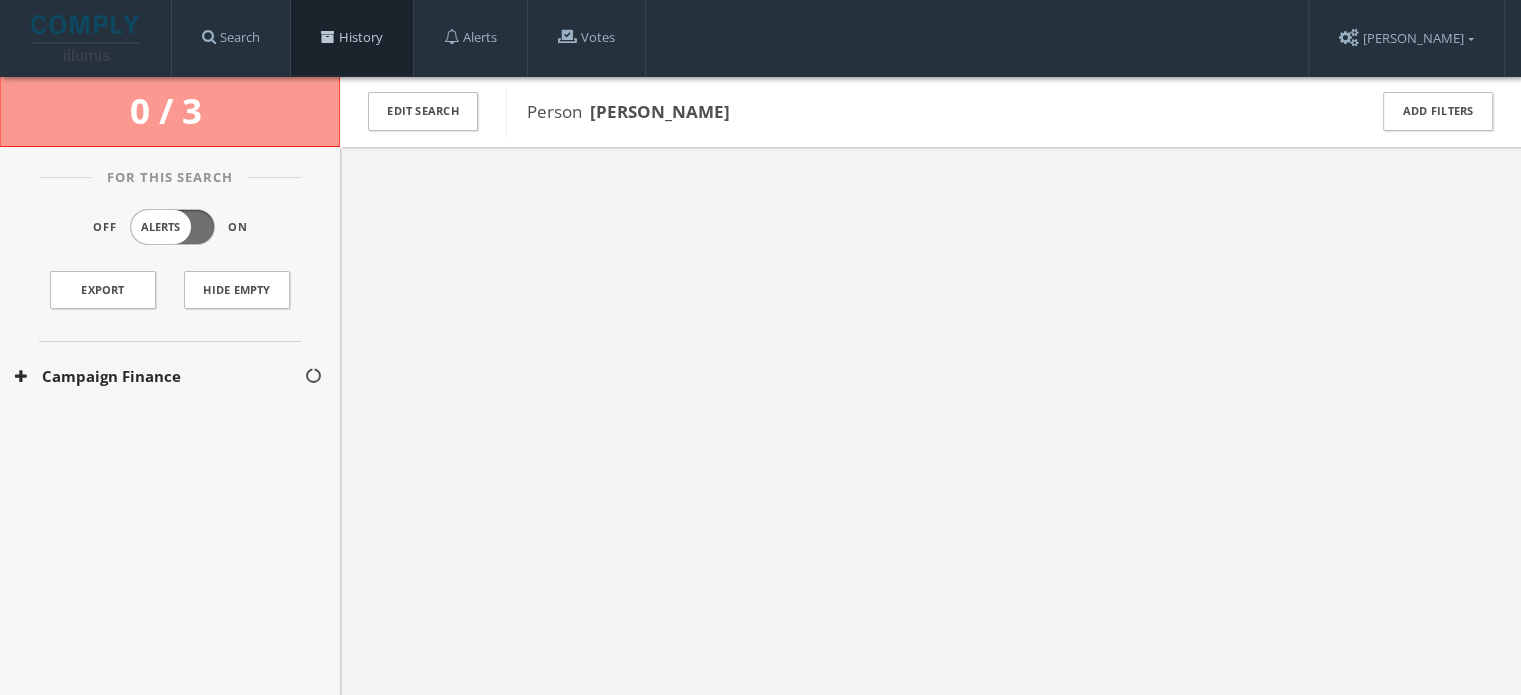 click on "History" at bounding box center [352, 38] 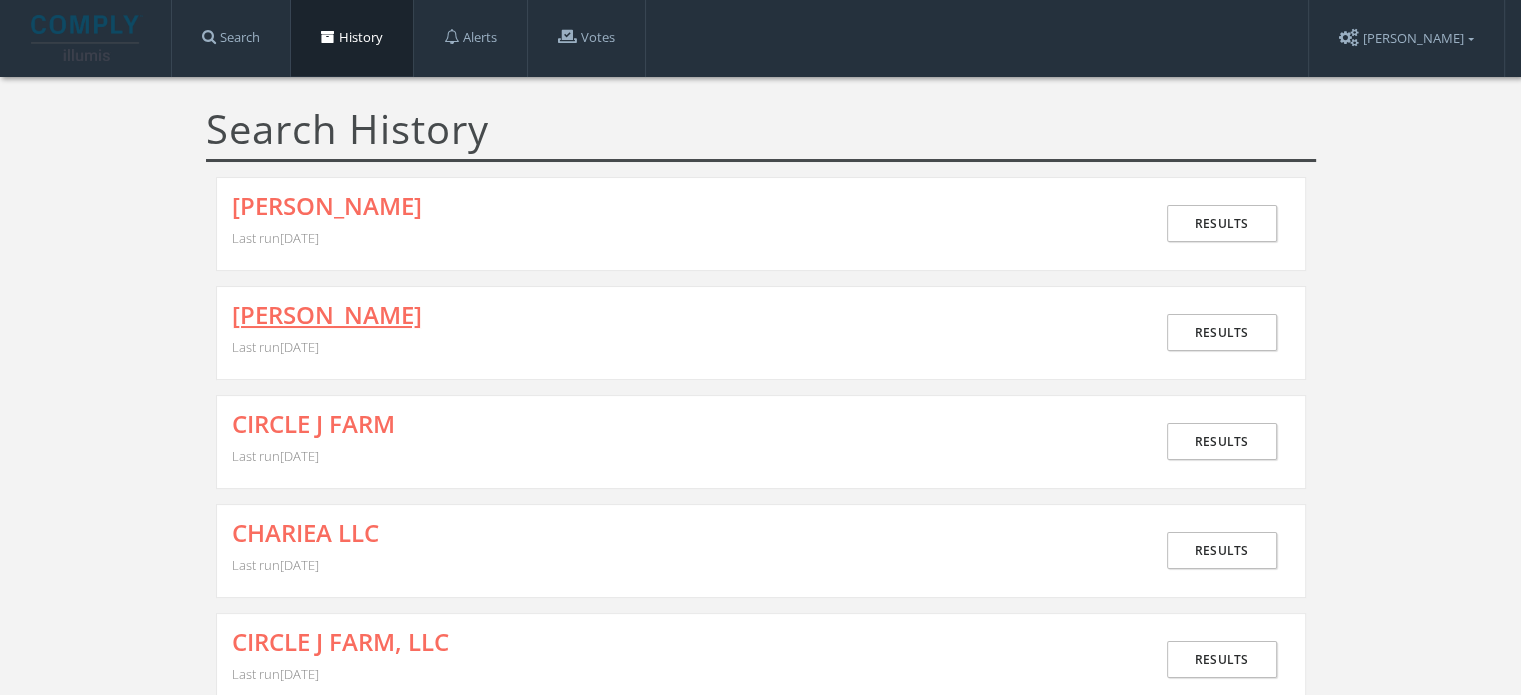 click on "[PERSON_NAME]" at bounding box center (327, 315) 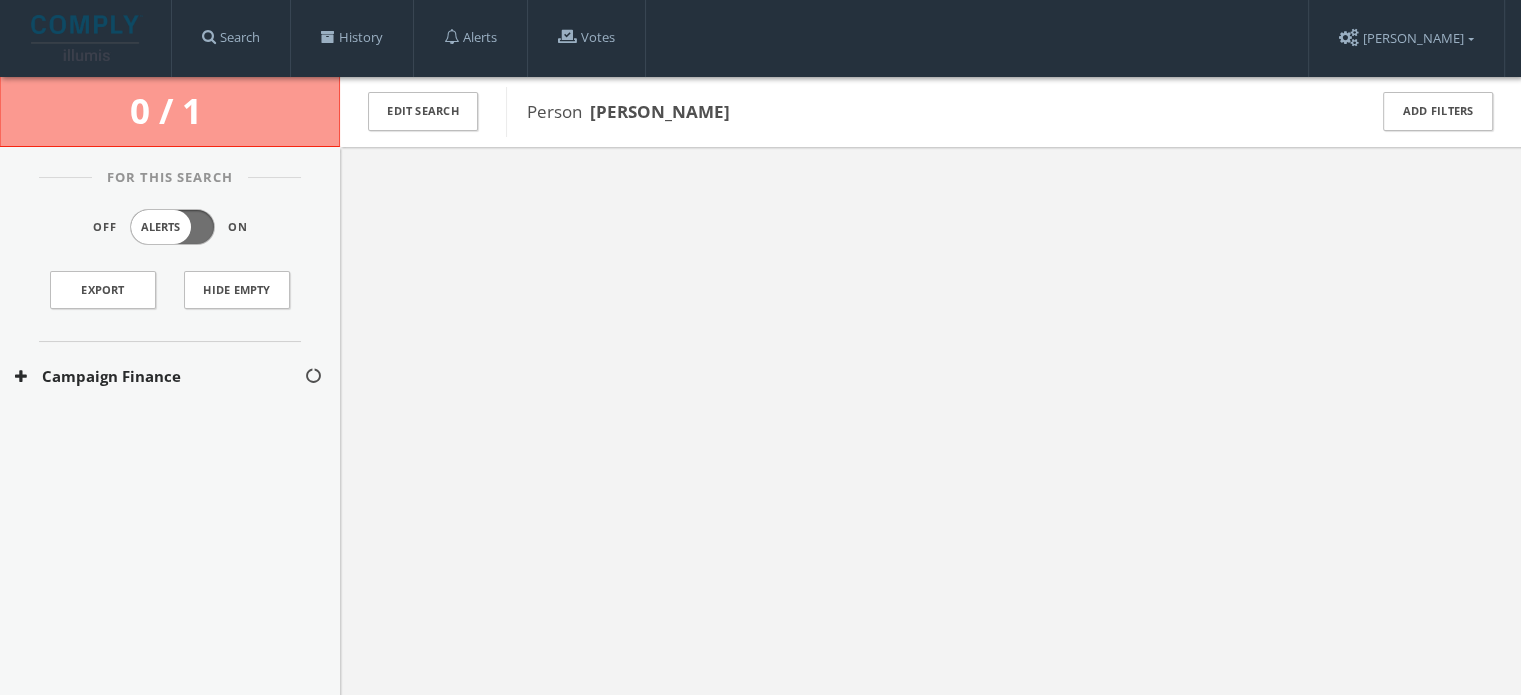 click on "Campaign Finance" at bounding box center [159, 376] 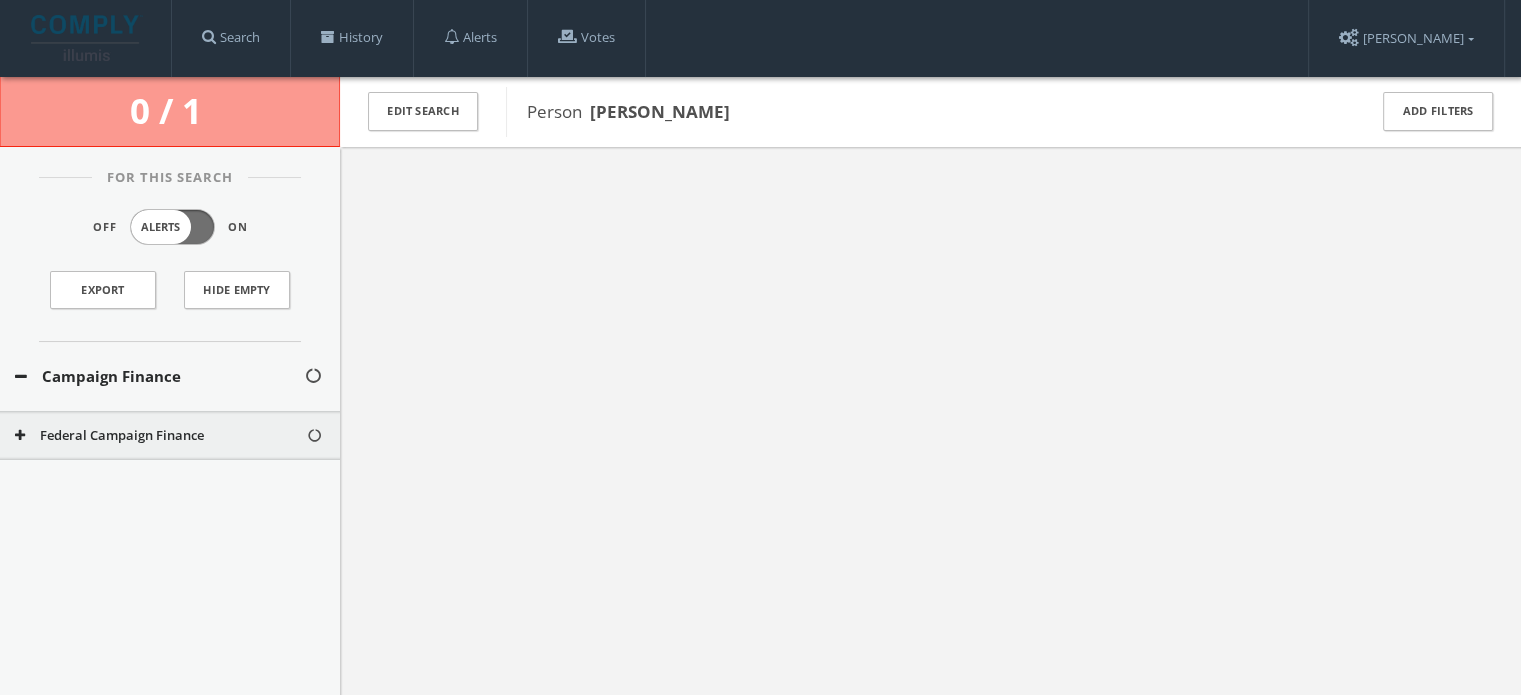click on "Federal Campaign Finance" at bounding box center (160, 436) 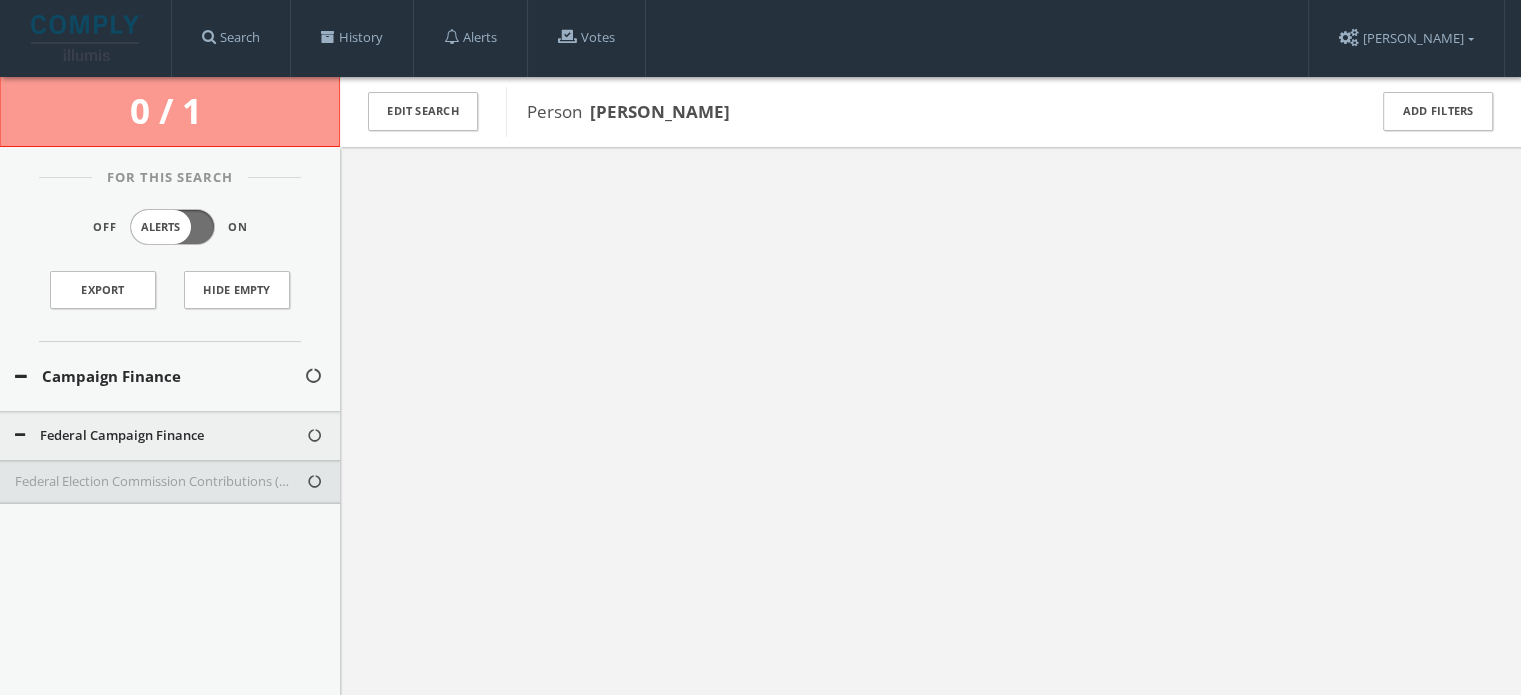 click on "Federal Election Commission Contributions ([US_STATE] - Only)" at bounding box center (160, 482) 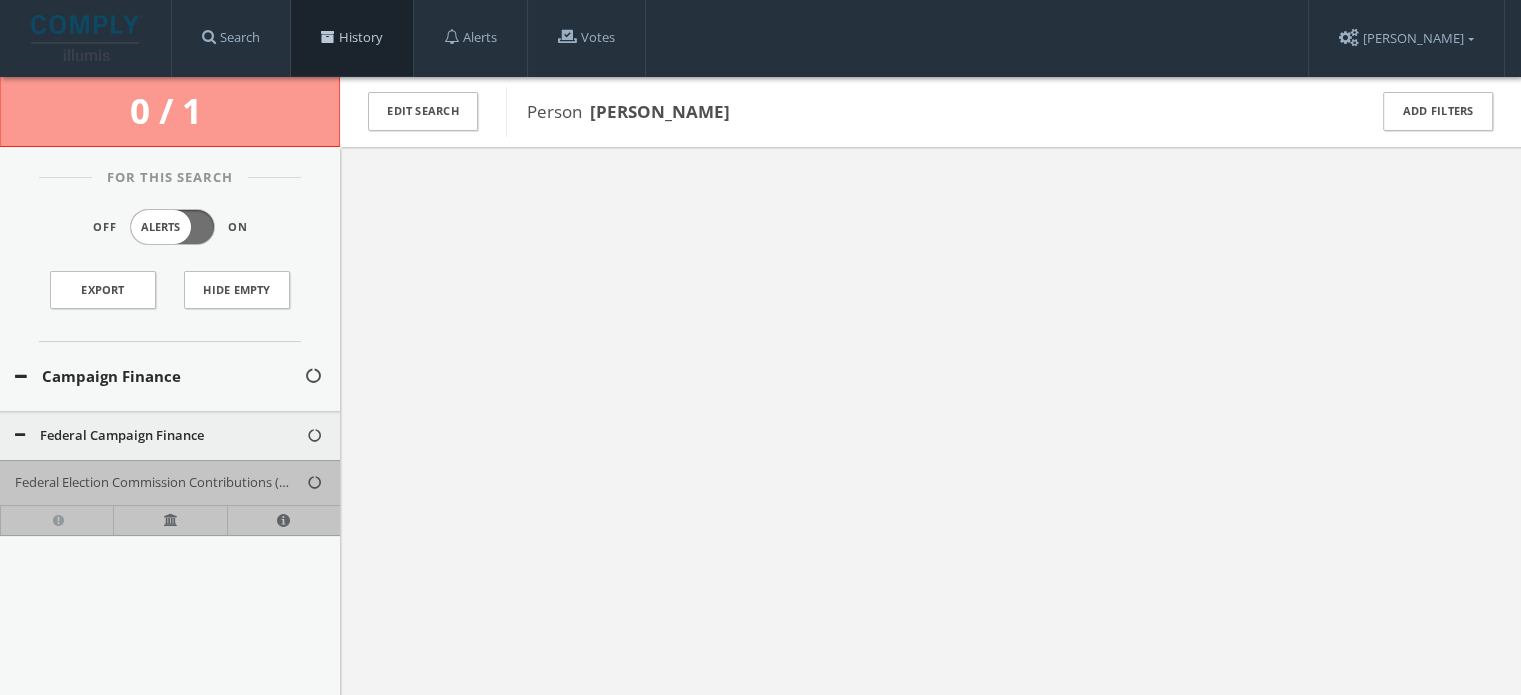 click on "History" at bounding box center [352, 38] 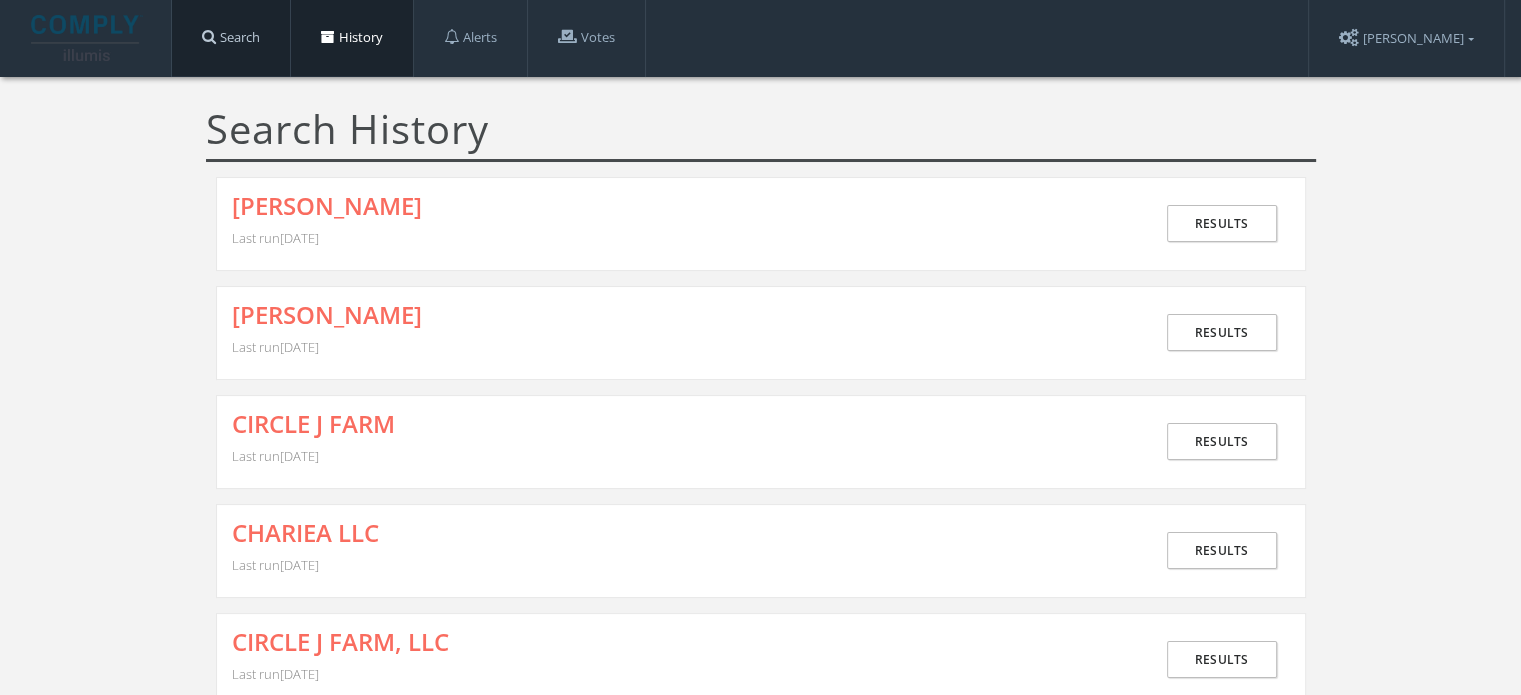 click on "Search" at bounding box center (231, 38) 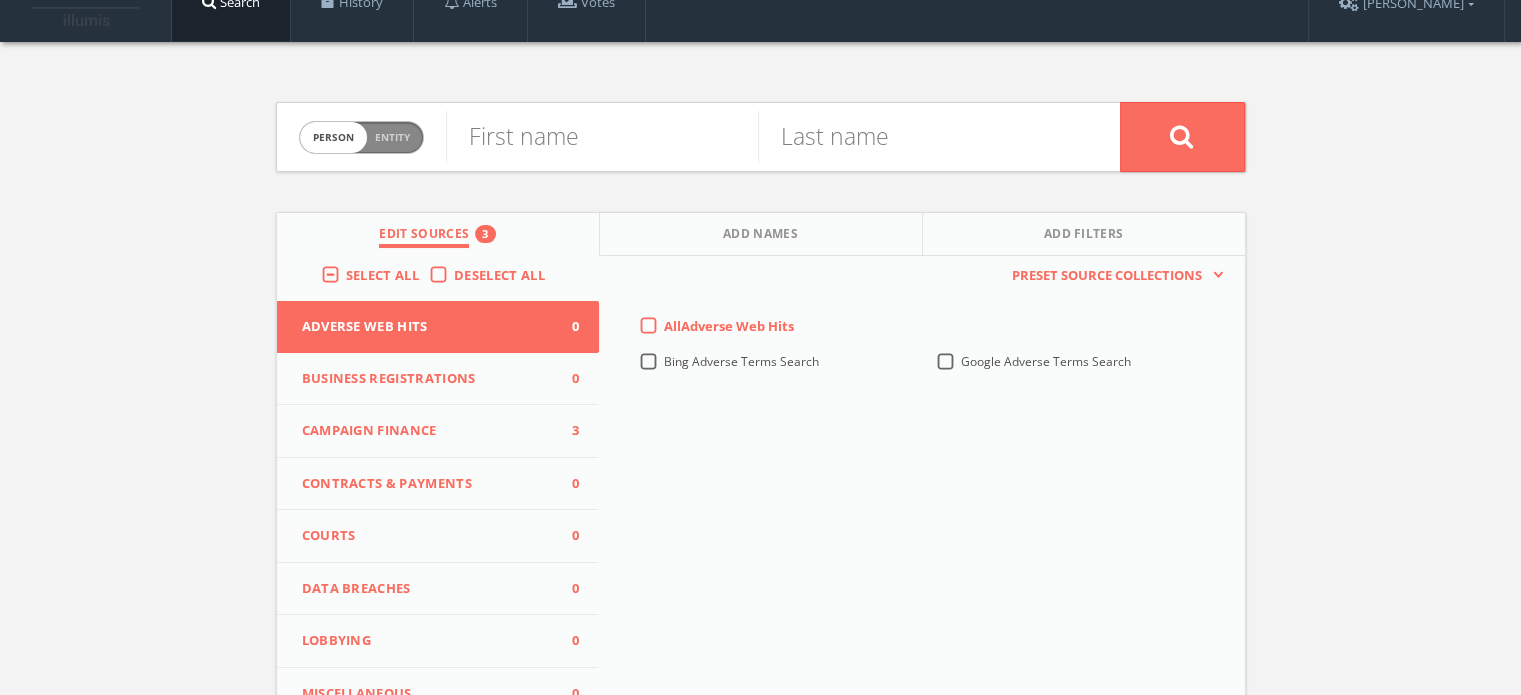 scroll, scrollTop: 0, scrollLeft: 0, axis: both 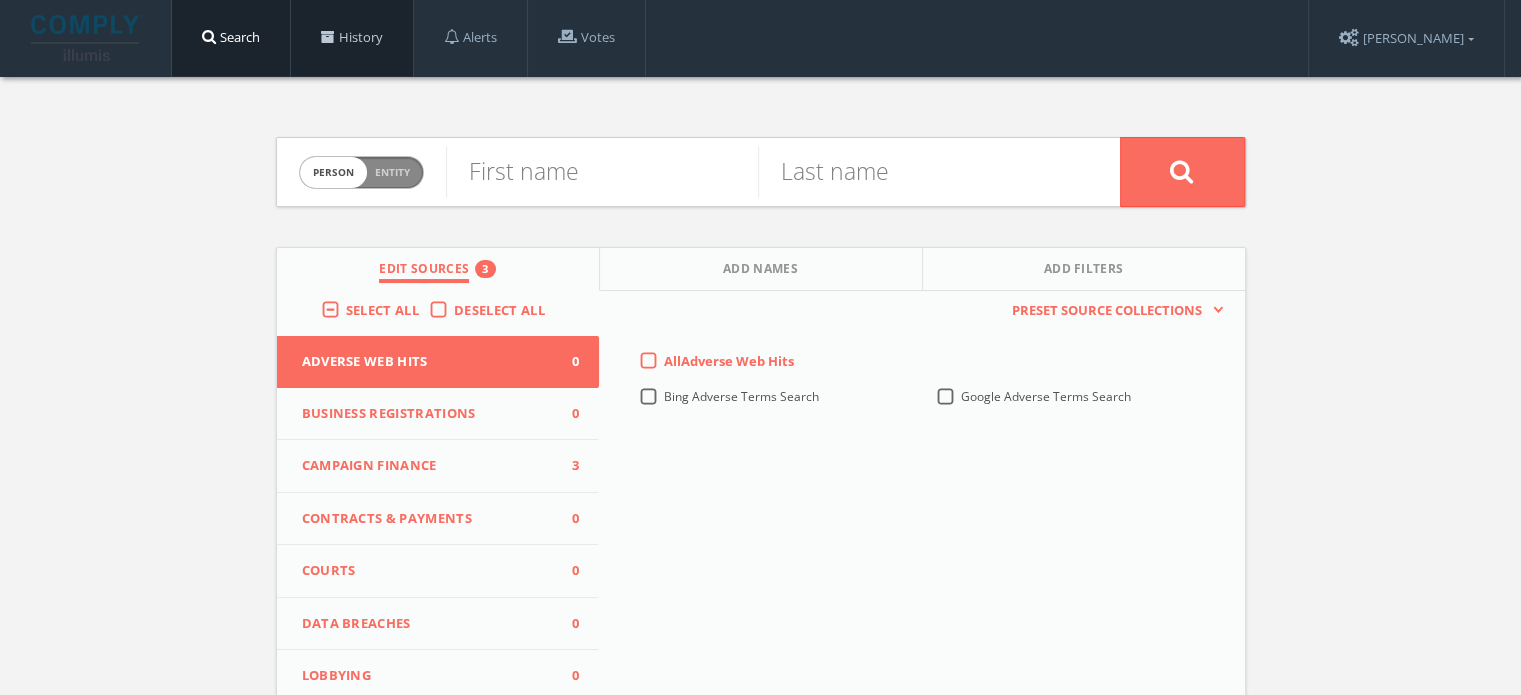 click on "History" at bounding box center [352, 38] 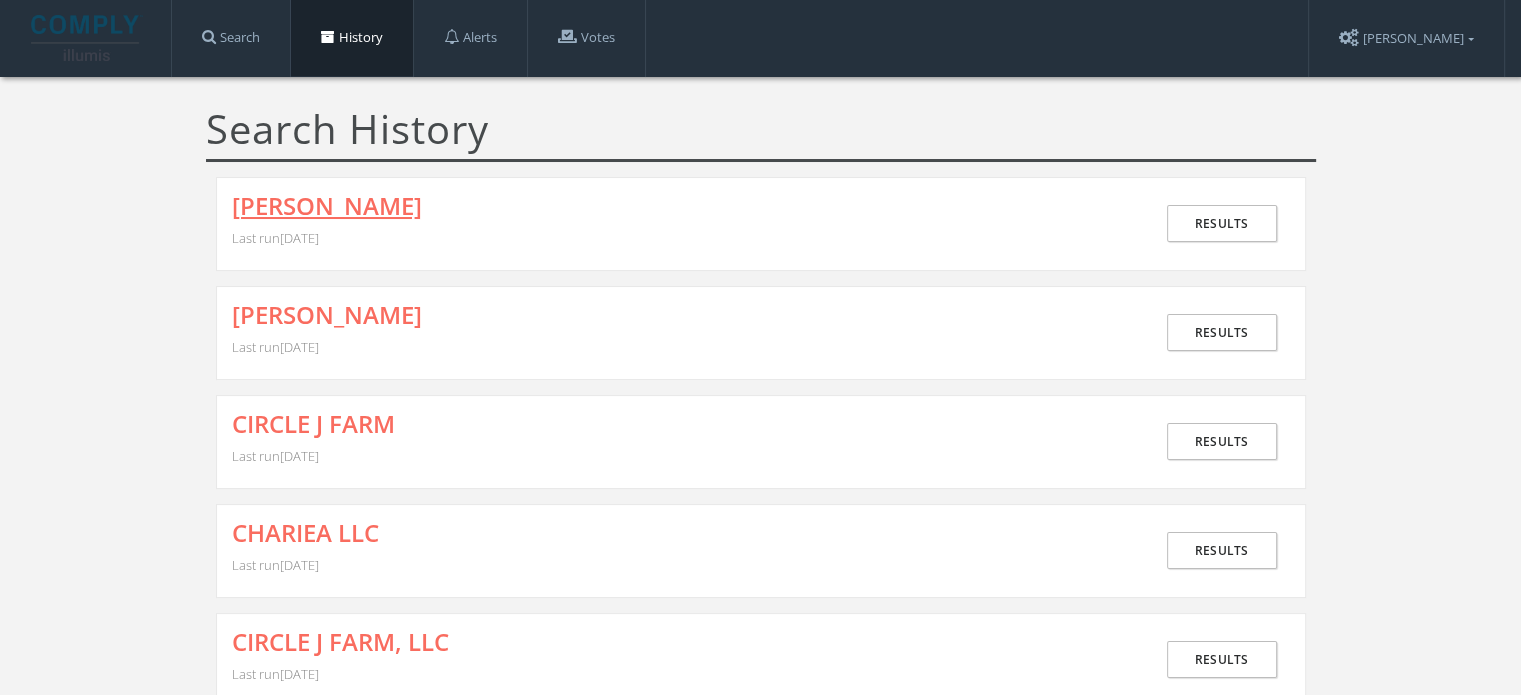 click on "[PERSON_NAME]" at bounding box center [327, 206] 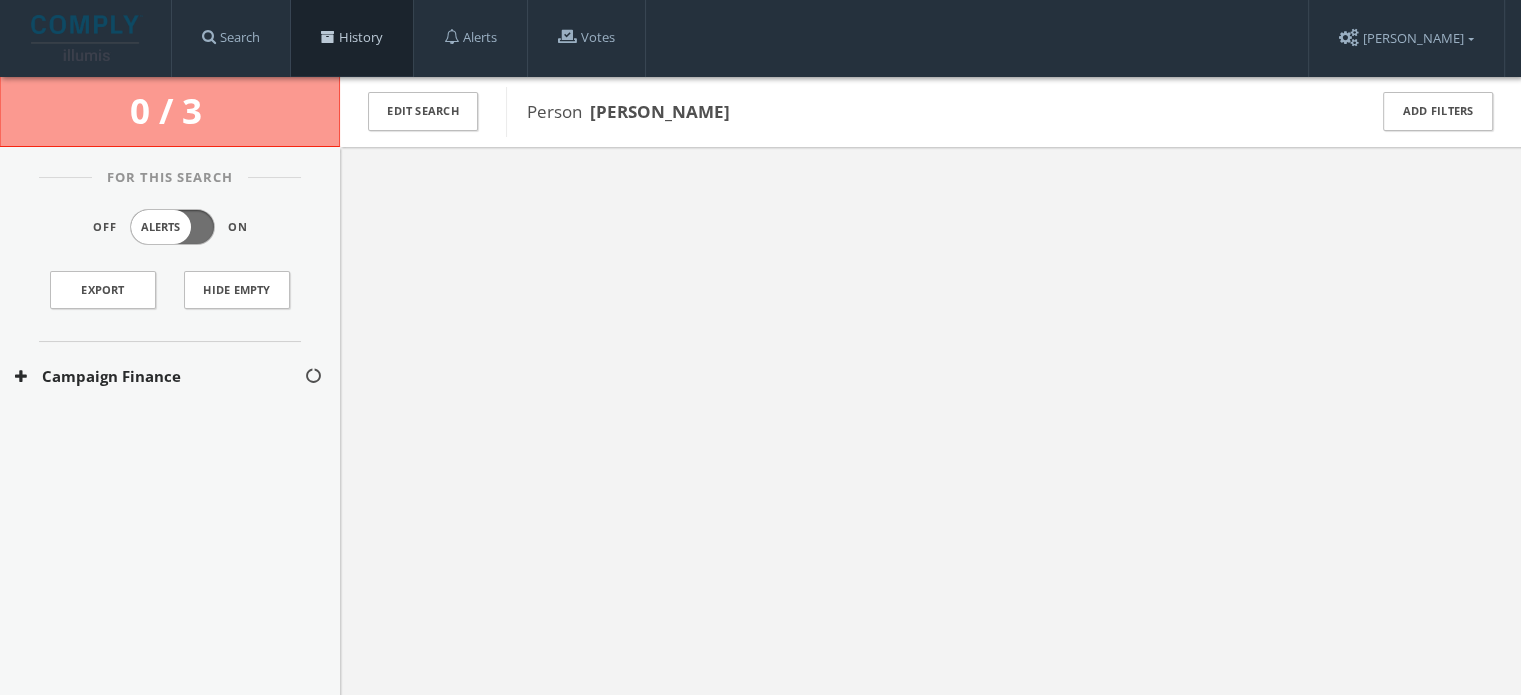 click on "History" at bounding box center (352, 38) 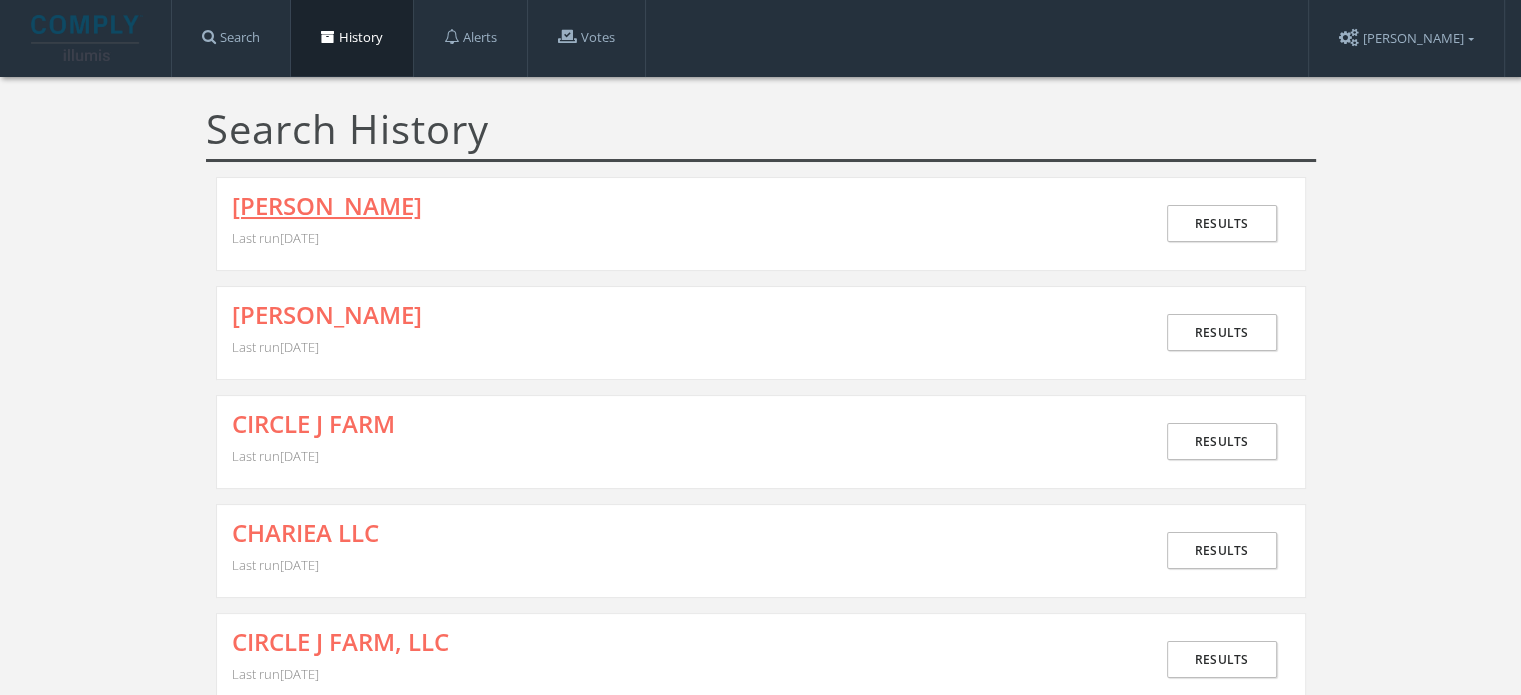 click on "[PERSON_NAME]" at bounding box center [327, 206] 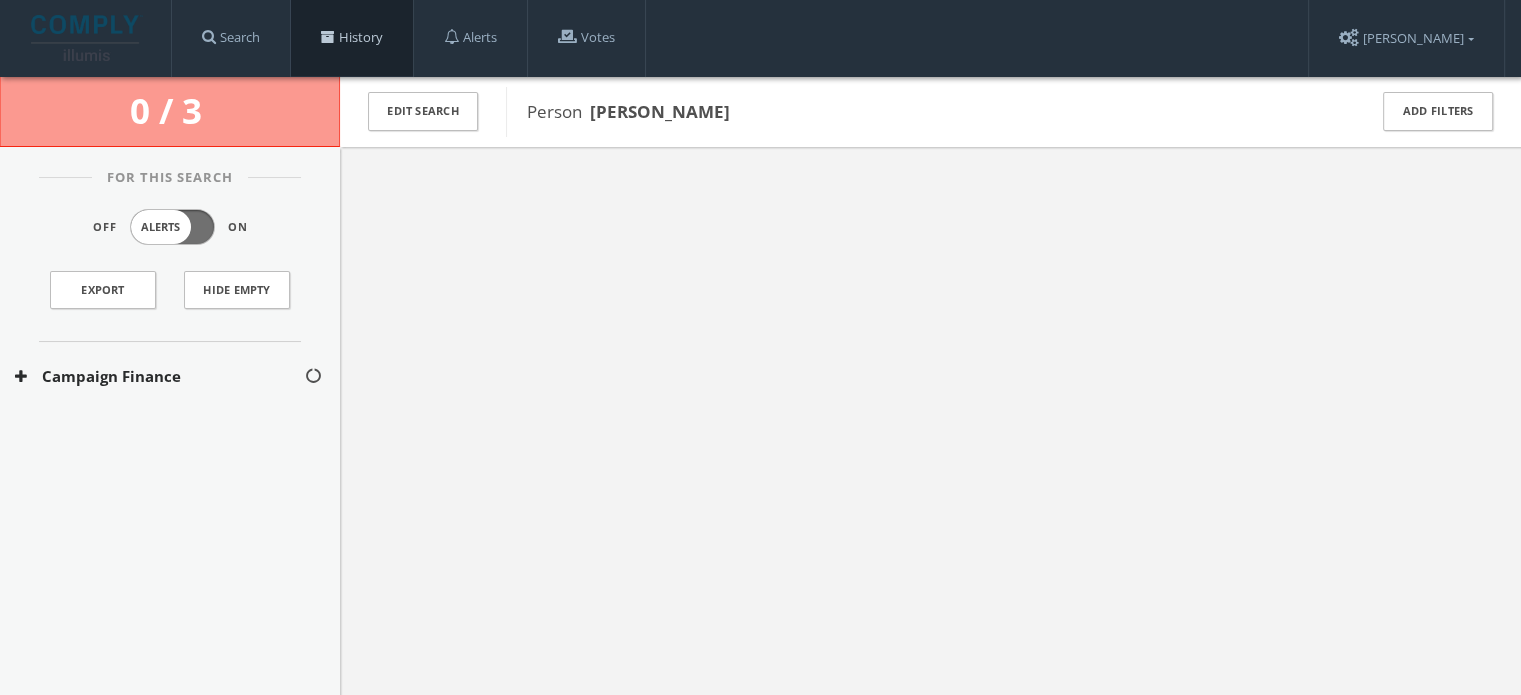 click on "History" at bounding box center [352, 38] 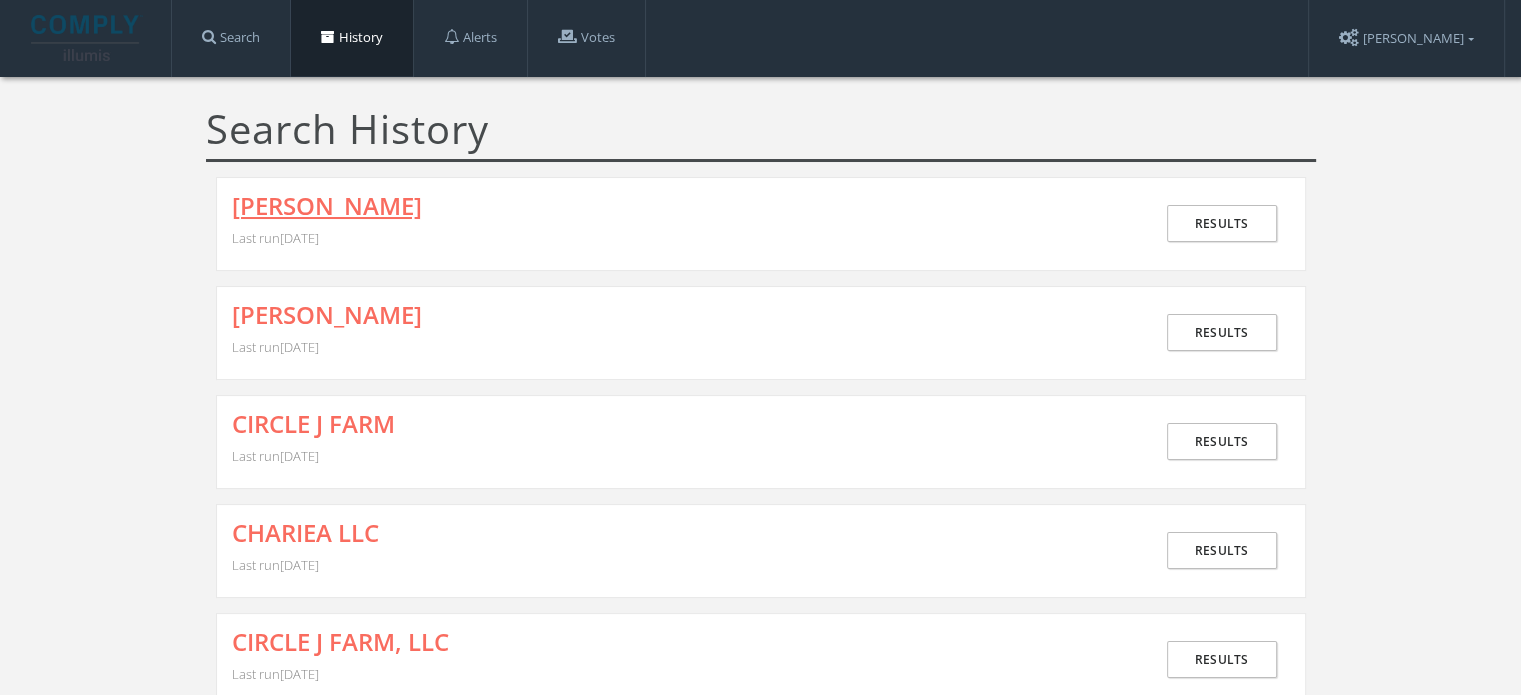 click on "[PERSON_NAME]" at bounding box center (327, 206) 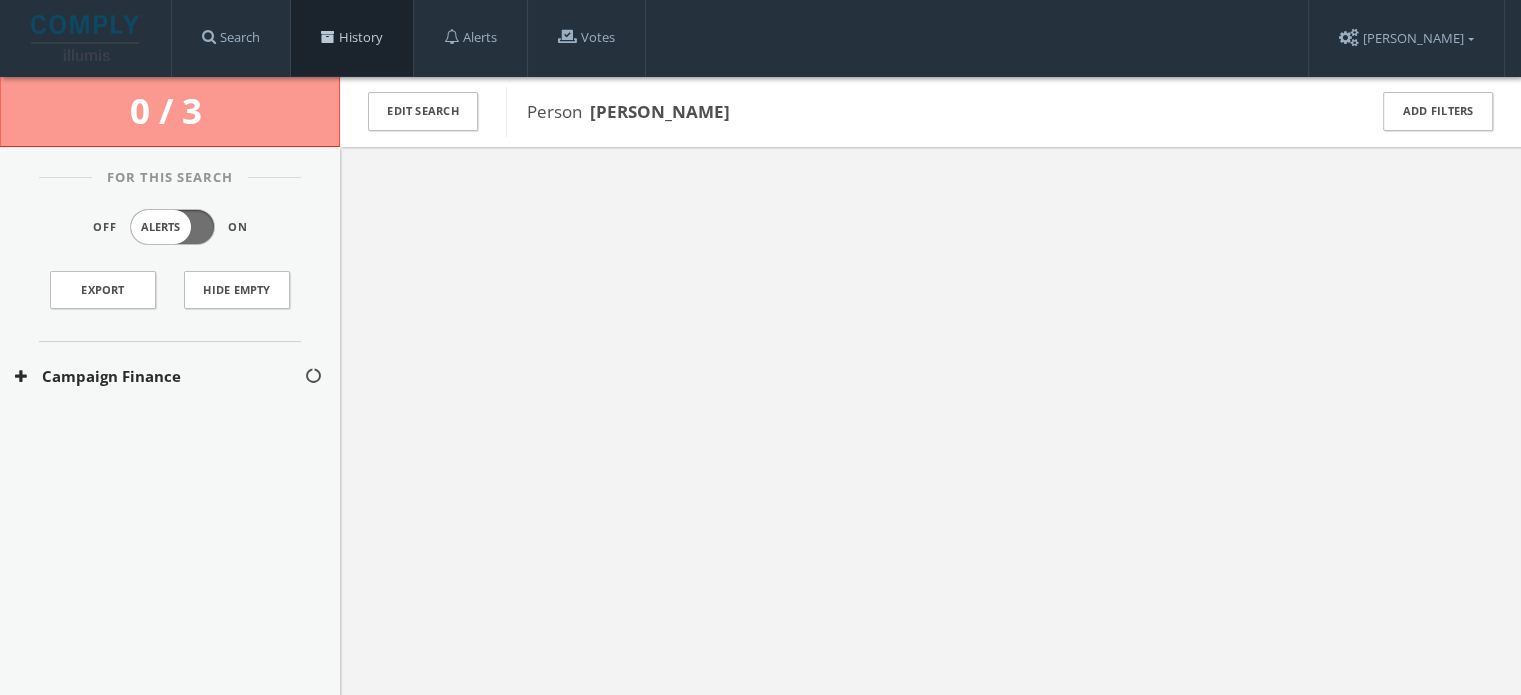 click on "History" at bounding box center [352, 38] 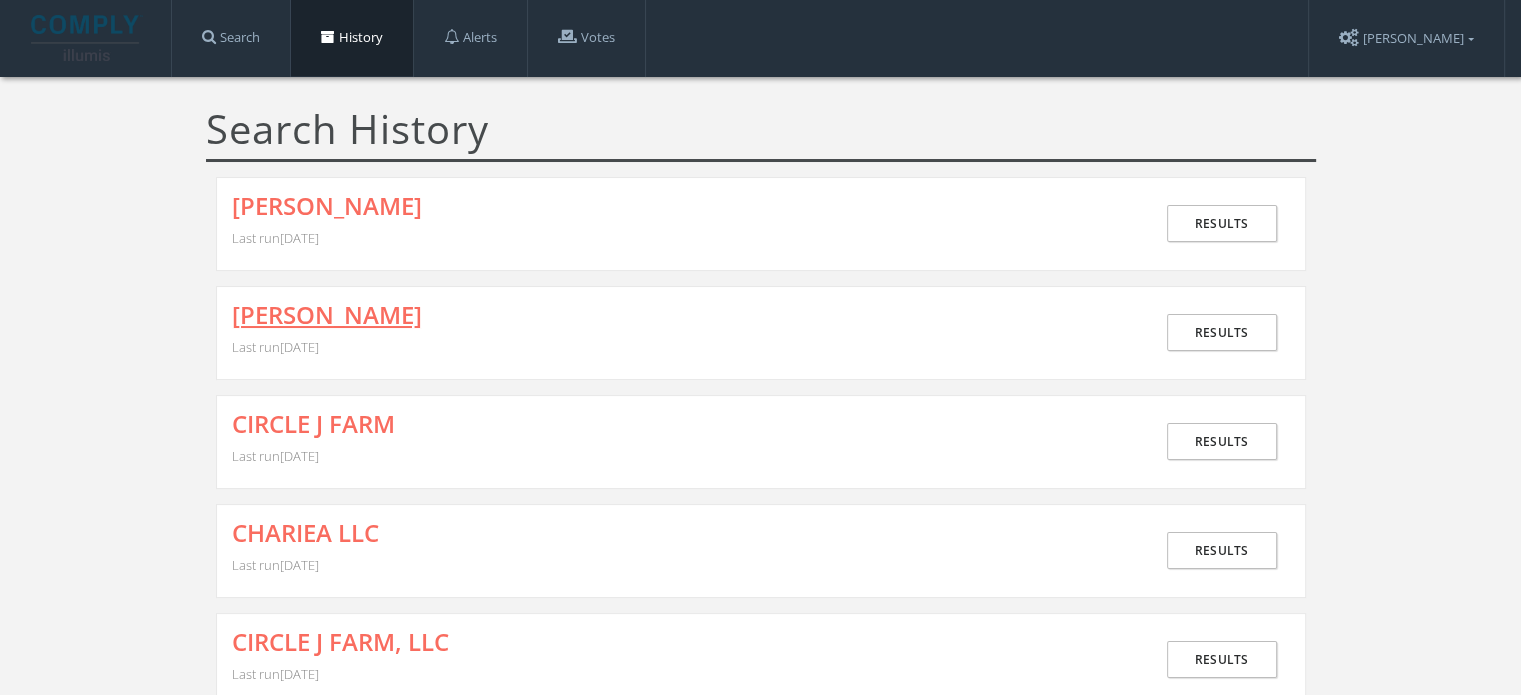 click on "[PERSON_NAME]" at bounding box center (327, 315) 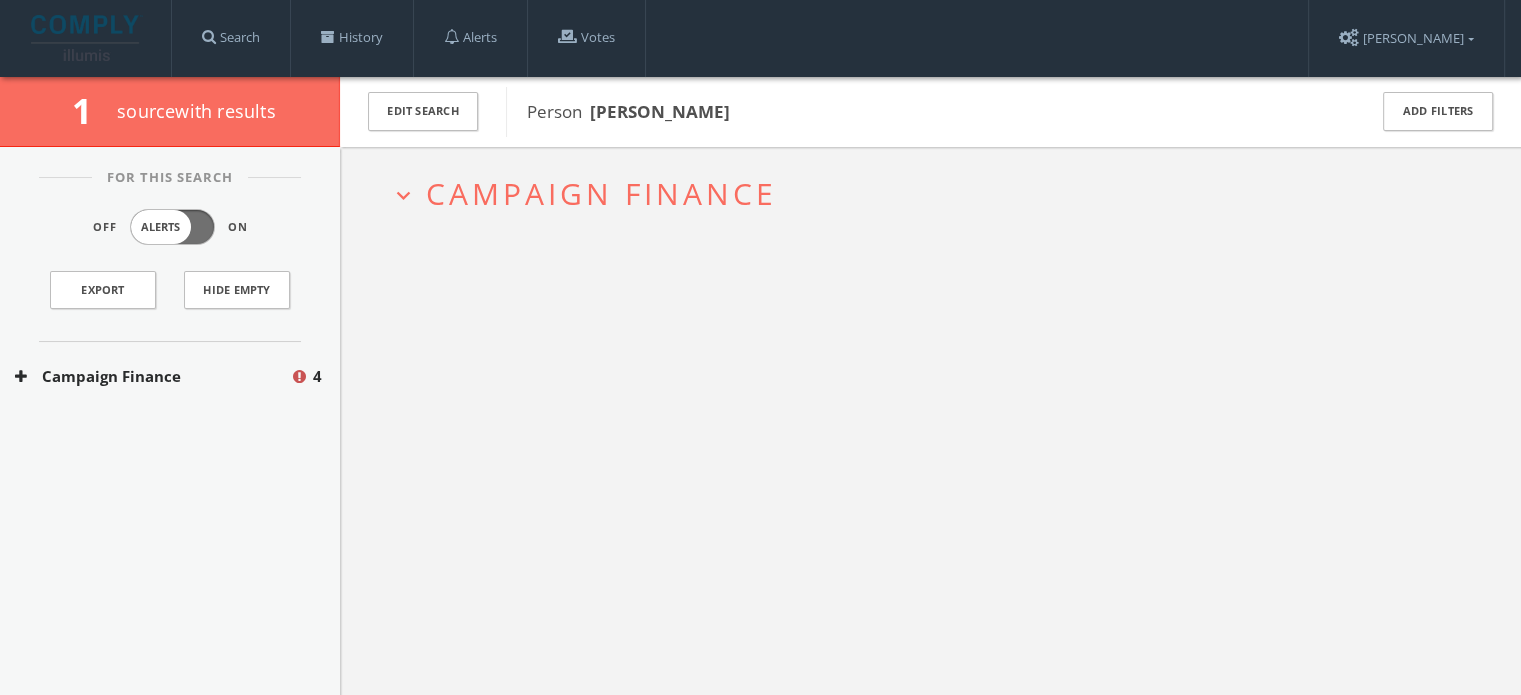 click on "Campaign Finance" at bounding box center [152, 376] 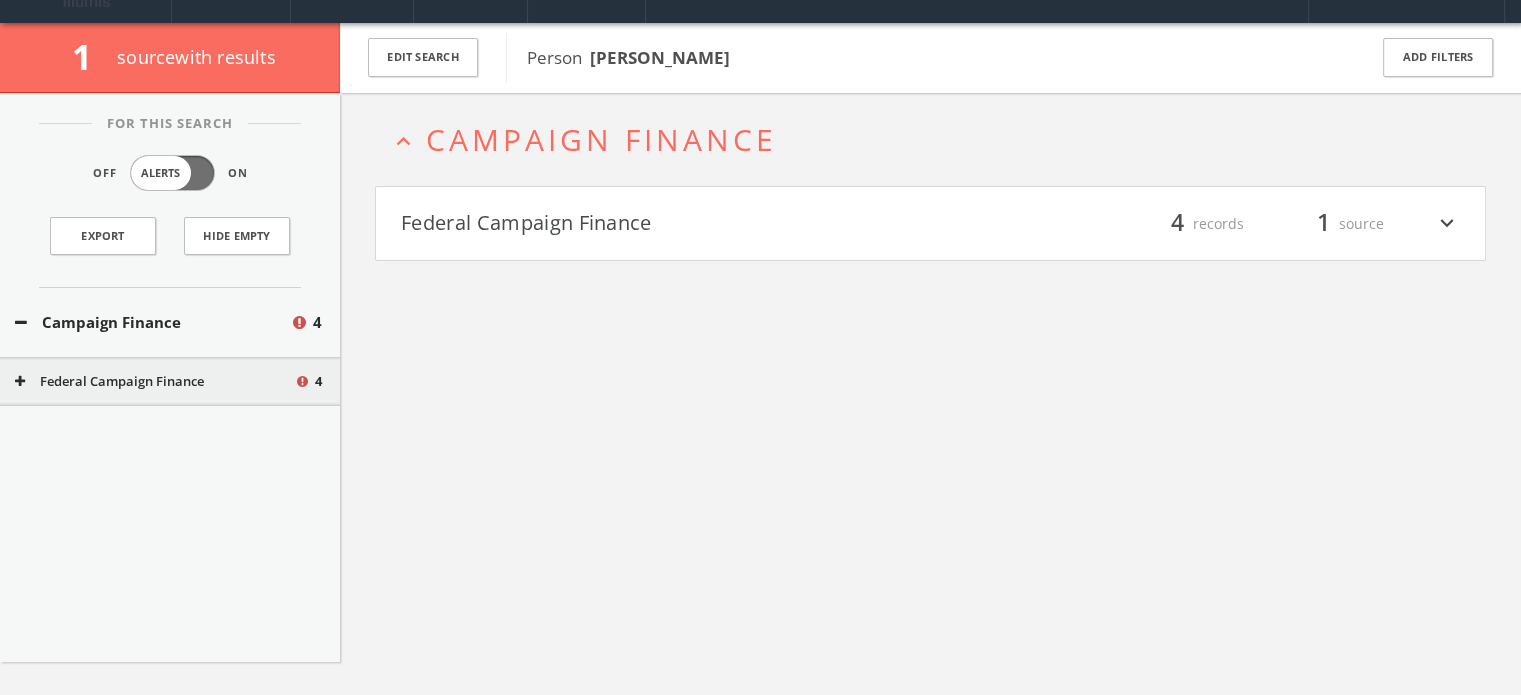click on "Federal Campaign Finance filter_list 4 records 1 source  expand_more" at bounding box center [930, 224] 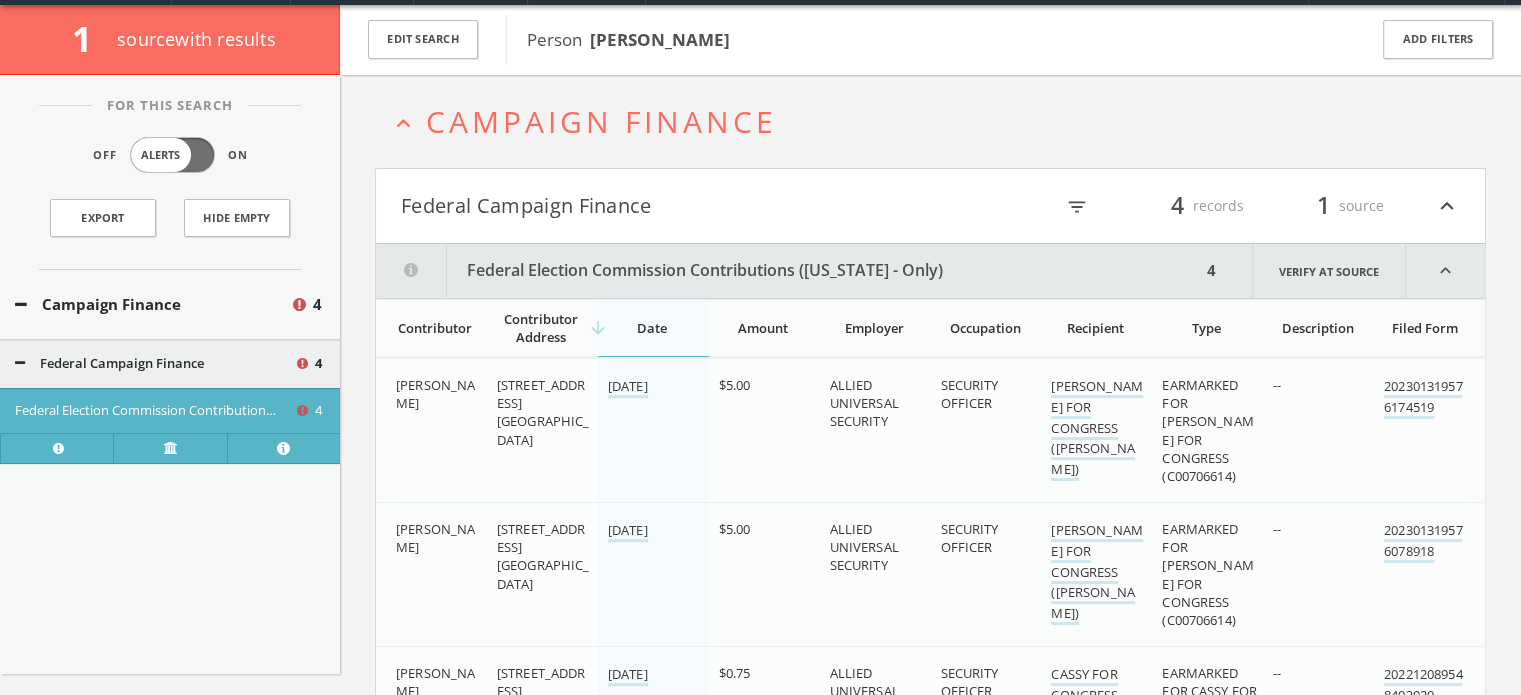scroll, scrollTop: 0, scrollLeft: 0, axis: both 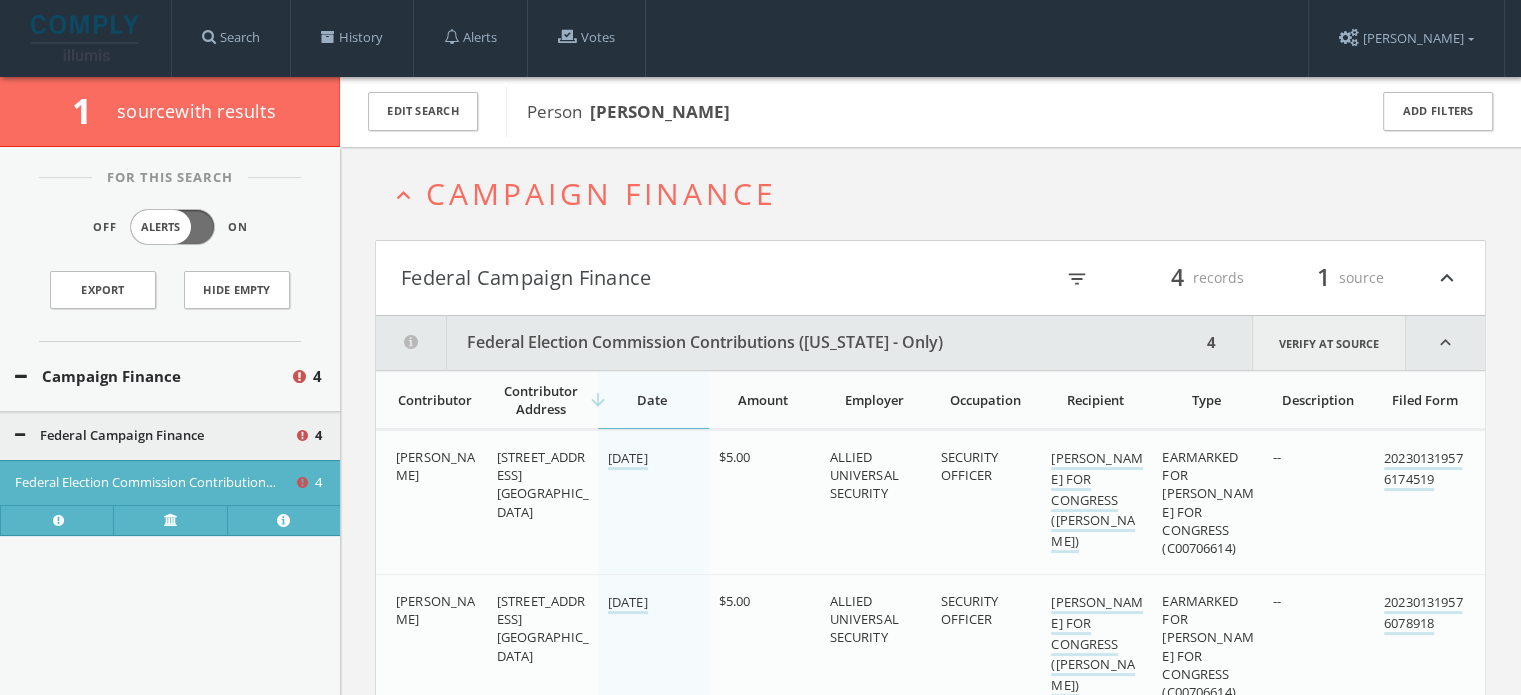 click on "Verify at source" at bounding box center (1329, 343) 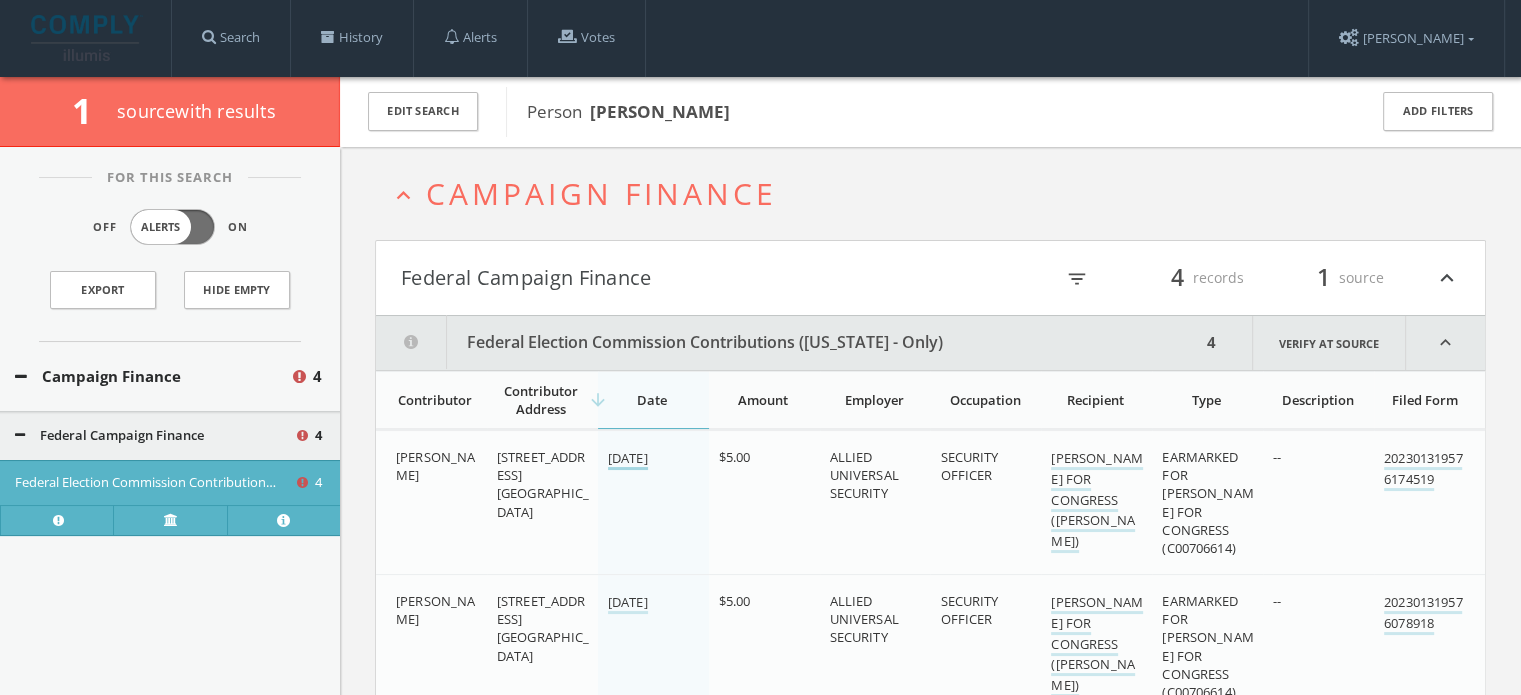 click on "[DATE]" at bounding box center [628, 459] 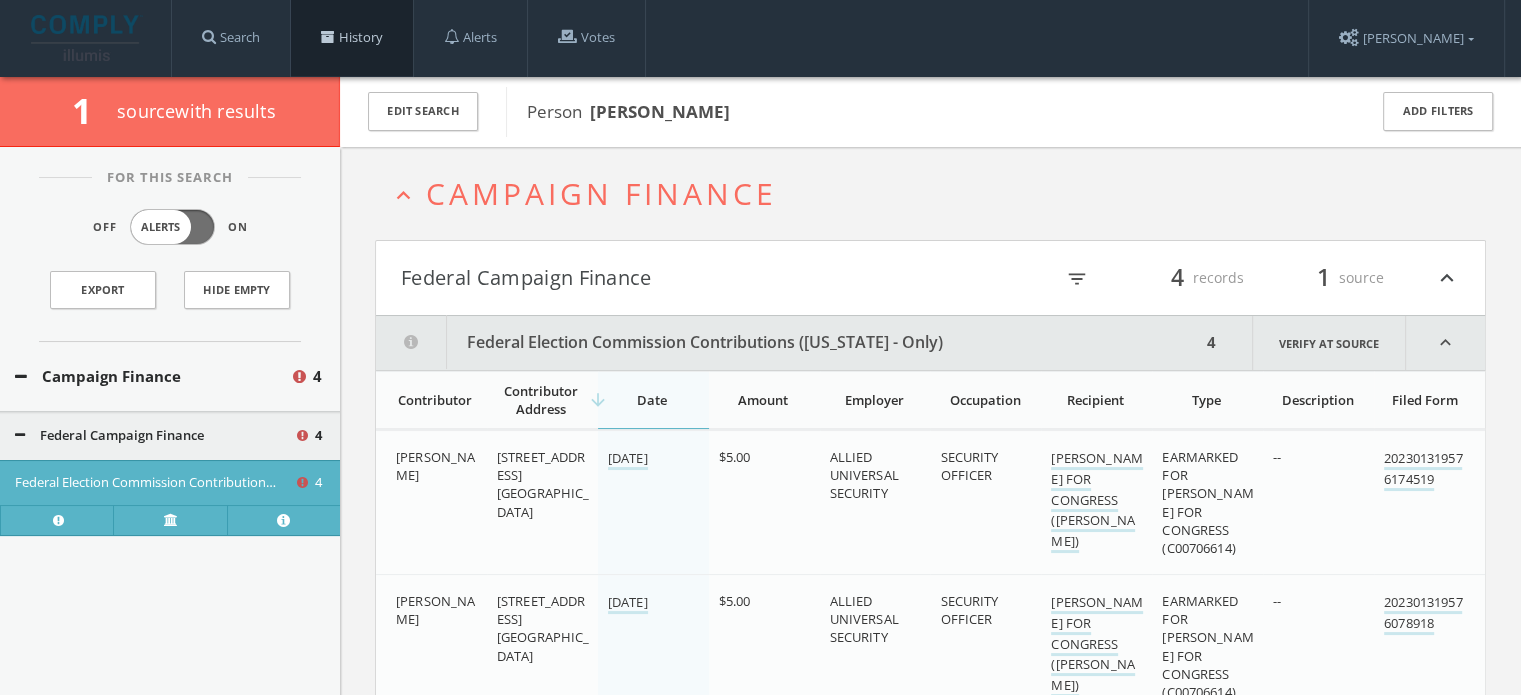click on "History" at bounding box center [352, 38] 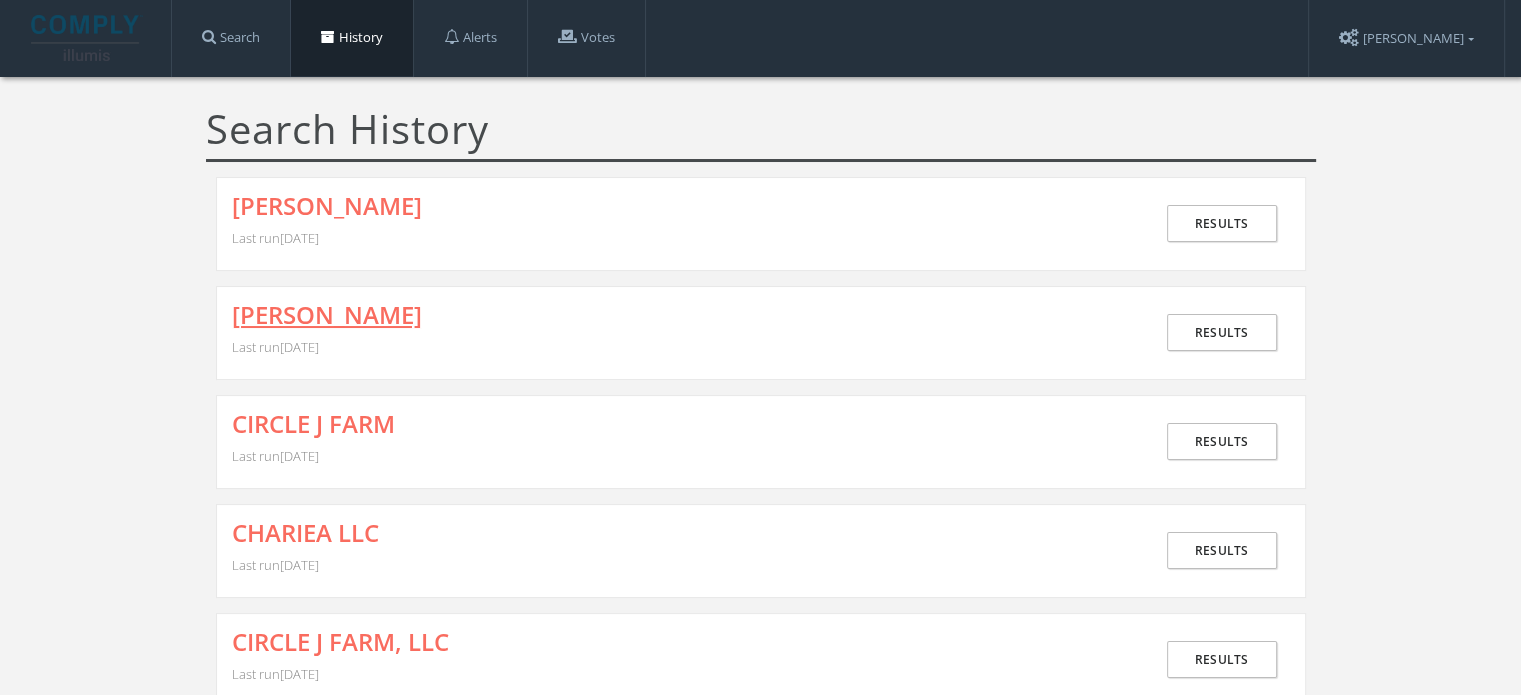 click on "[PERSON_NAME]" at bounding box center (327, 315) 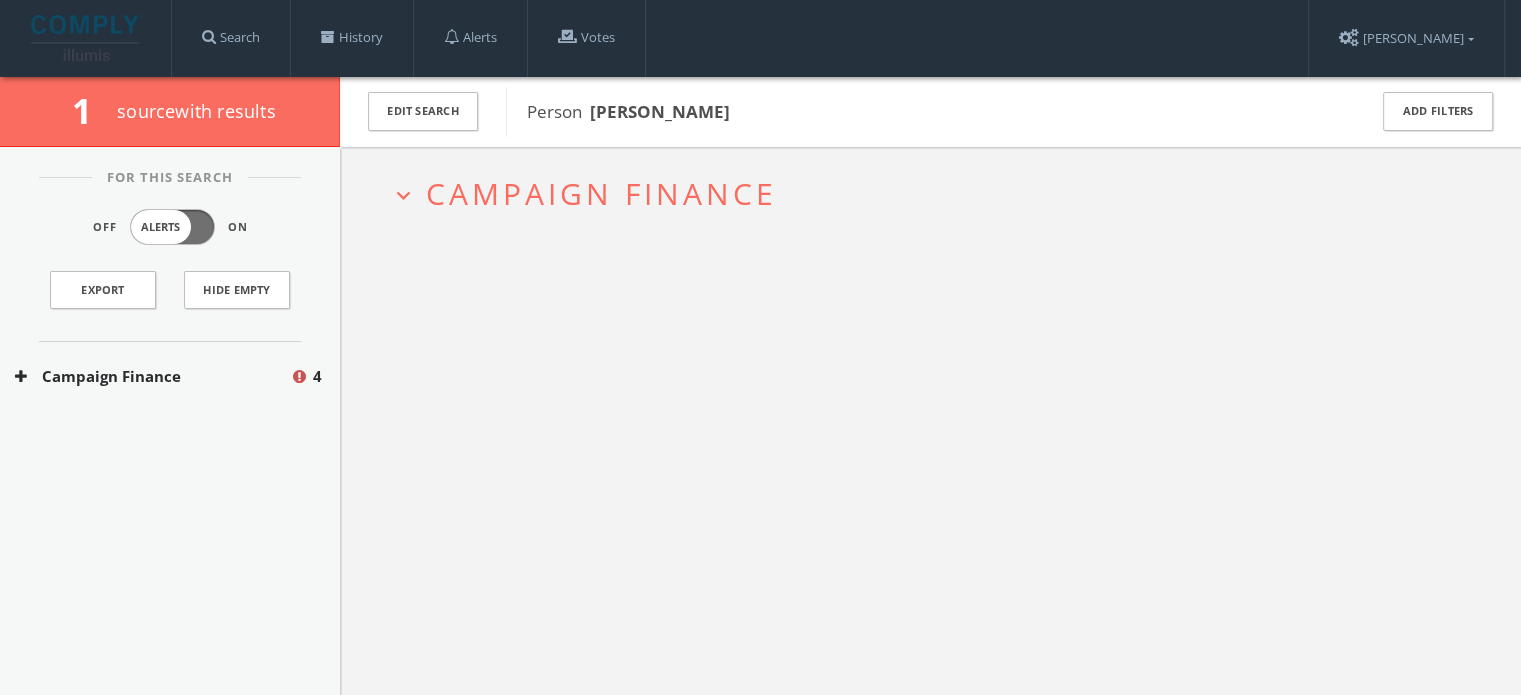 click on "Campaign Finance" at bounding box center (601, 193) 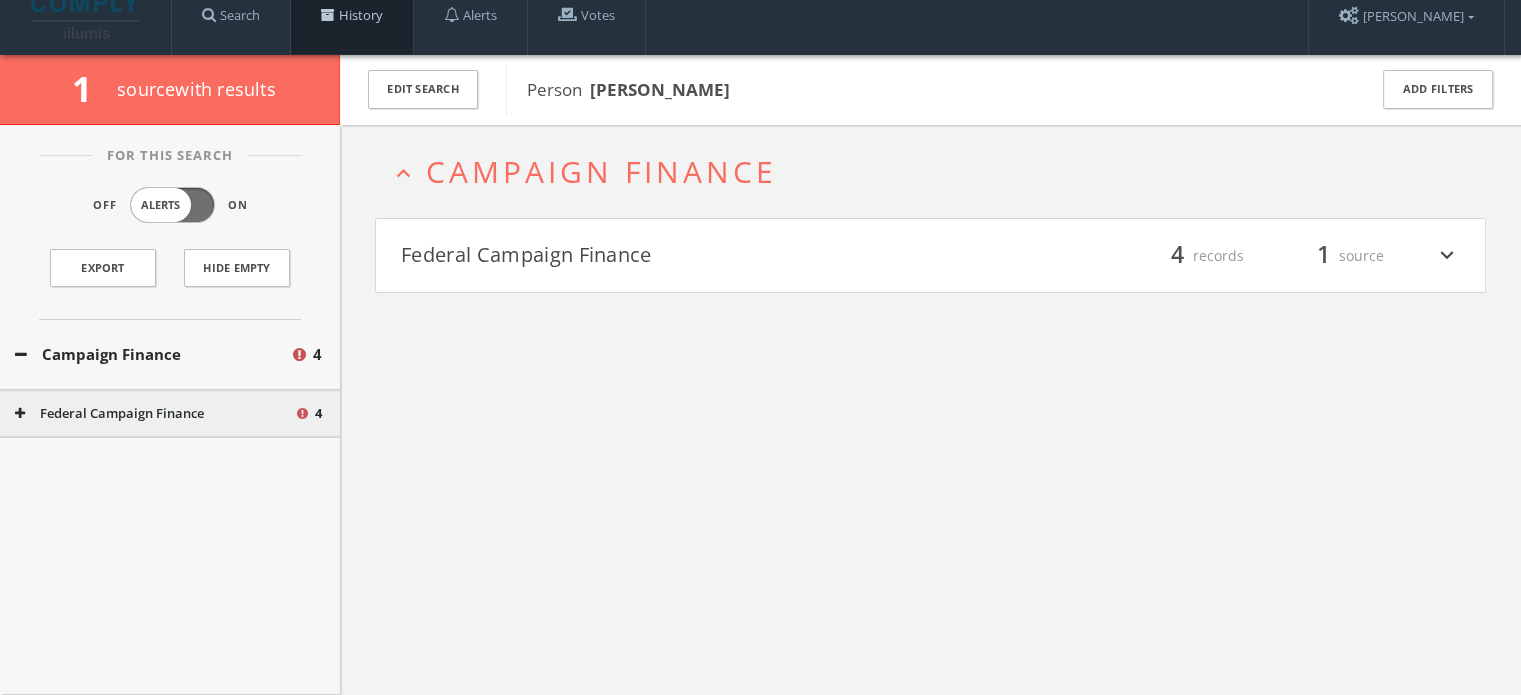 scroll, scrollTop: 0, scrollLeft: 0, axis: both 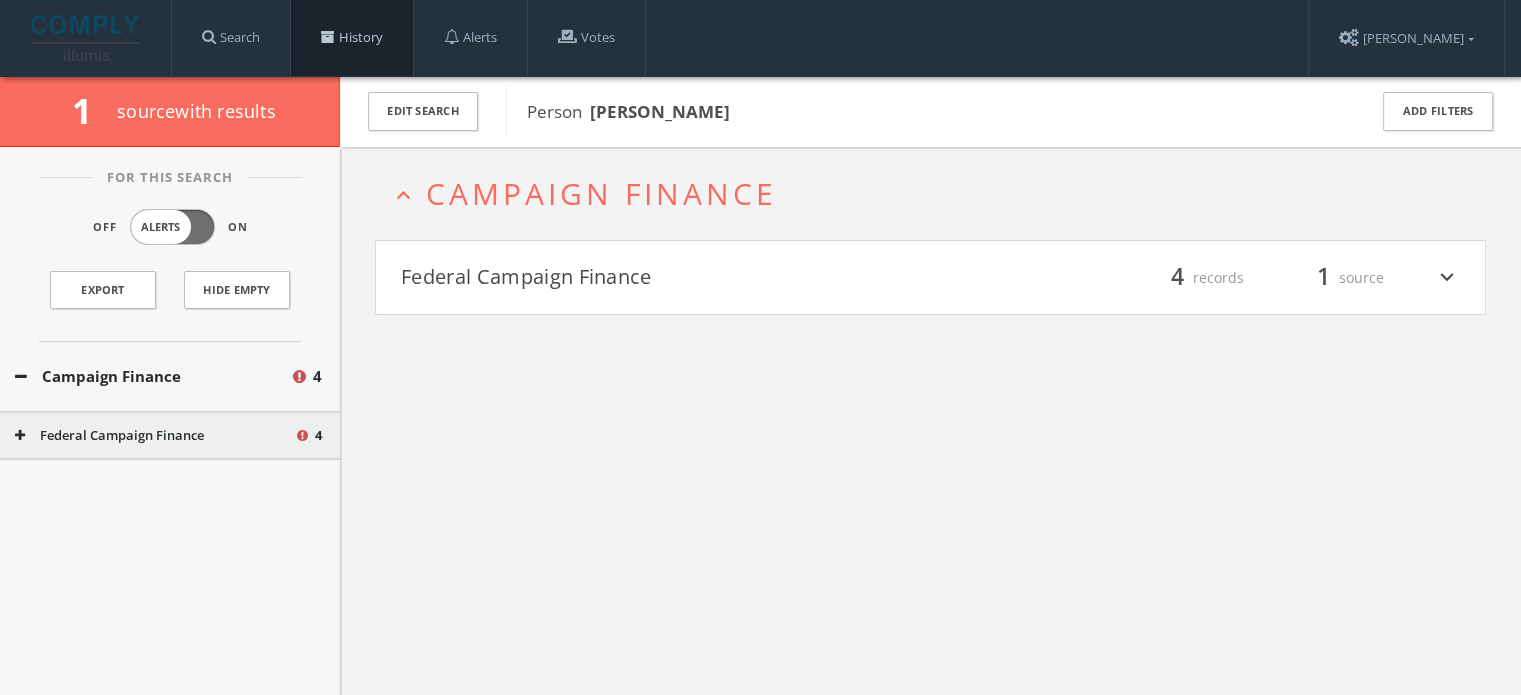 click on "History" at bounding box center [352, 38] 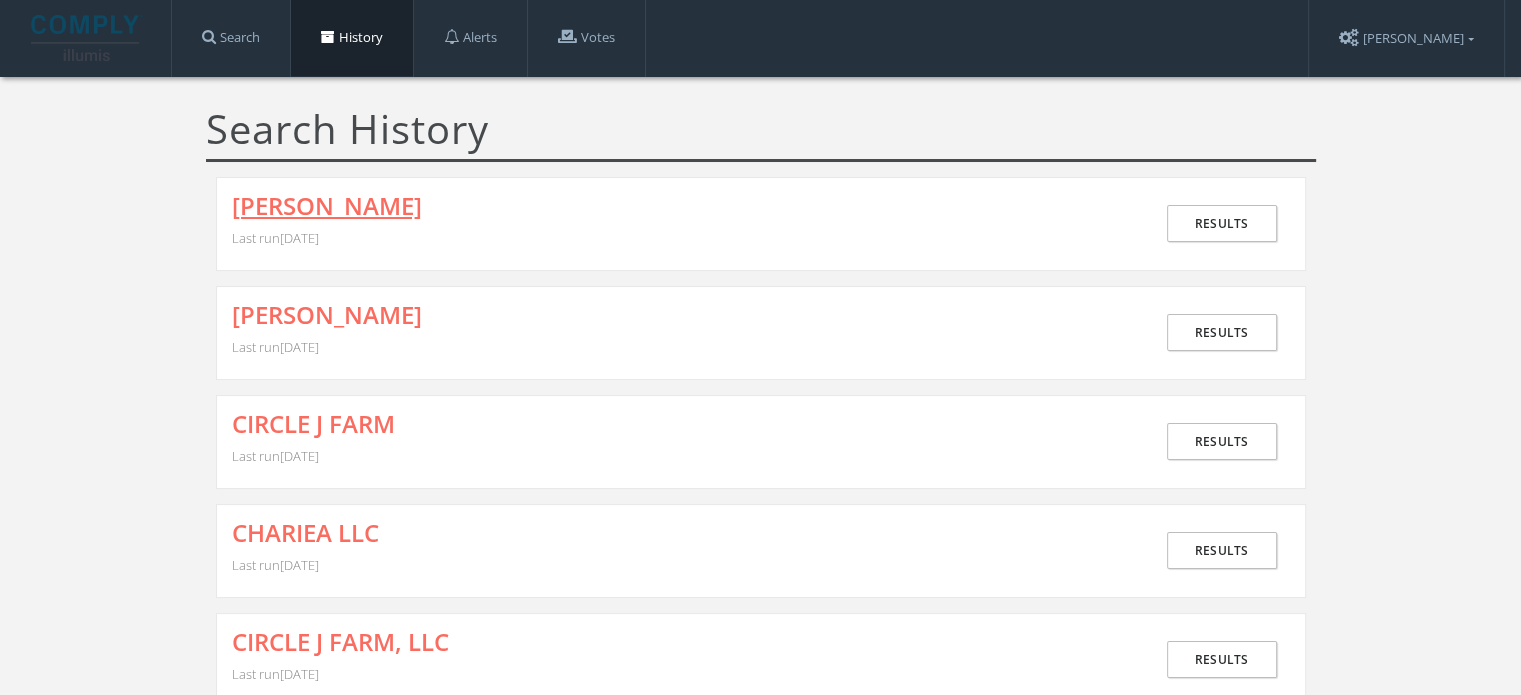 click on "[PERSON_NAME]" at bounding box center (327, 206) 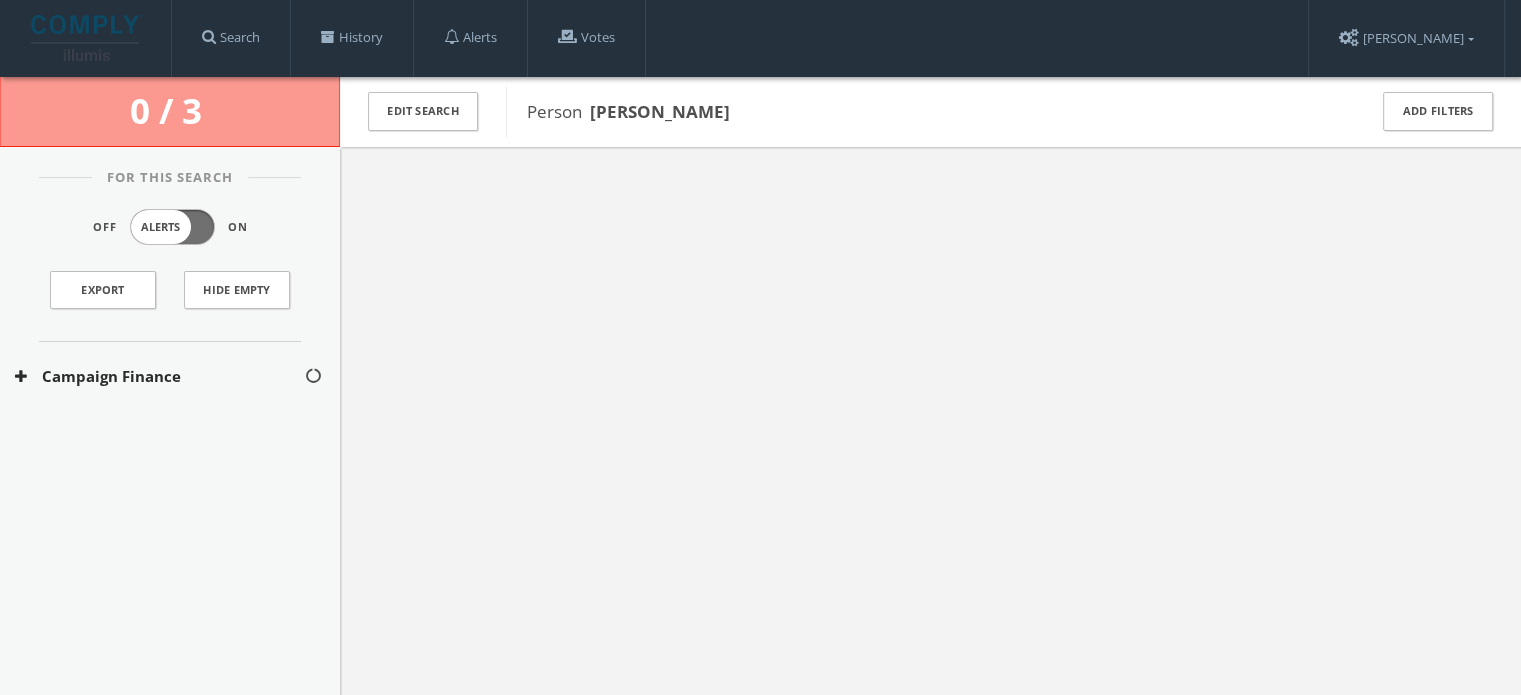 click on "Campaign Finance" at bounding box center (159, 376) 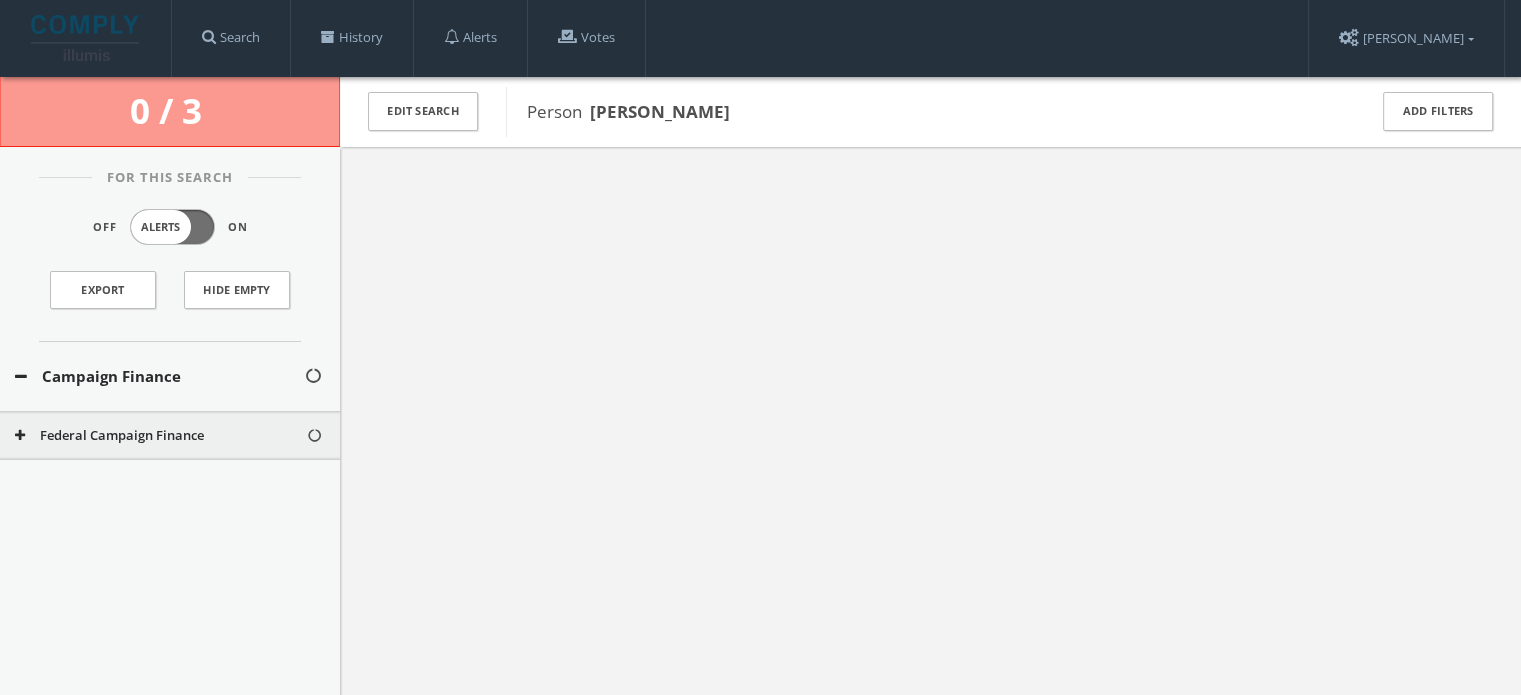 click on "Federal Campaign Finance" at bounding box center [160, 436] 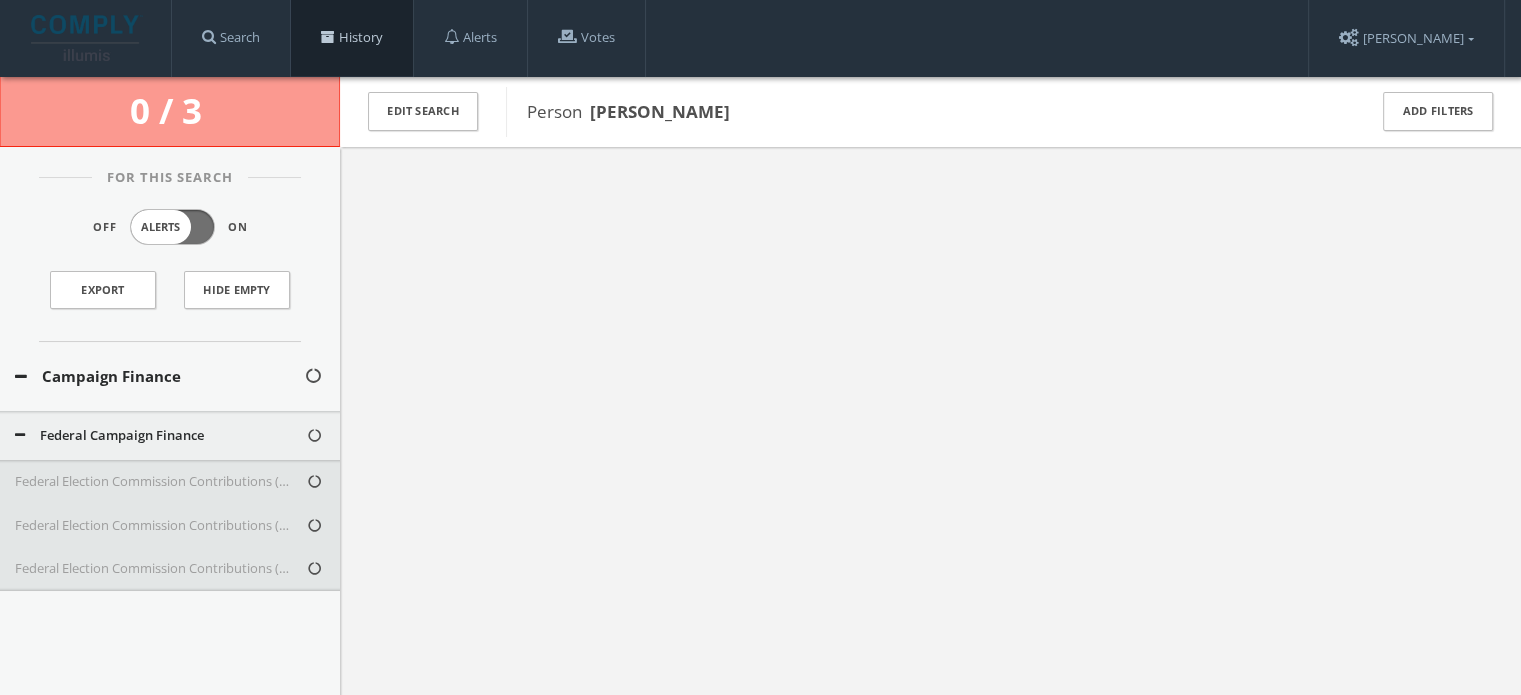 click at bounding box center (328, 37) 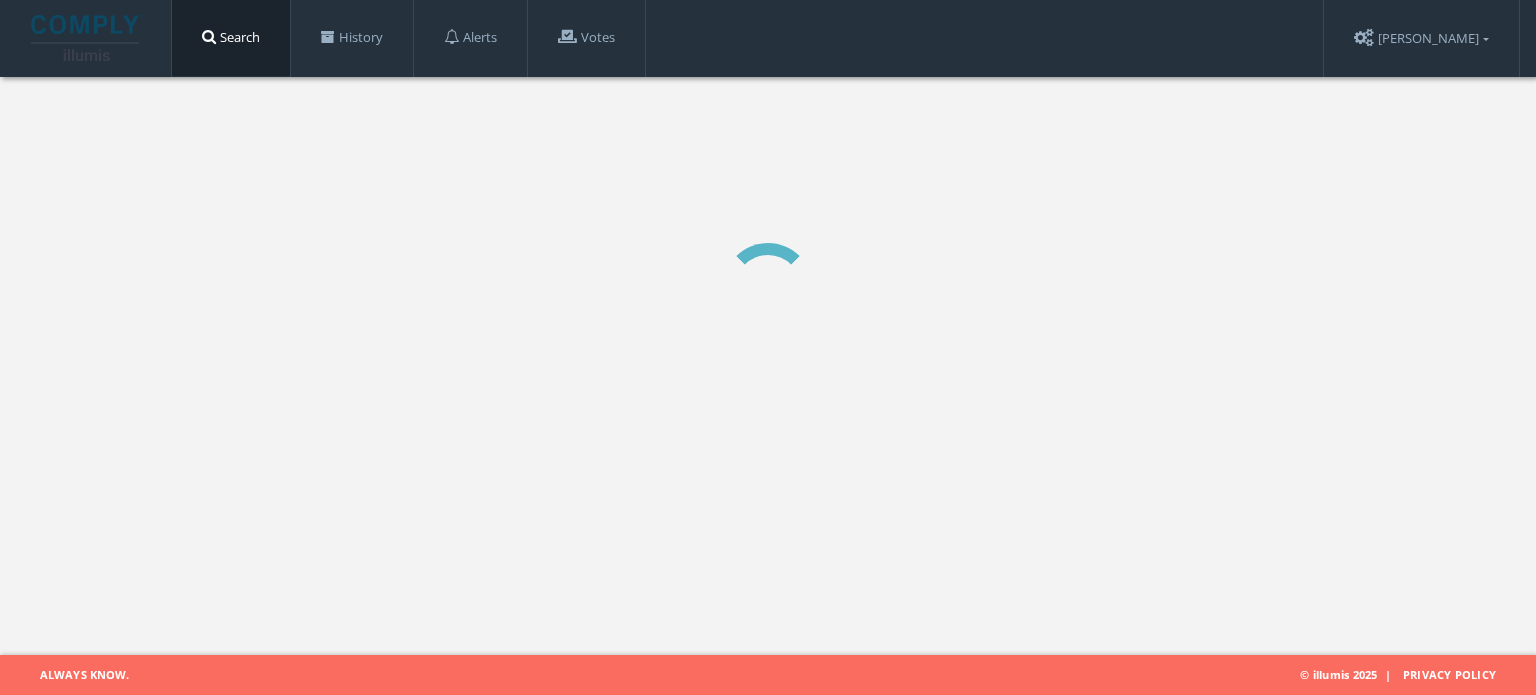 scroll, scrollTop: 0, scrollLeft: 0, axis: both 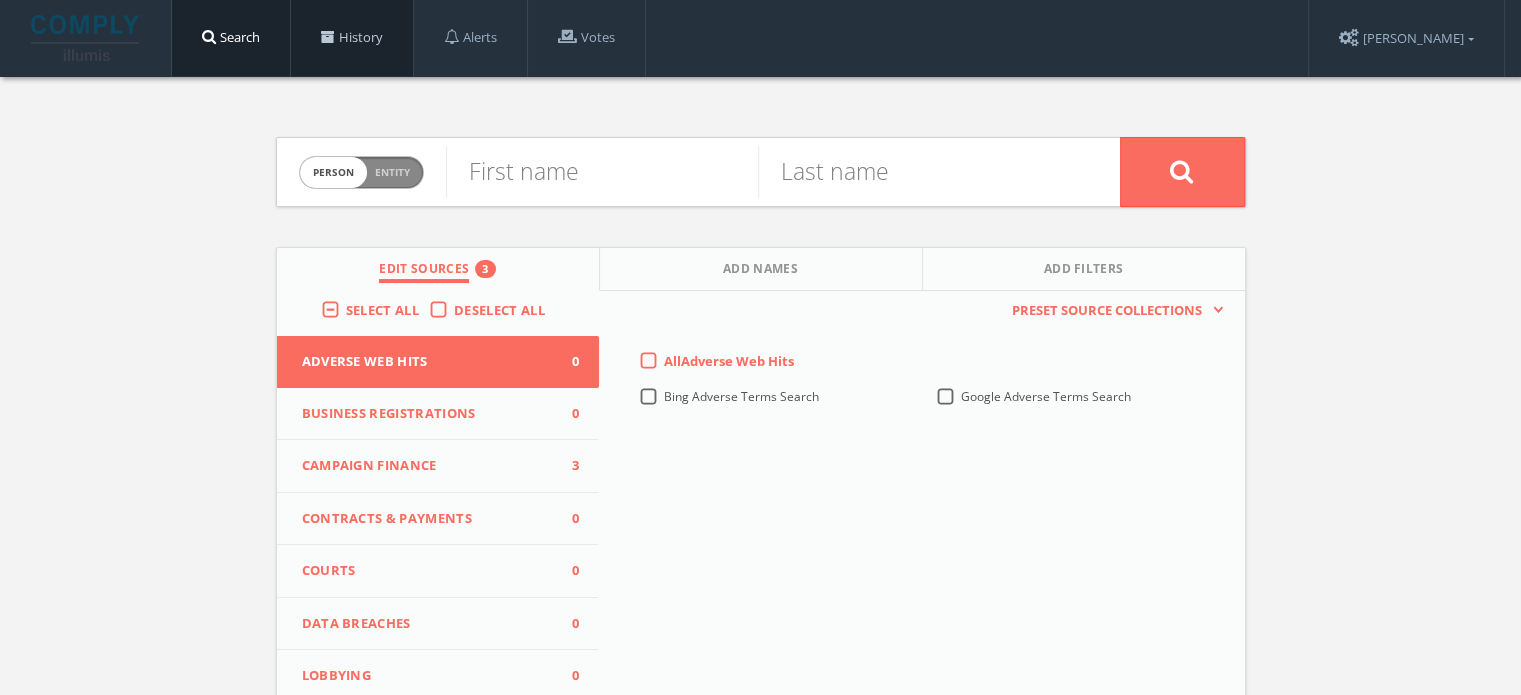 click on "History" at bounding box center (352, 38) 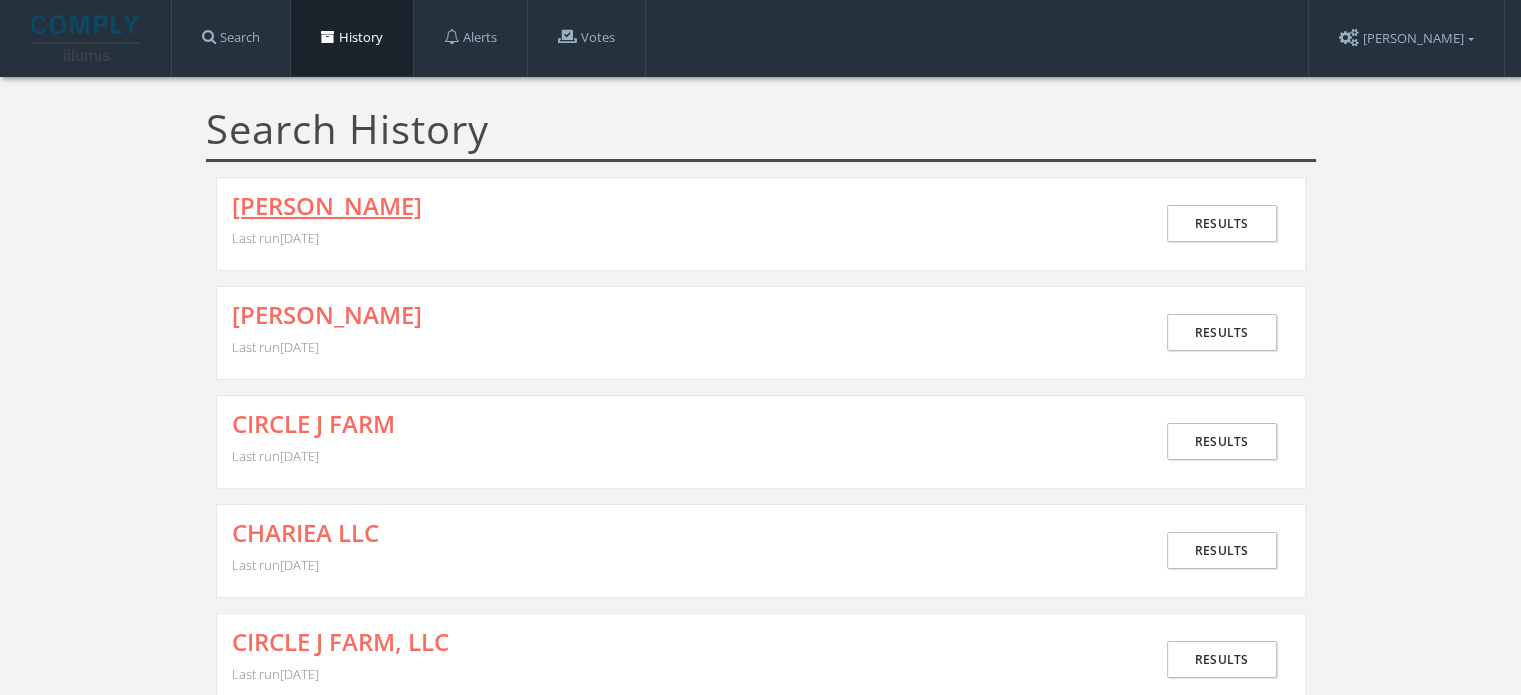 click on "[PERSON_NAME]" at bounding box center (327, 206) 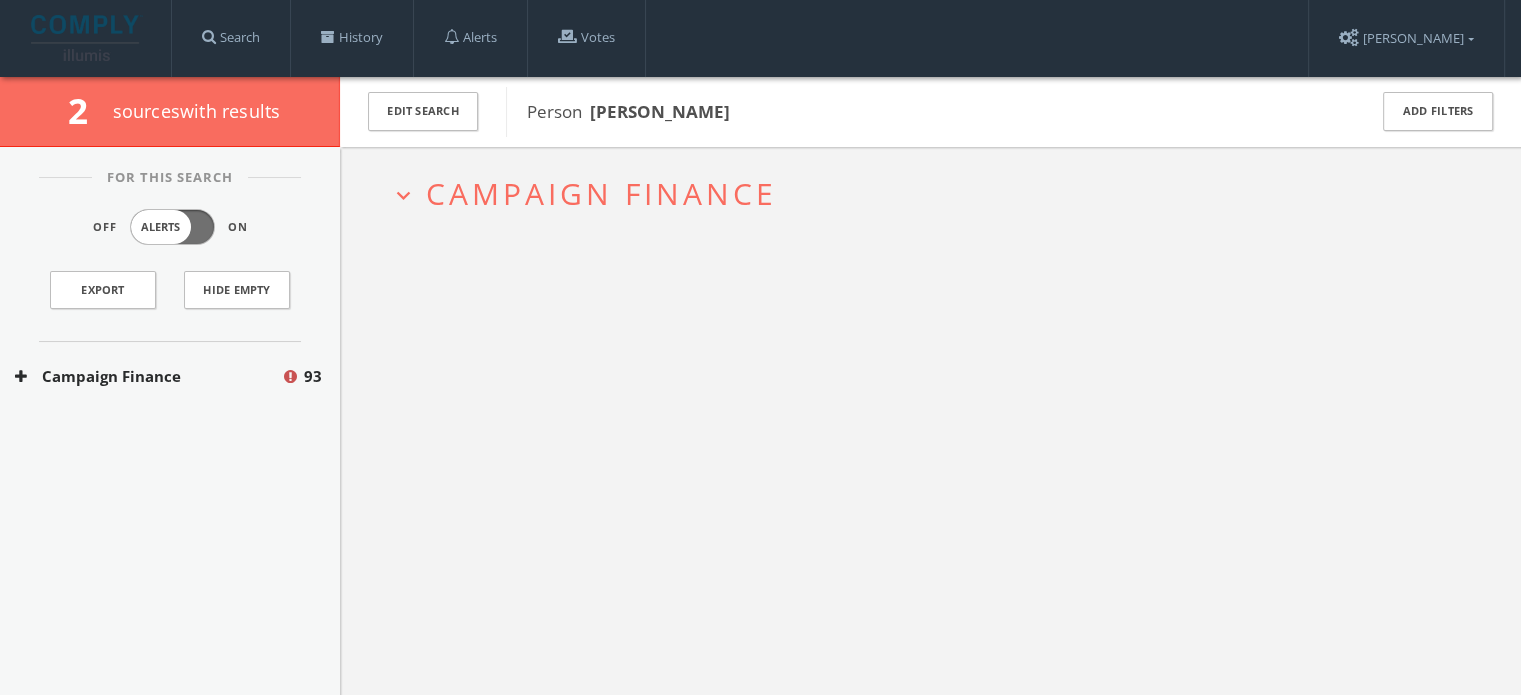 click on "Campaign Finance 93" at bounding box center (170, 376) 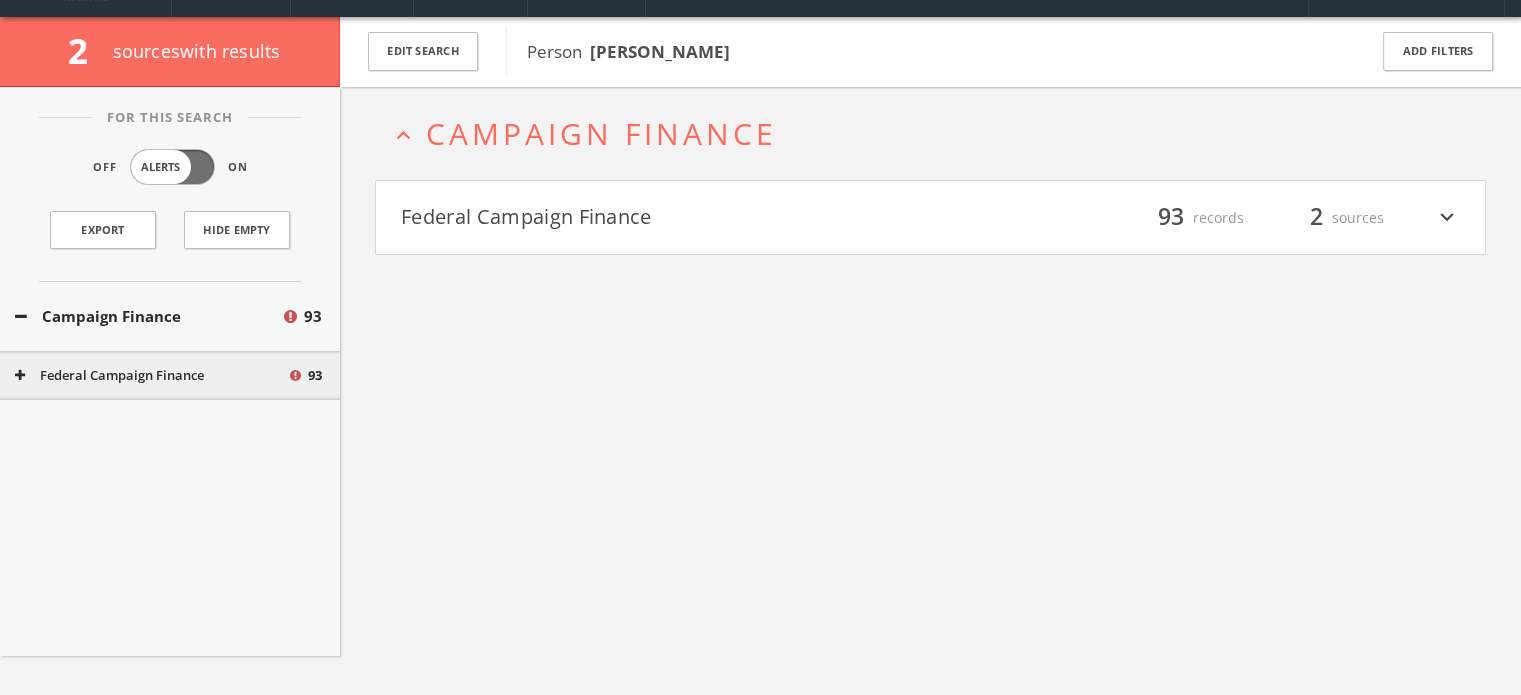 click on "Federal Campaign Finance filter_list 93 records 2 sources expand_more" at bounding box center (930, 218) 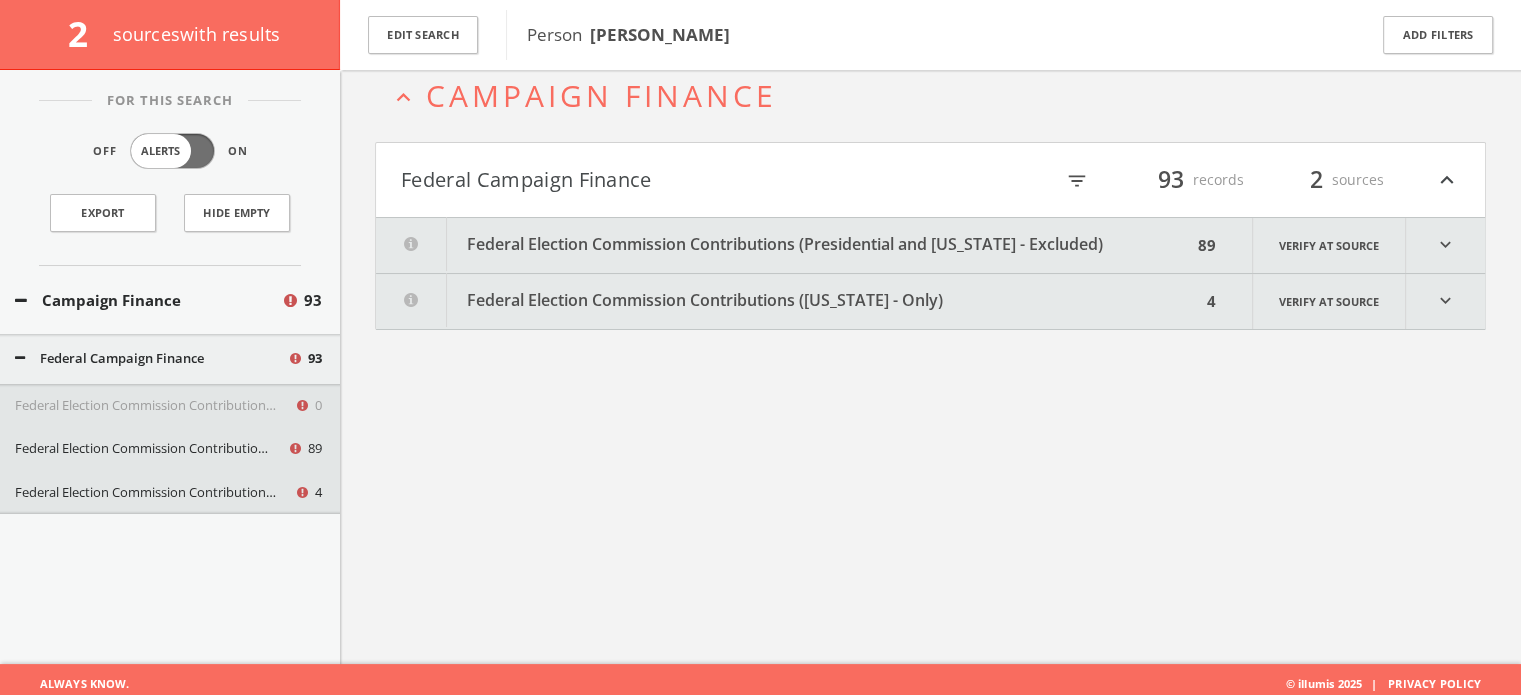 scroll, scrollTop: 116, scrollLeft: 0, axis: vertical 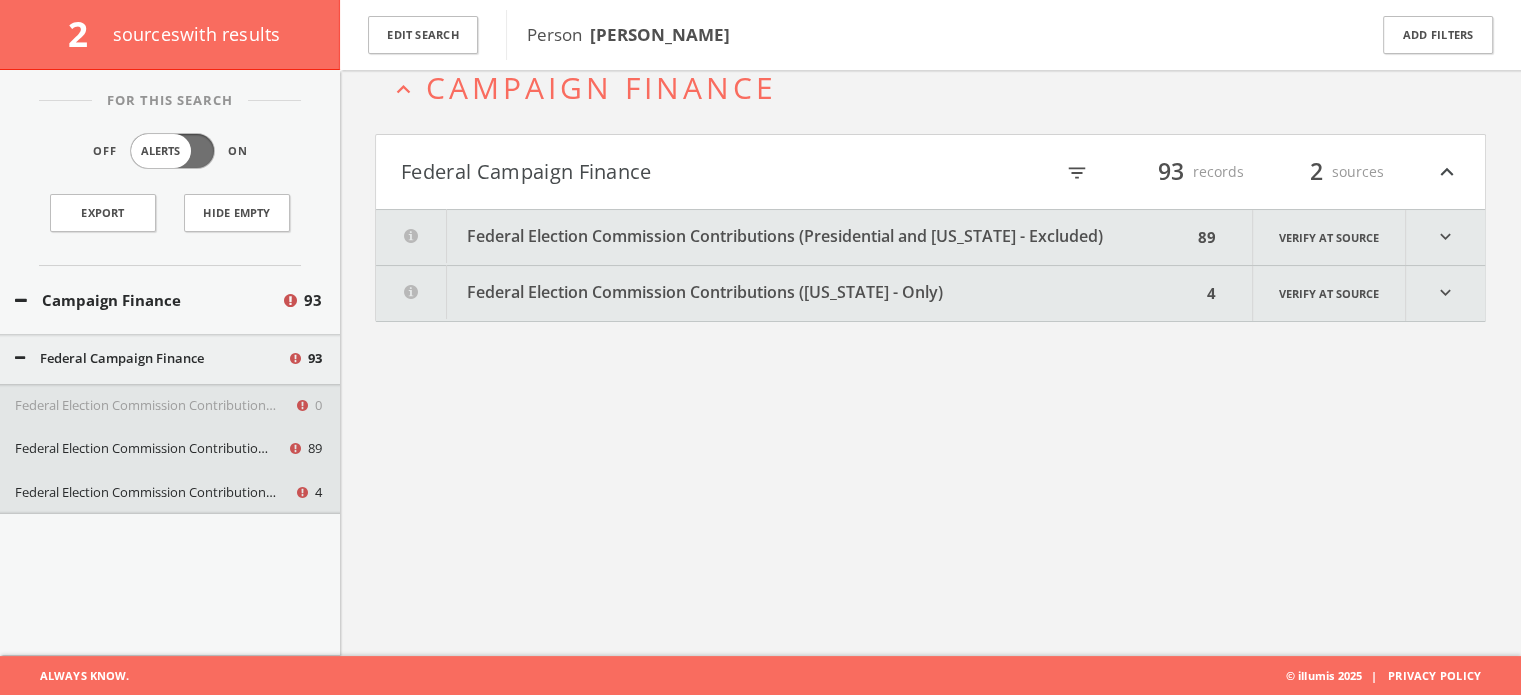 click on "Federal Election Commission Contributions ([US_STATE] - Only)" at bounding box center (788, 293) 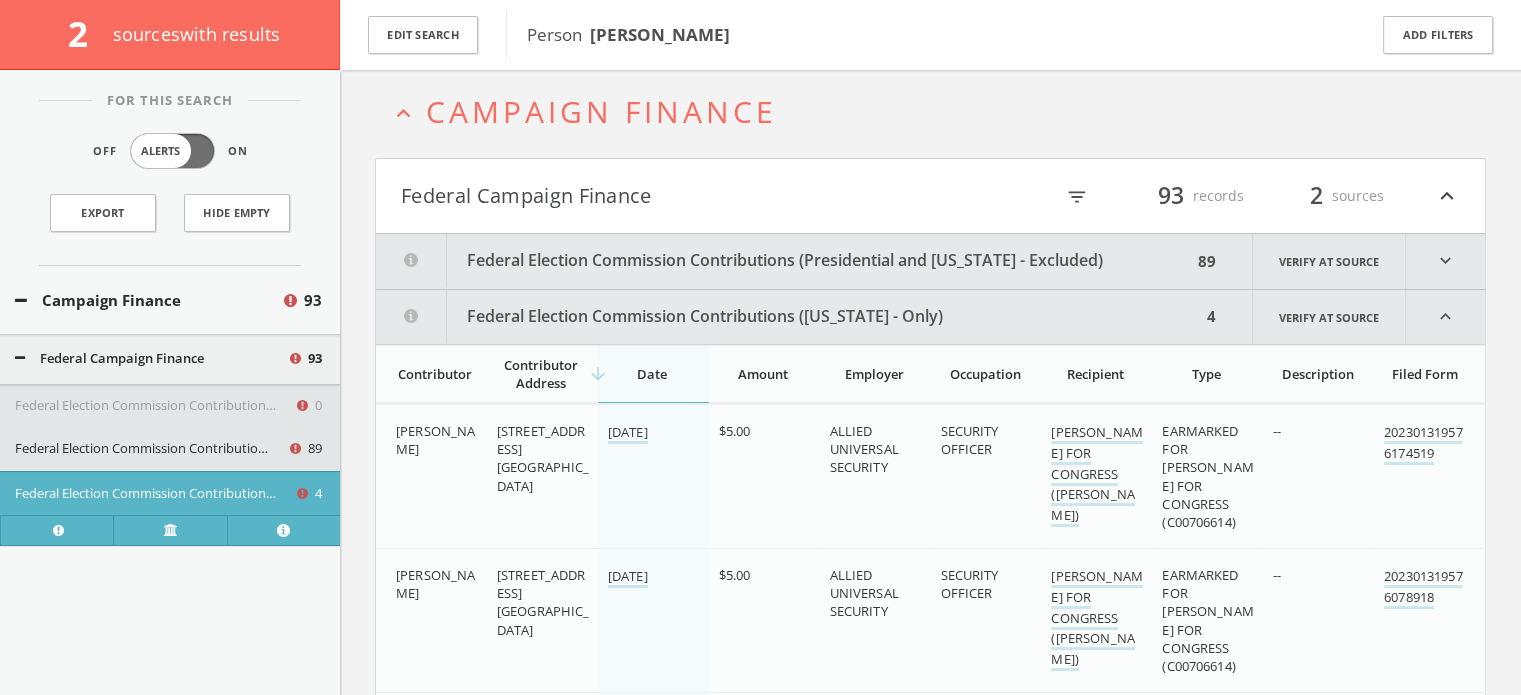click on "Federal Election Commission Contributions (Presidential and [US_STATE] - Excluded)" at bounding box center (784, 261) 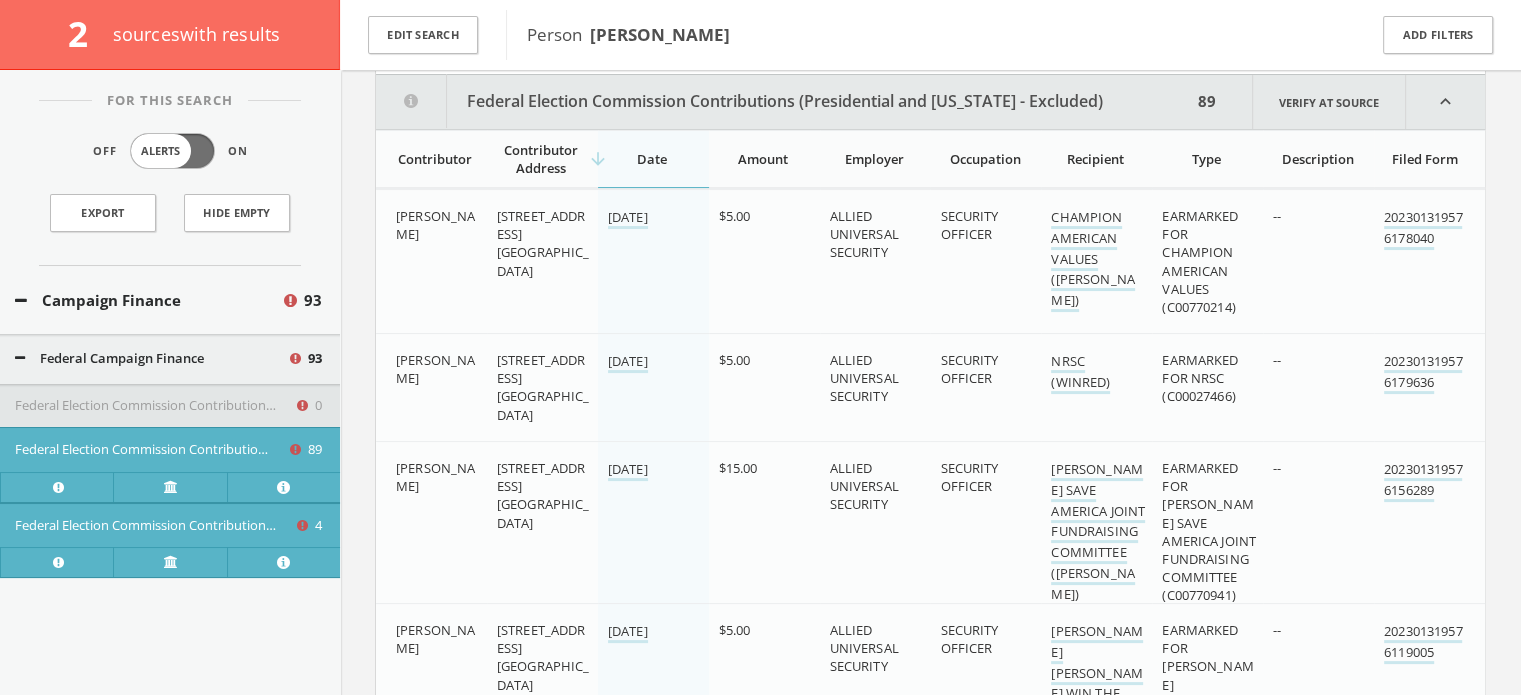 scroll, scrollTop: 253, scrollLeft: 0, axis: vertical 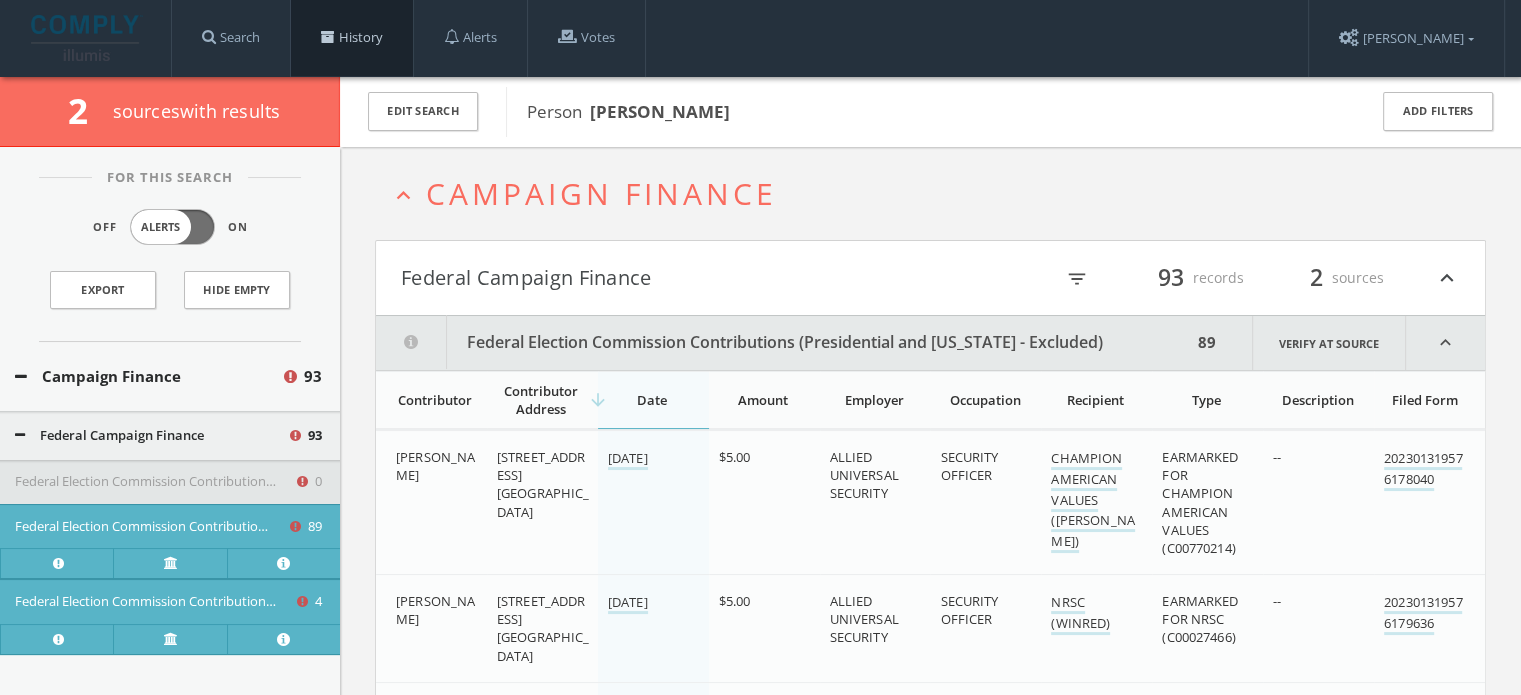click at bounding box center (328, 37) 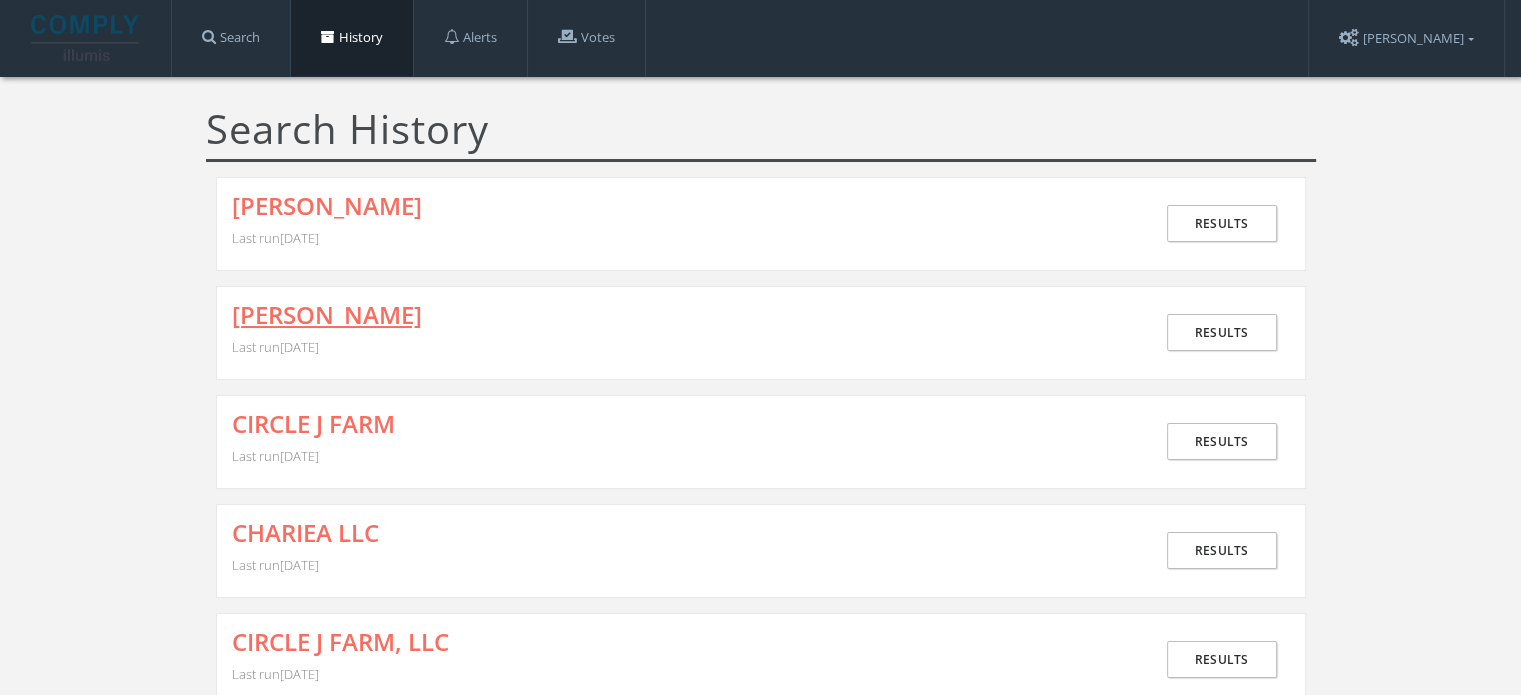 click on "[PERSON_NAME]" at bounding box center [327, 315] 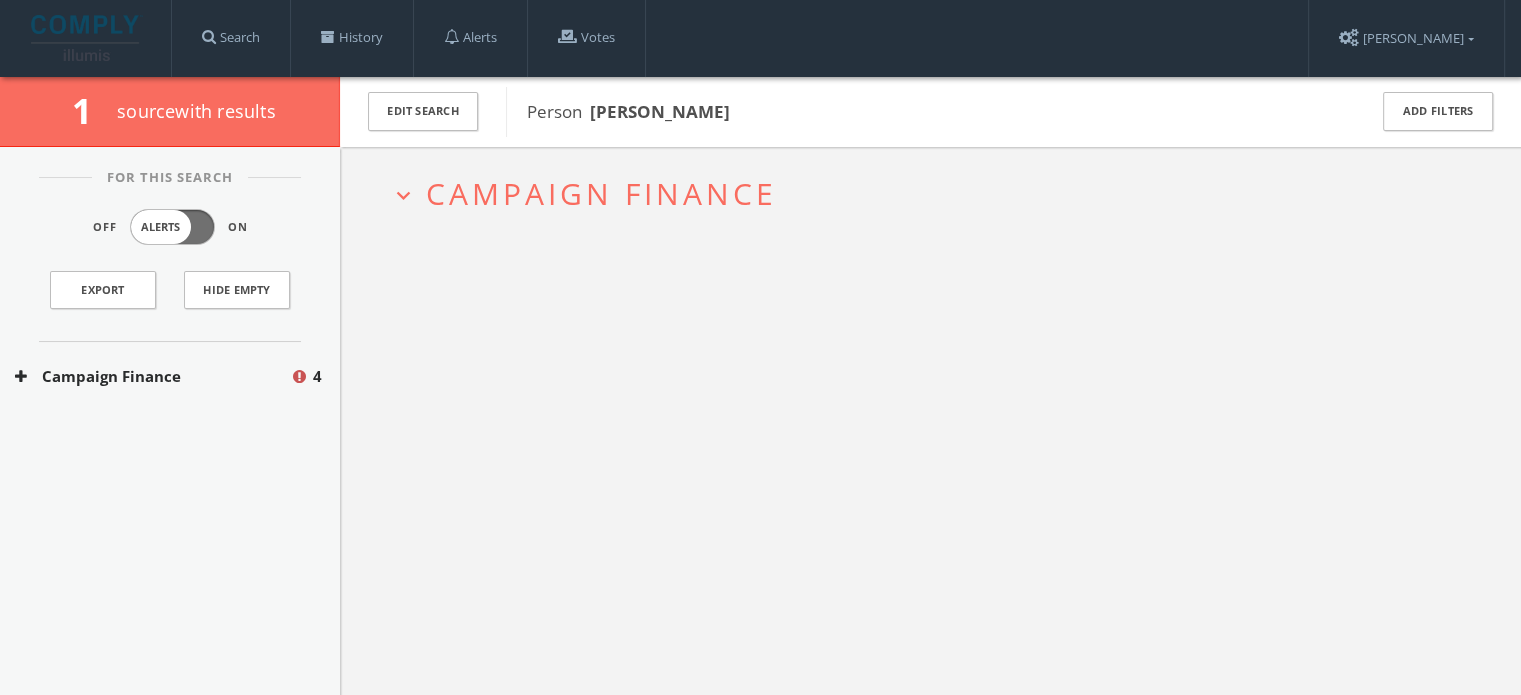 click on "Campaign Finance" at bounding box center (601, 193) 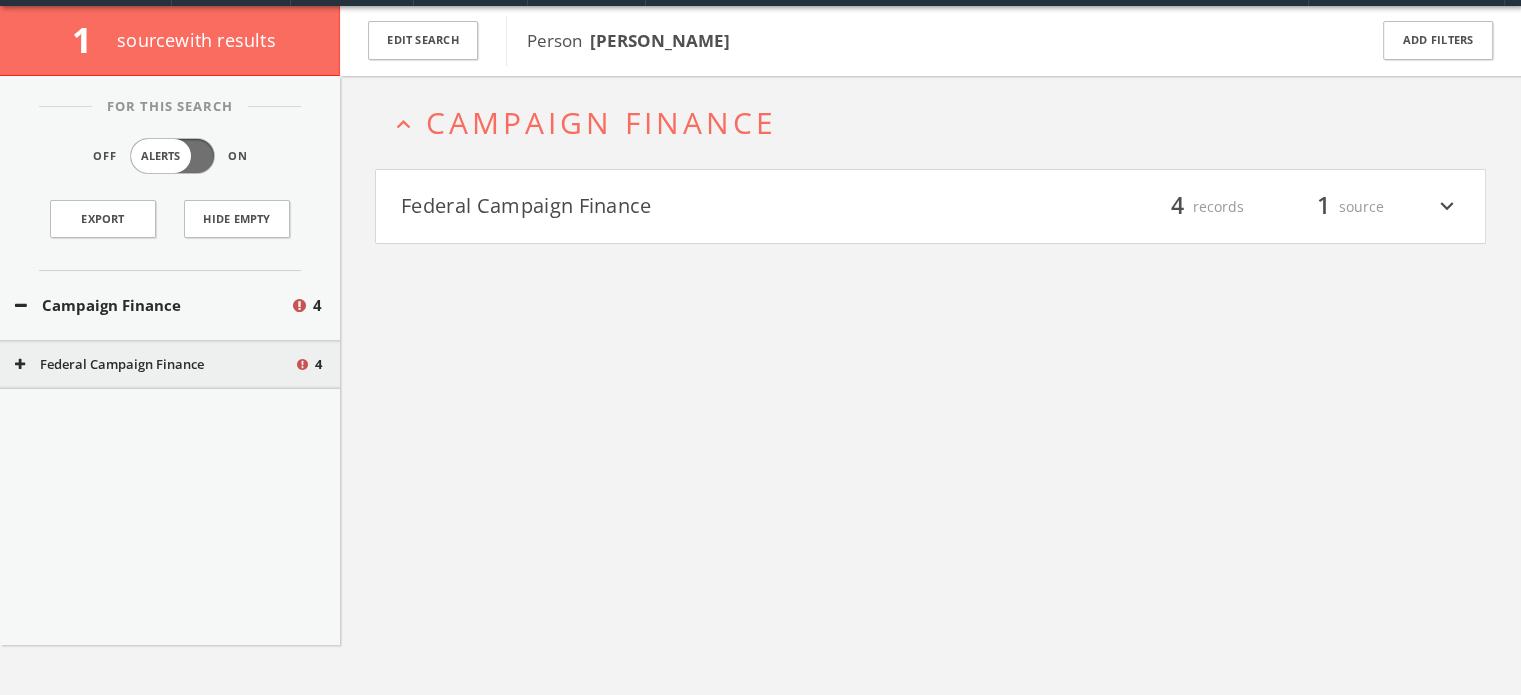 click on "Federal Campaign Finance" at bounding box center [666, 207] 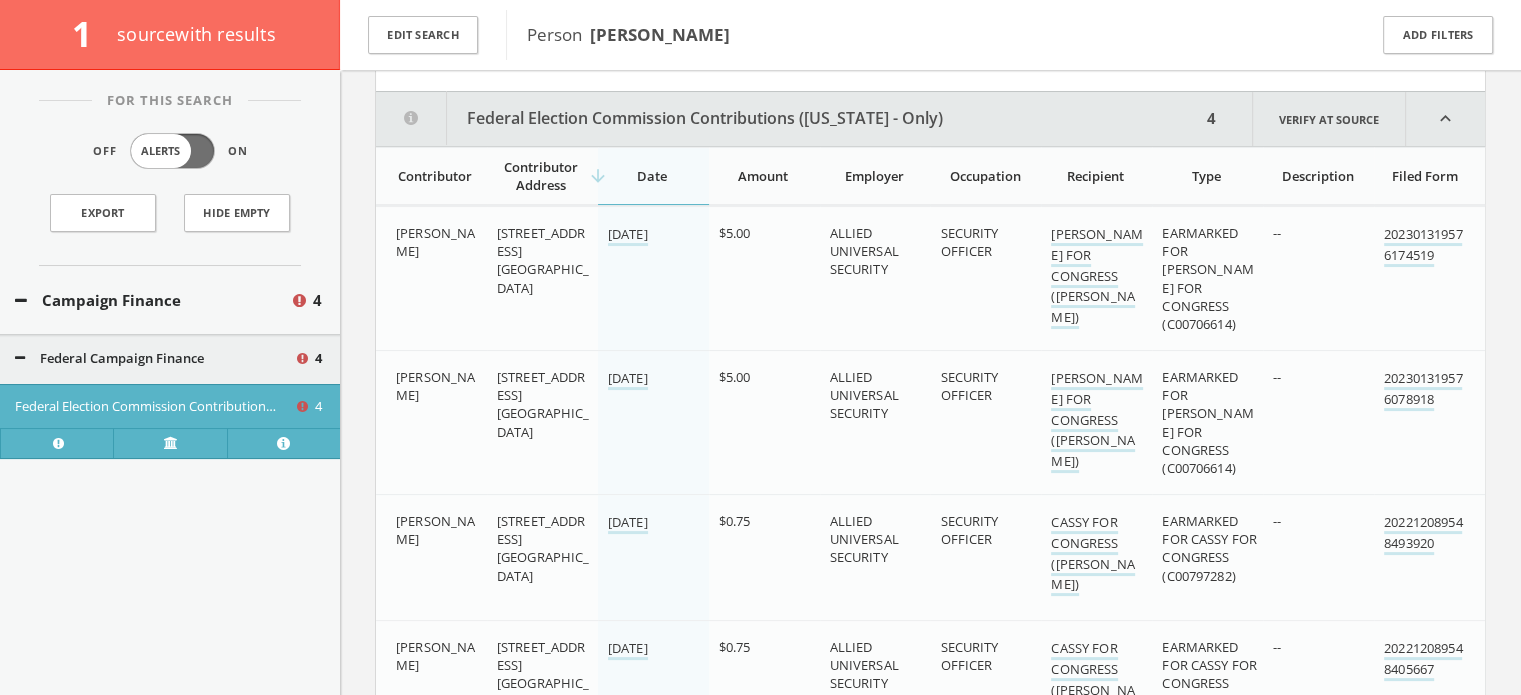 scroll, scrollTop: 243, scrollLeft: 0, axis: vertical 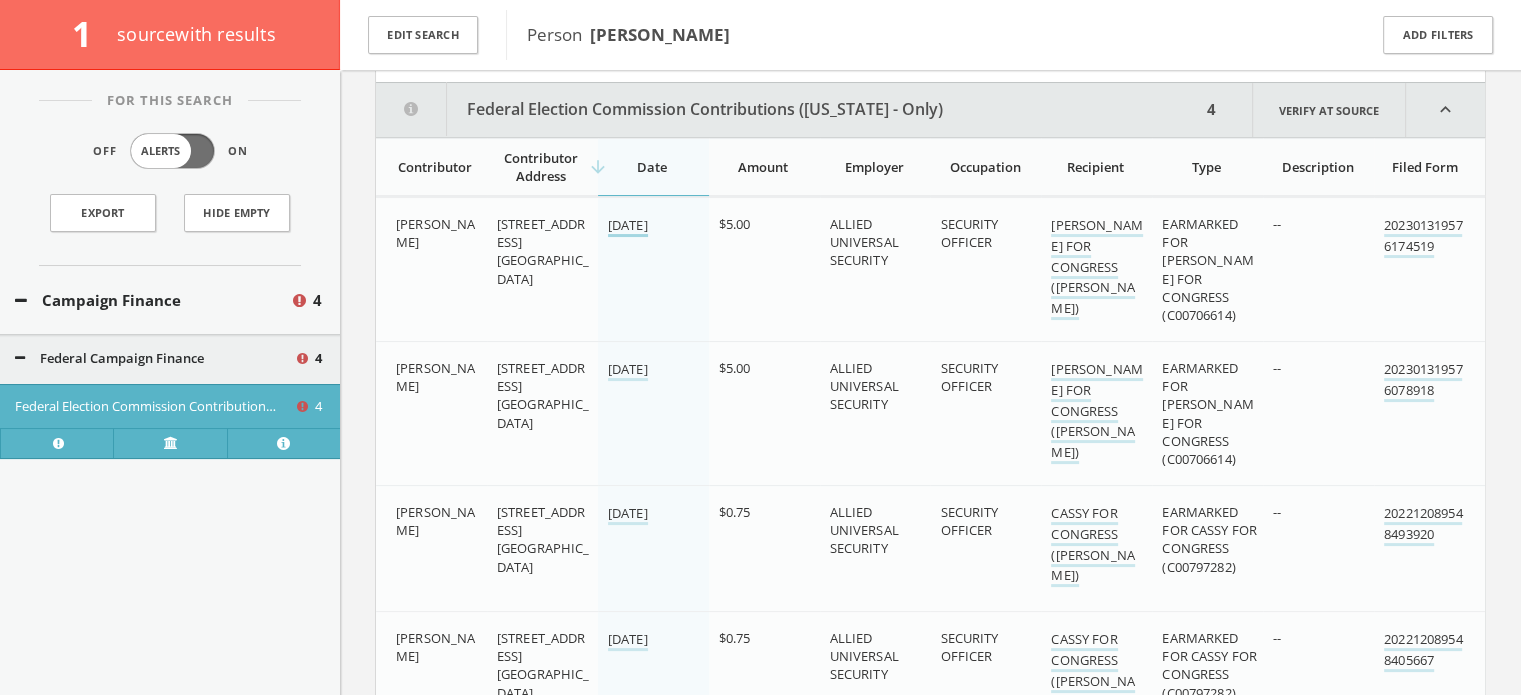 click on "[DATE]" at bounding box center (628, 226) 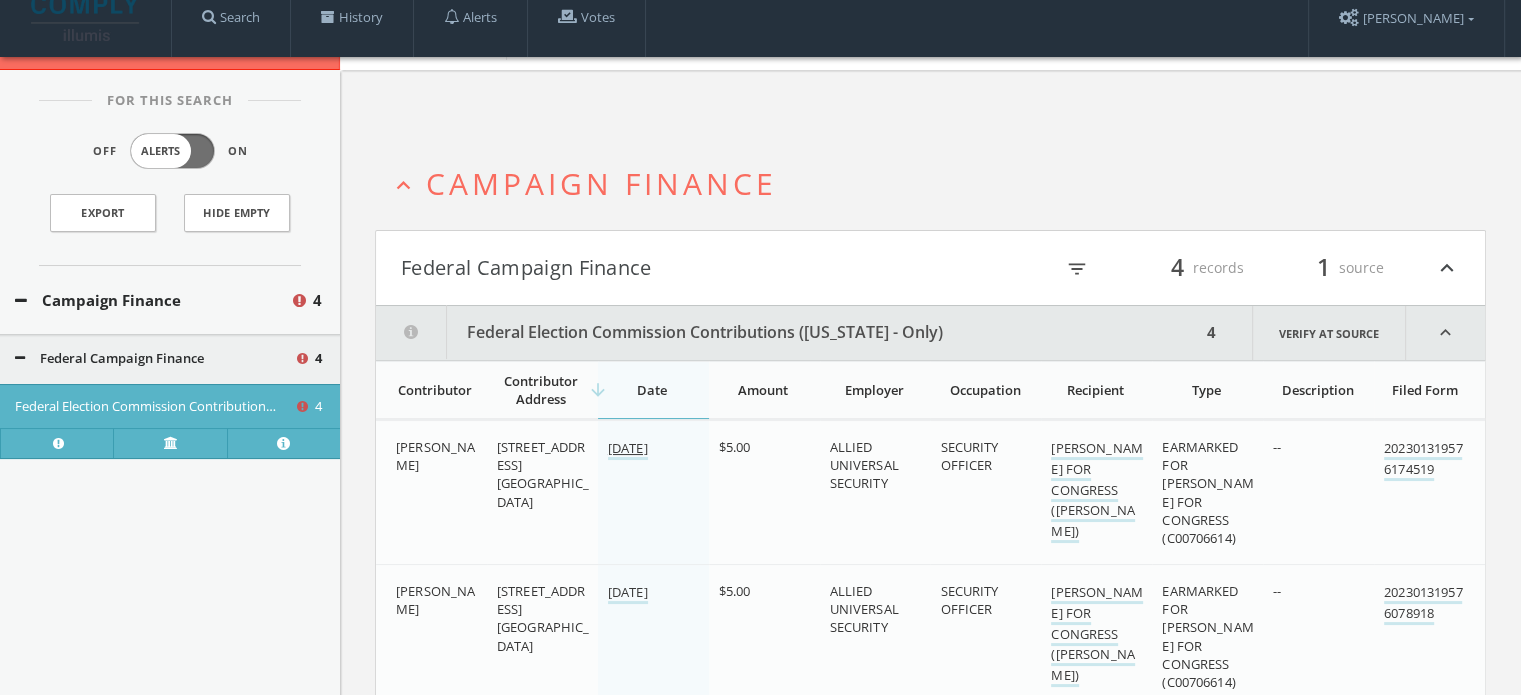 scroll, scrollTop: 0, scrollLeft: 0, axis: both 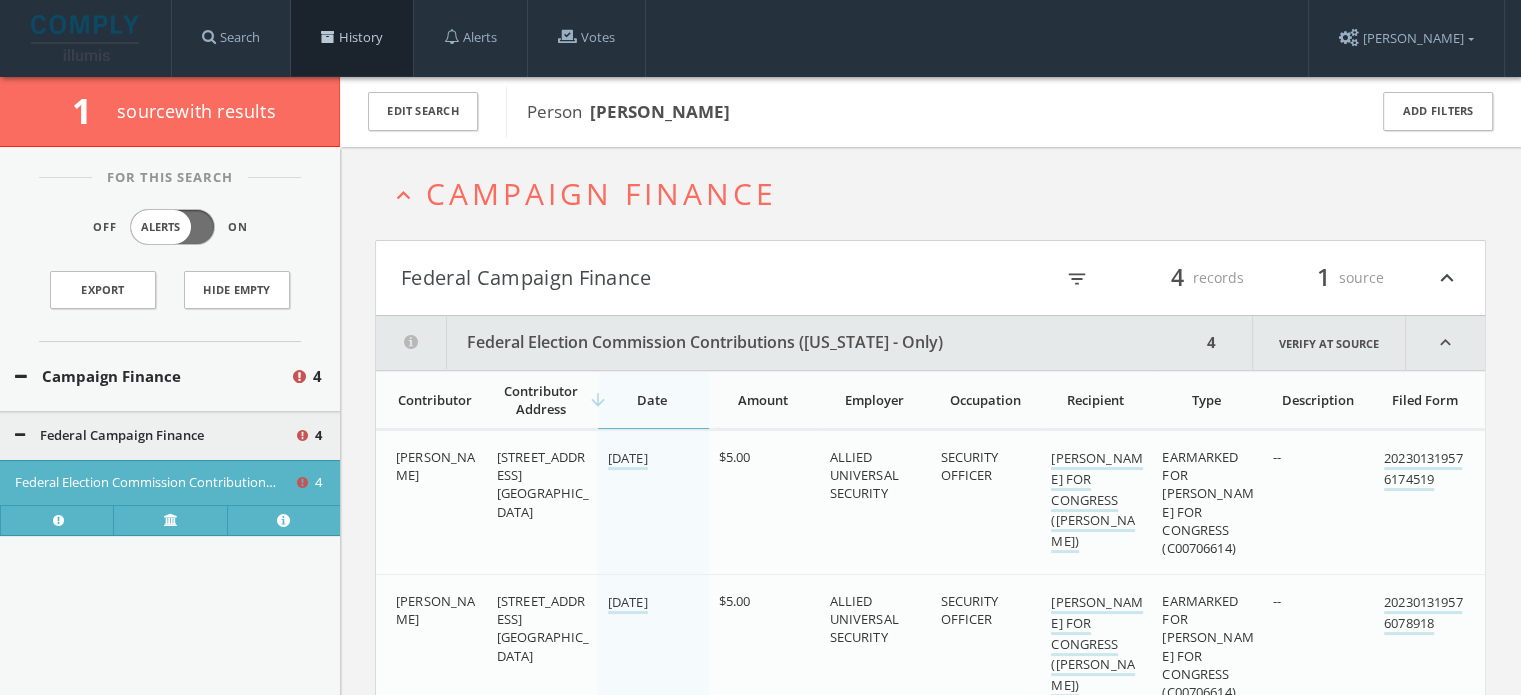 click on "History" at bounding box center [352, 38] 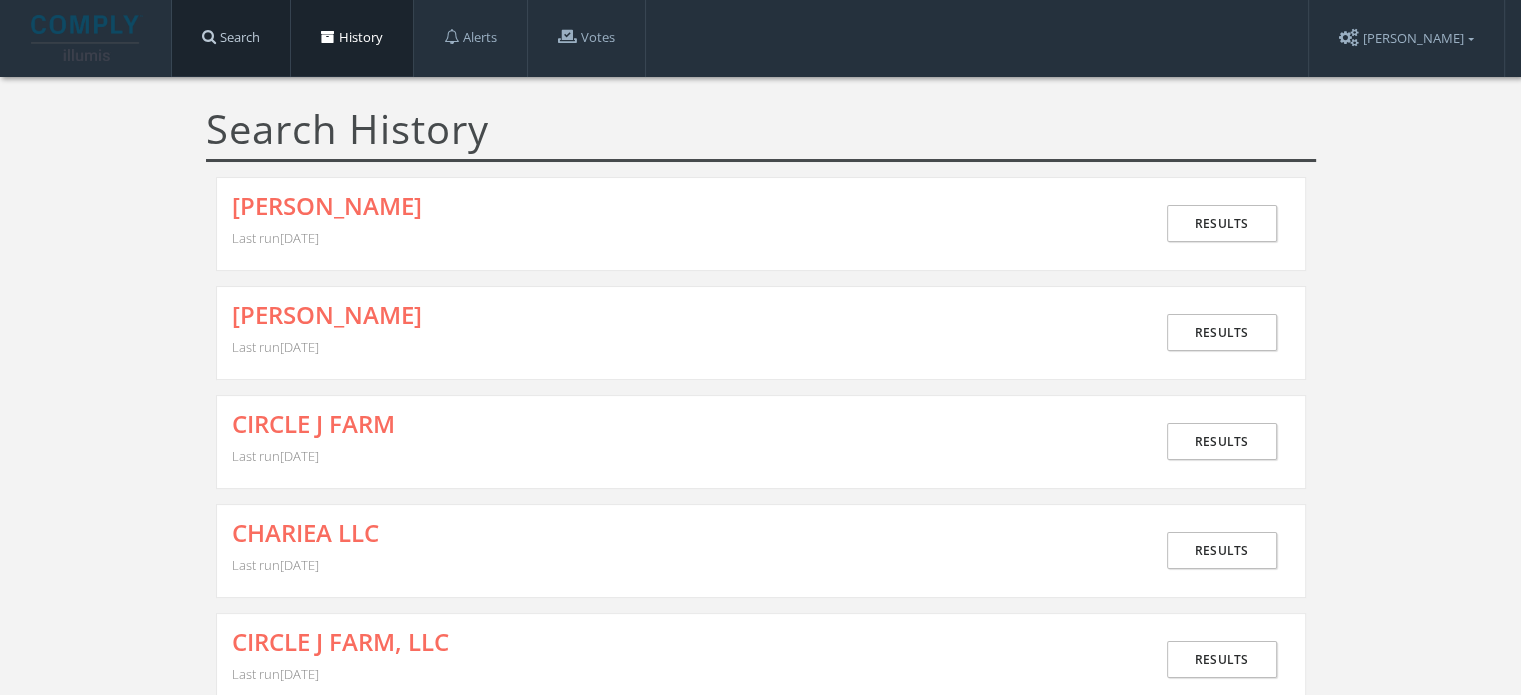 click on "Search" at bounding box center (231, 38) 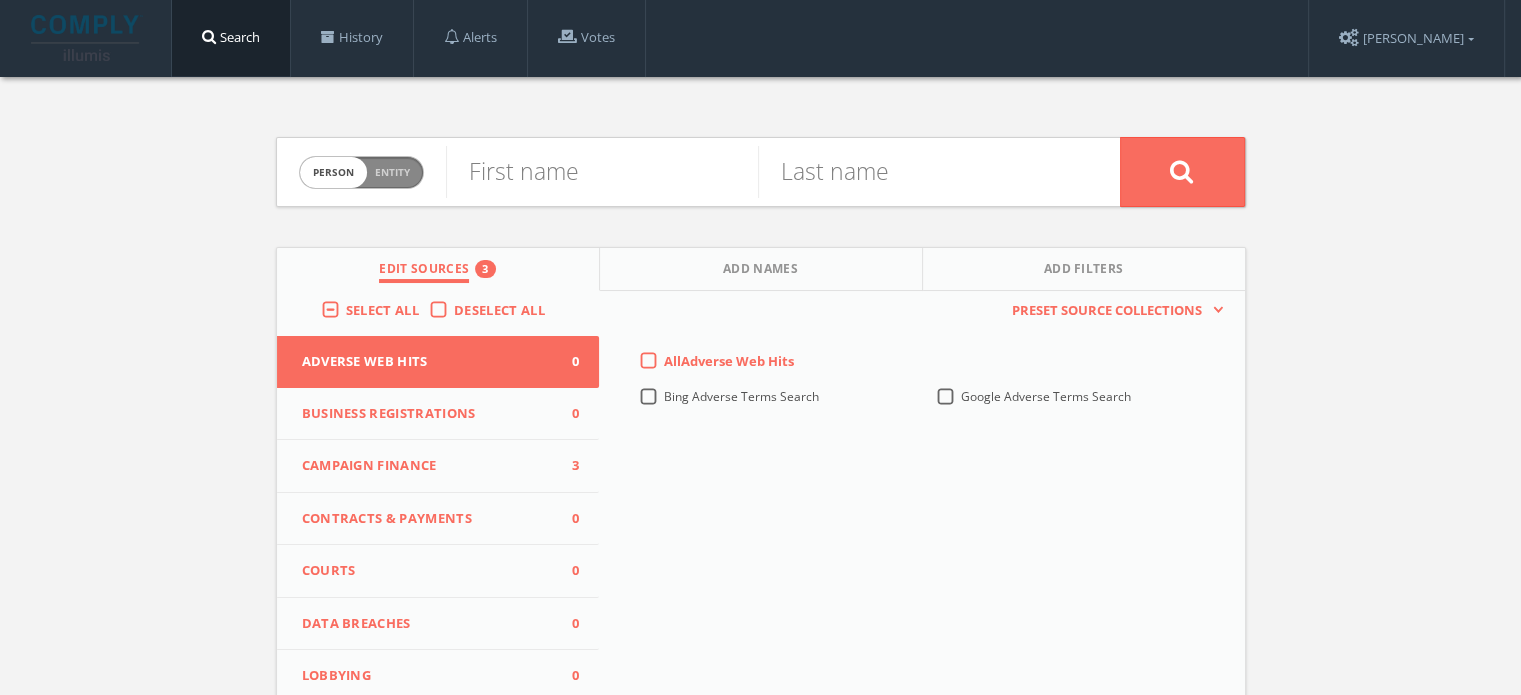 scroll, scrollTop: 200, scrollLeft: 0, axis: vertical 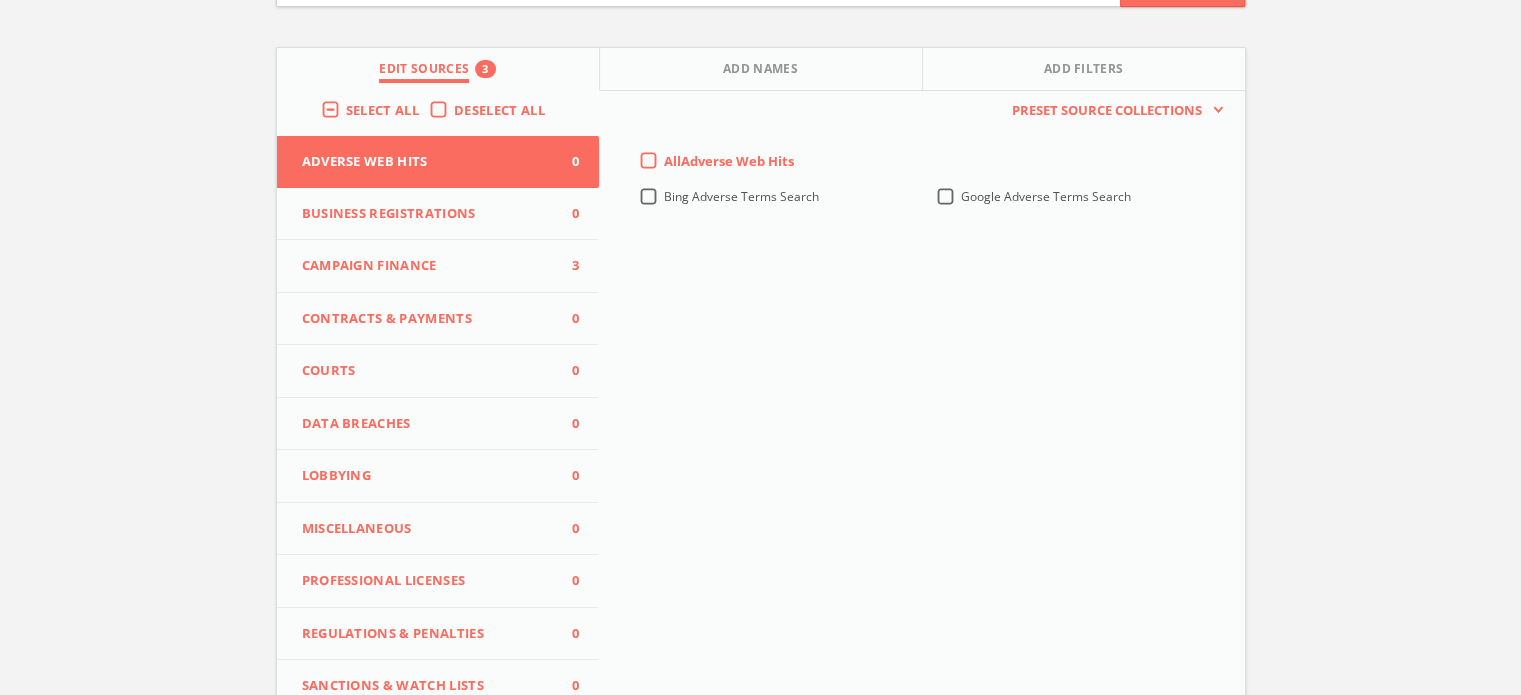 click on "Campaign Finance 3" at bounding box center (438, 266) 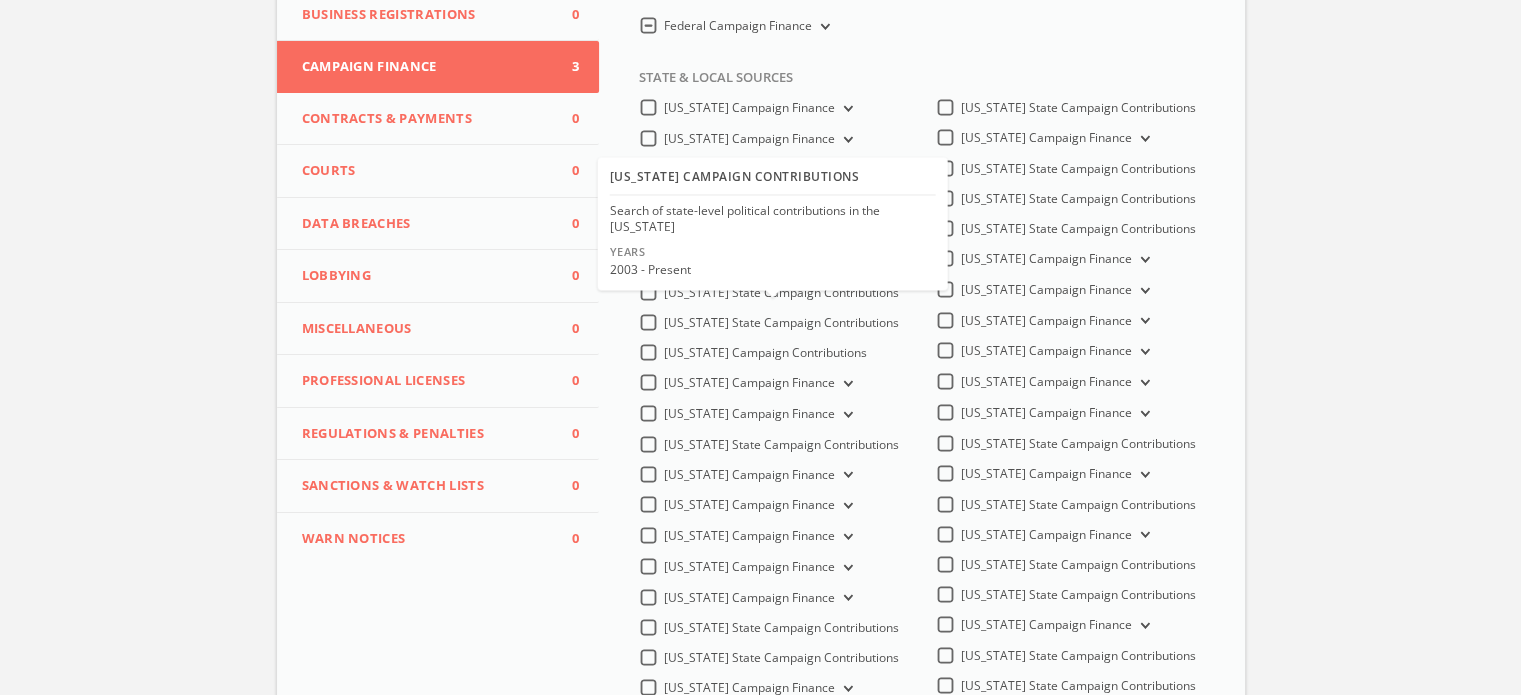 scroll, scrollTop: 0, scrollLeft: 0, axis: both 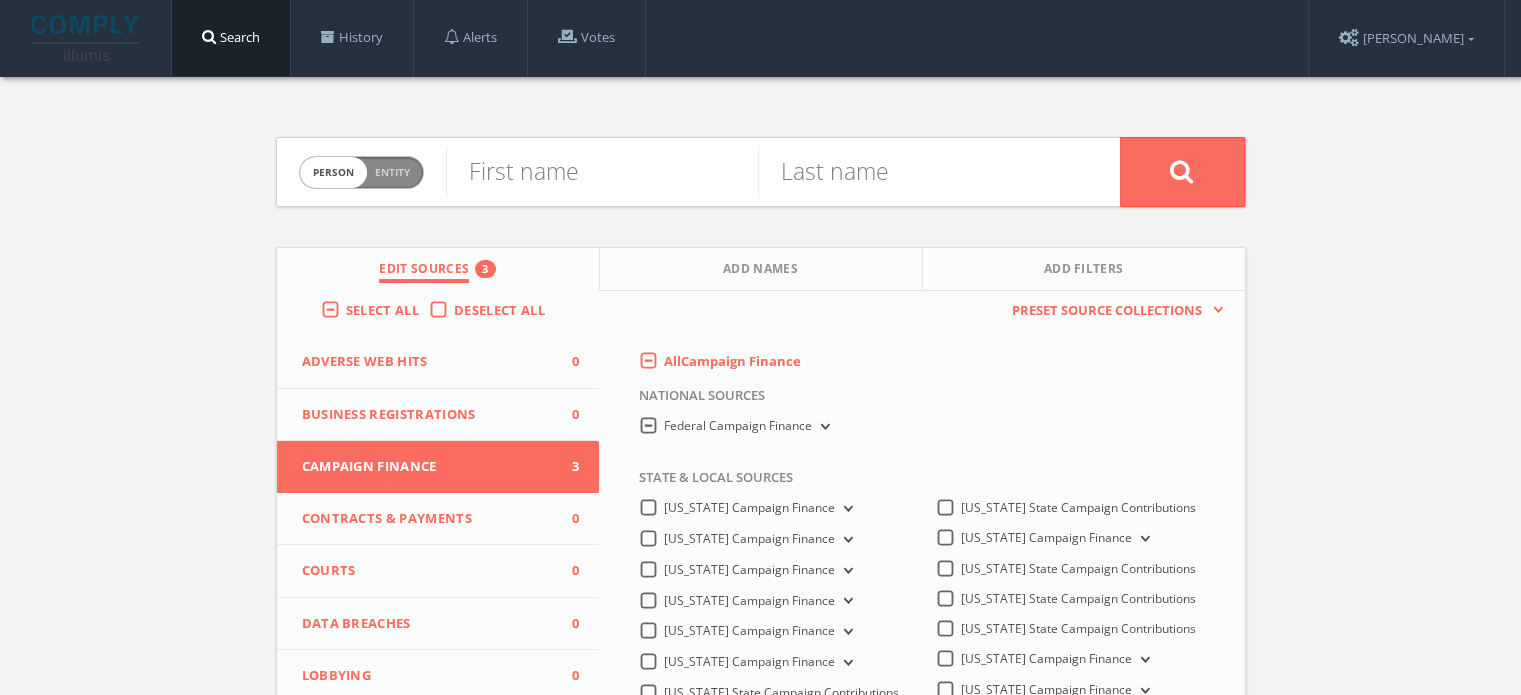 click on "Federal Campaign Finance" at bounding box center (823, 427) 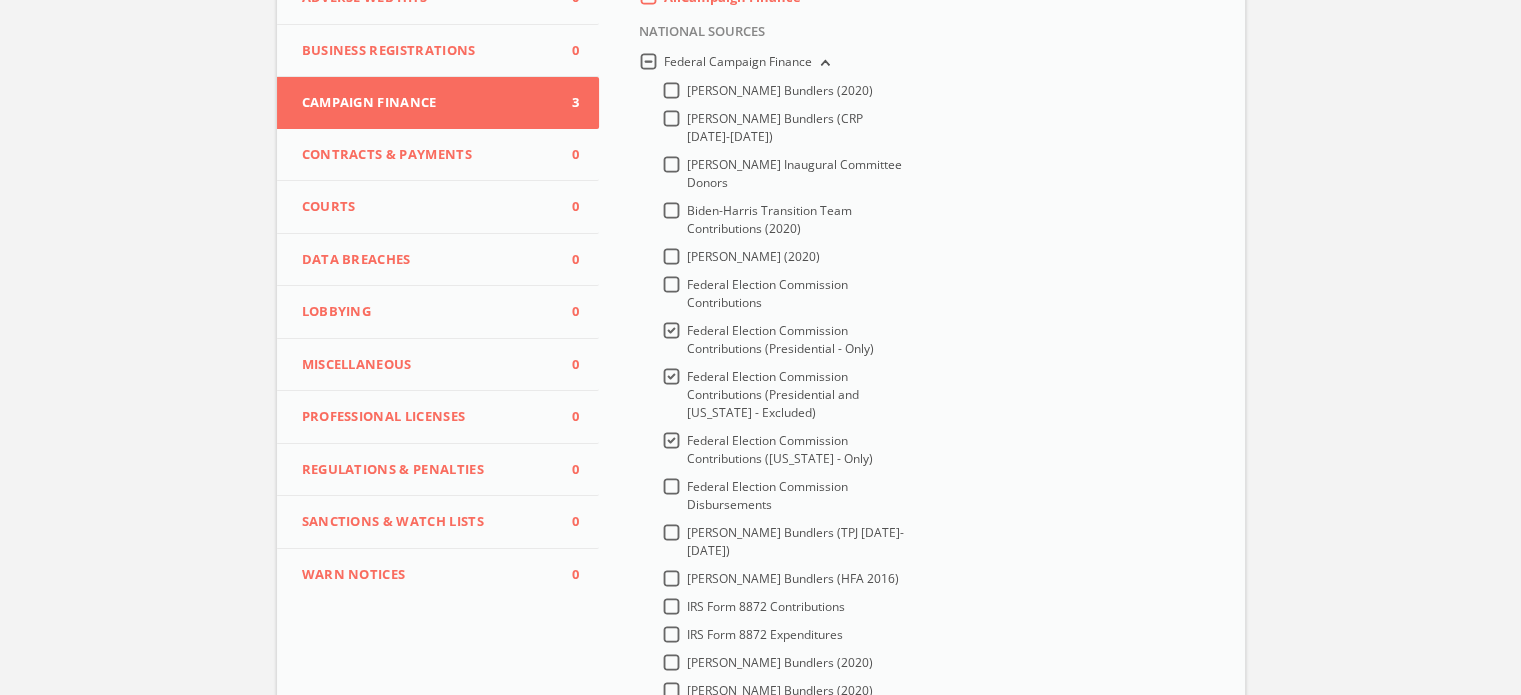 scroll, scrollTop: 400, scrollLeft: 0, axis: vertical 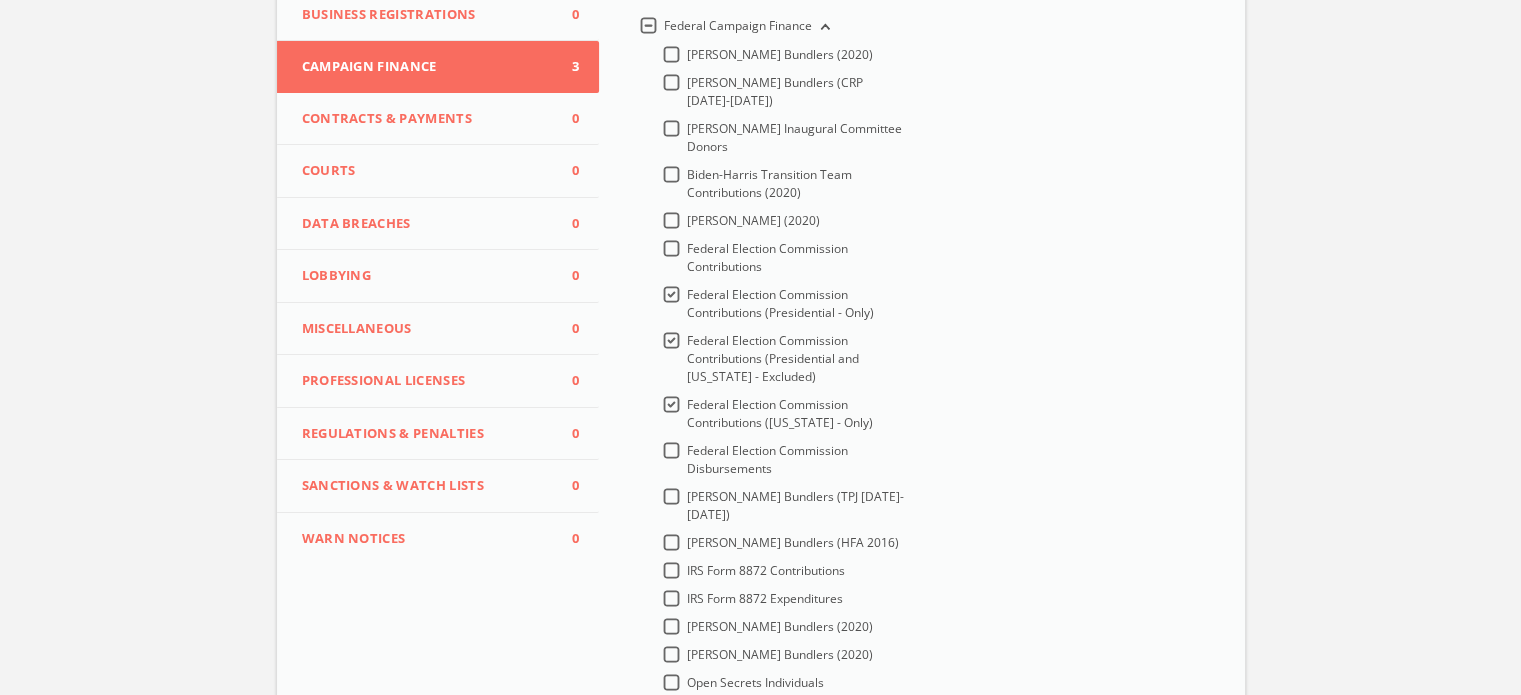 click on "Federal Election Commission Contributions (Presidential - Only)" at bounding box center (780, 303) 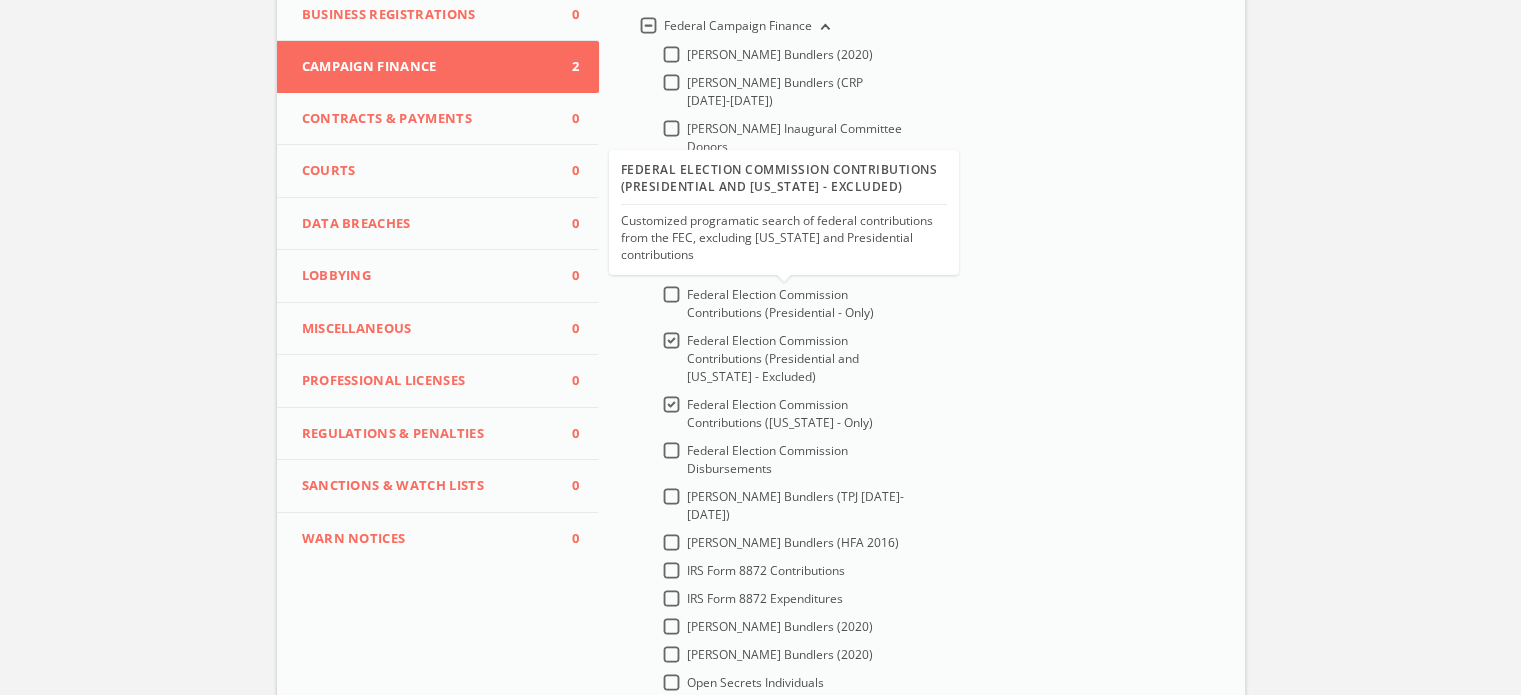 click on "Federal Election Commission Contributions (Presidential and [US_STATE] - Excluded)" at bounding box center [773, 358] 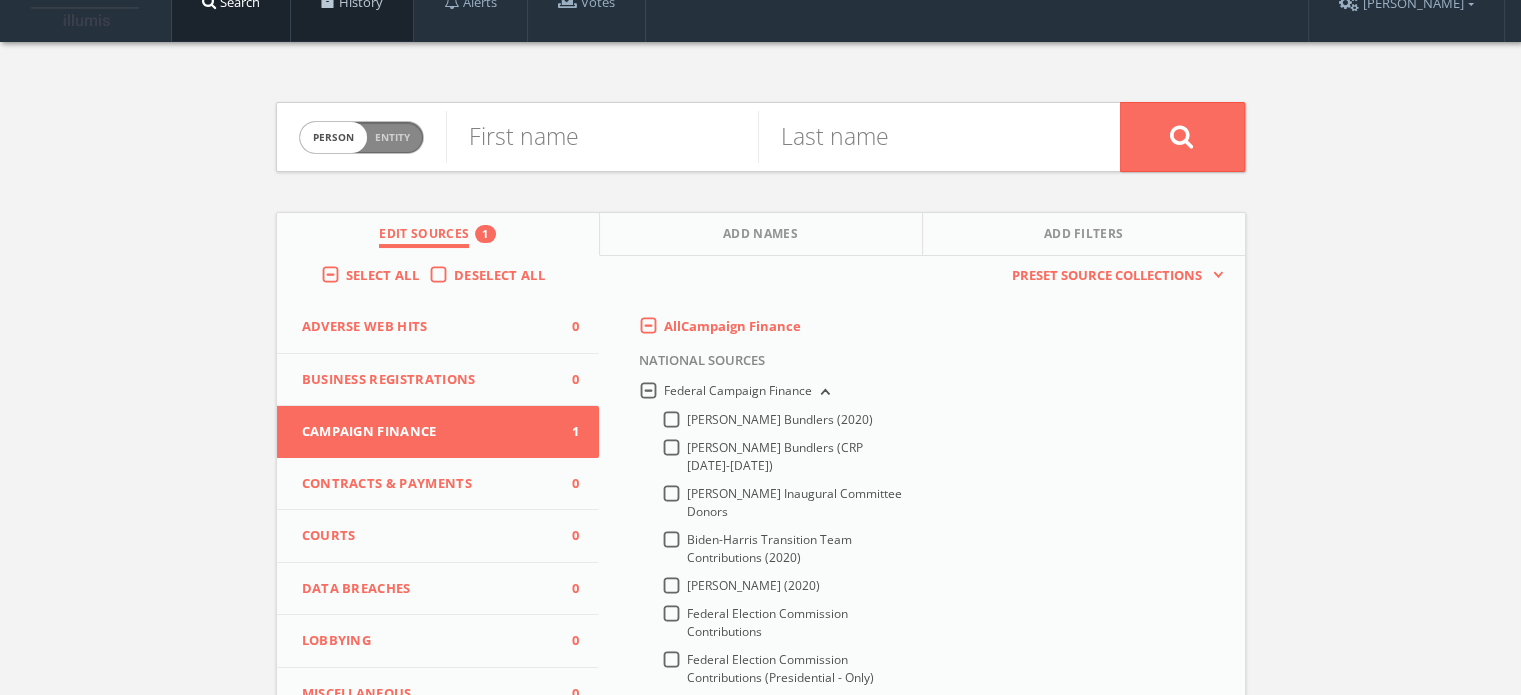 scroll, scrollTop: 0, scrollLeft: 0, axis: both 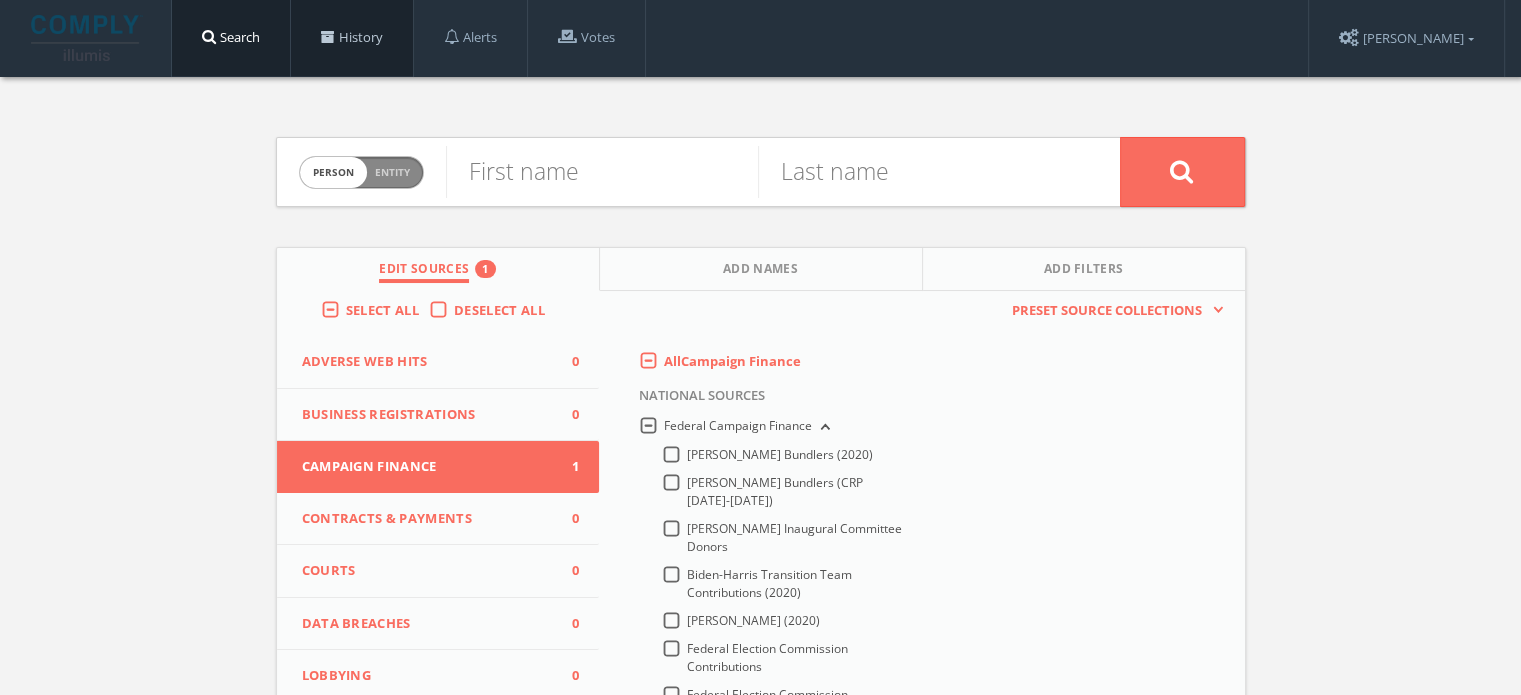 click on "History" at bounding box center [352, 38] 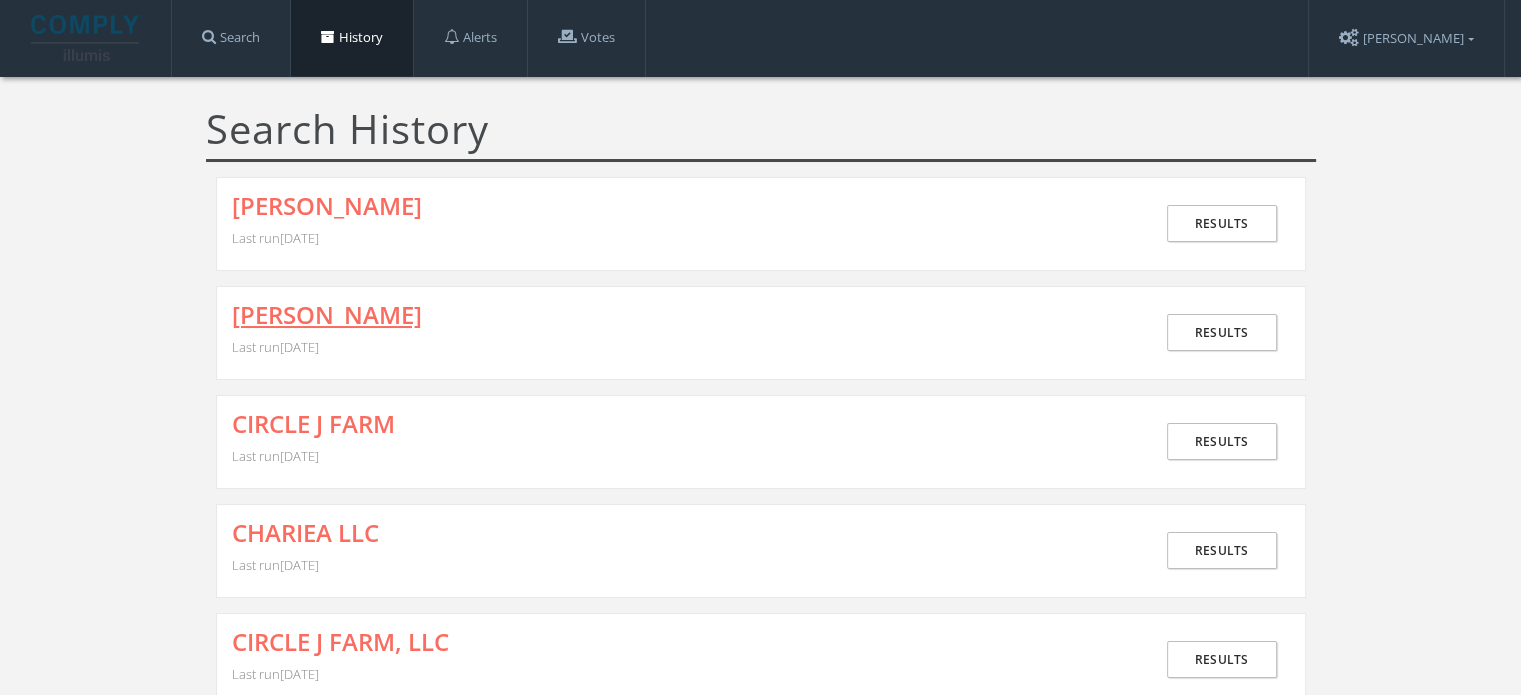 click on "[PERSON_NAME]" at bounding box center (327, 315) 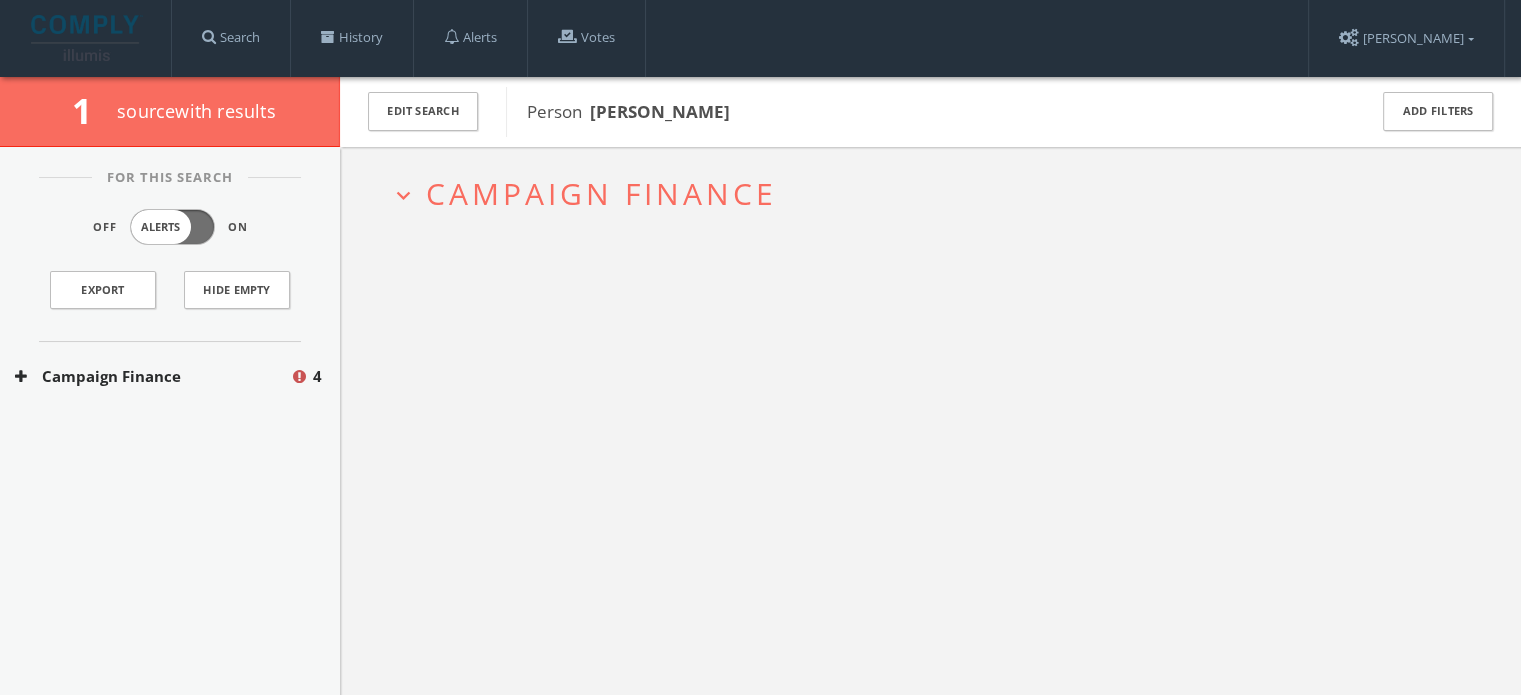 click on "Campaign Finance" at bounding box center (152, 376) 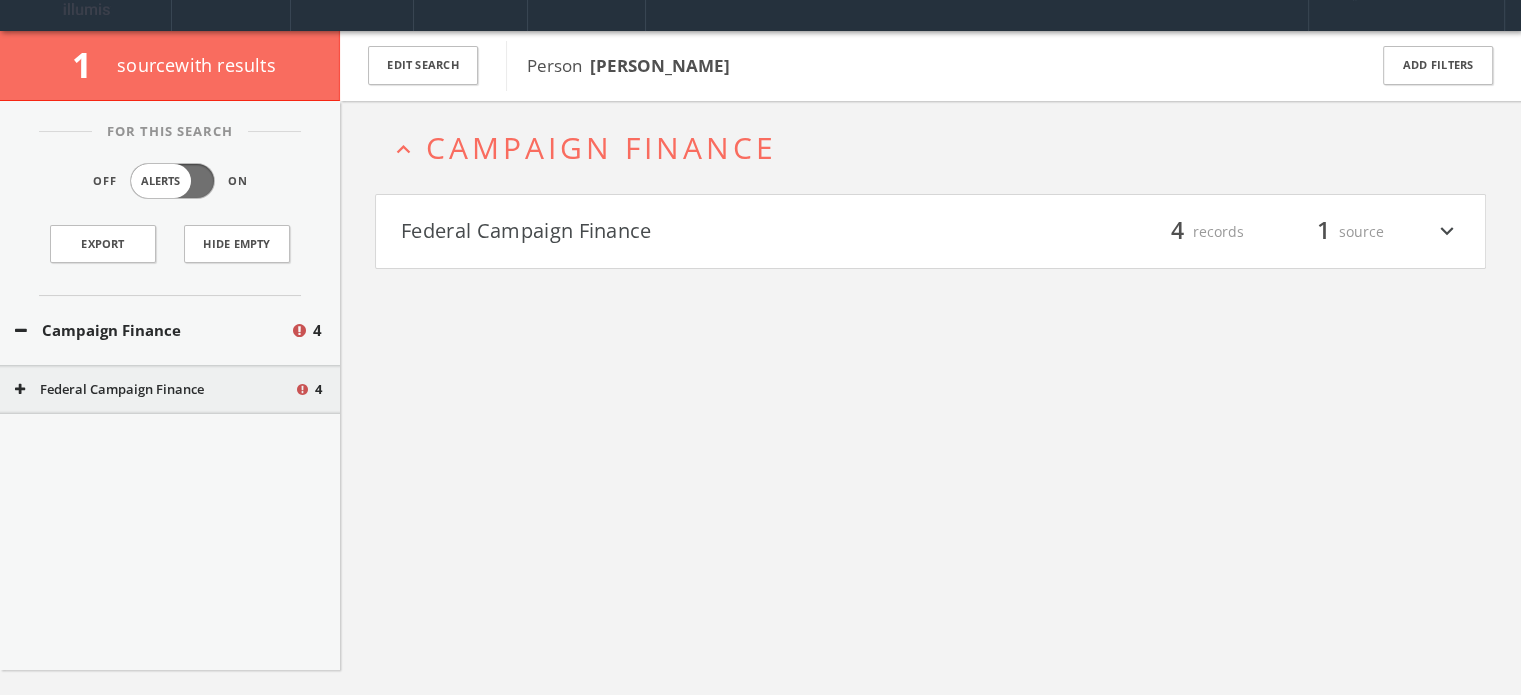 click on "For This Search Off Alerts On Export Hide Empty Campaign Finance 4 Federal Campaign Finance 4" at bounding box center (170, 385) 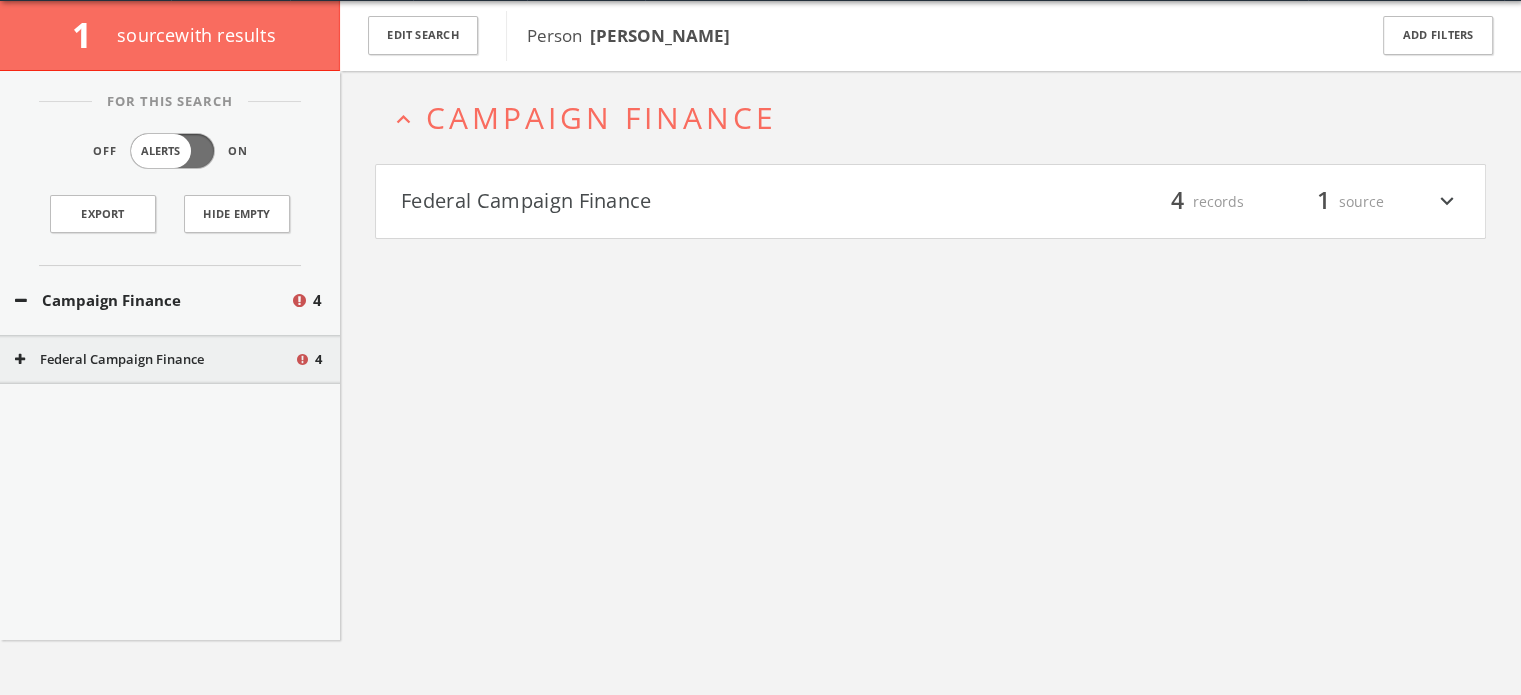 click on "Federal Campaign Finance" at bounding box center [154, 360] 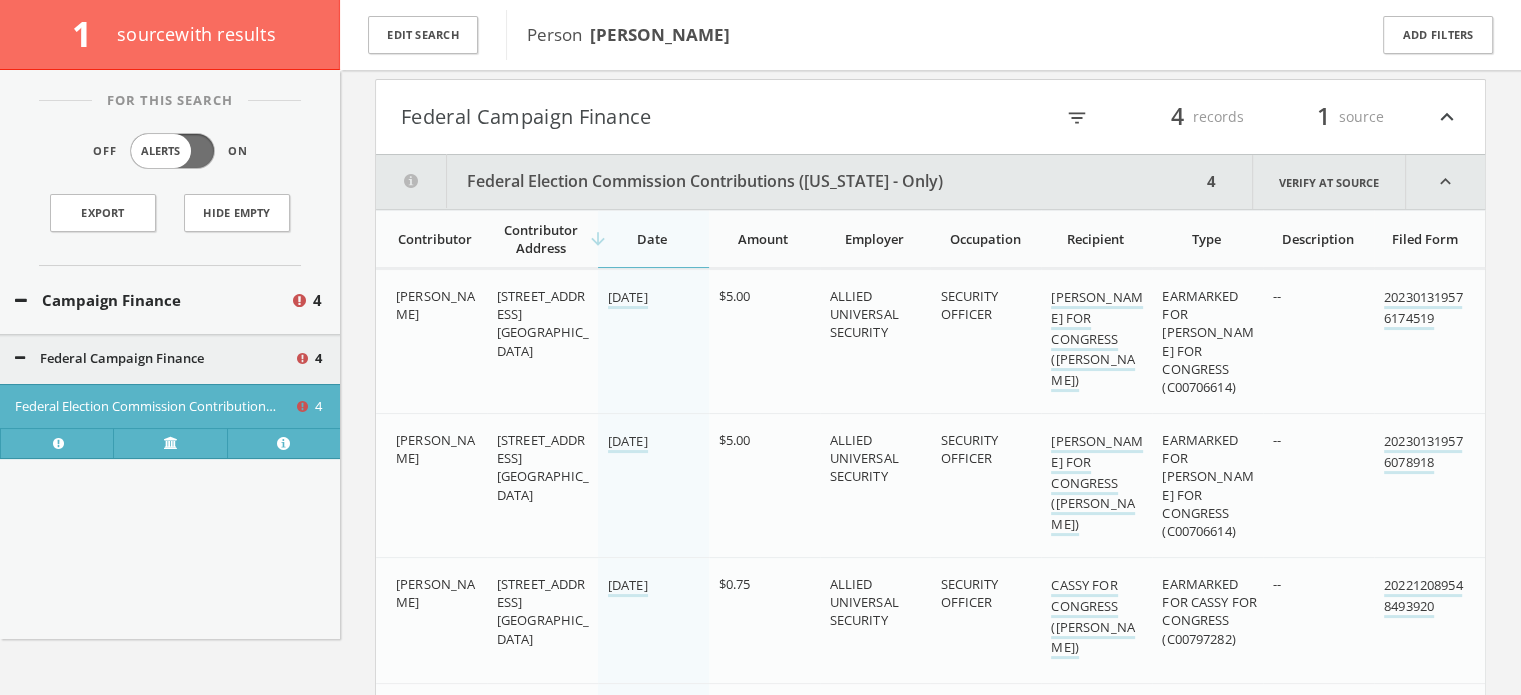 scroll, scrollTop: 0, scrollLeft: 0, axis: both 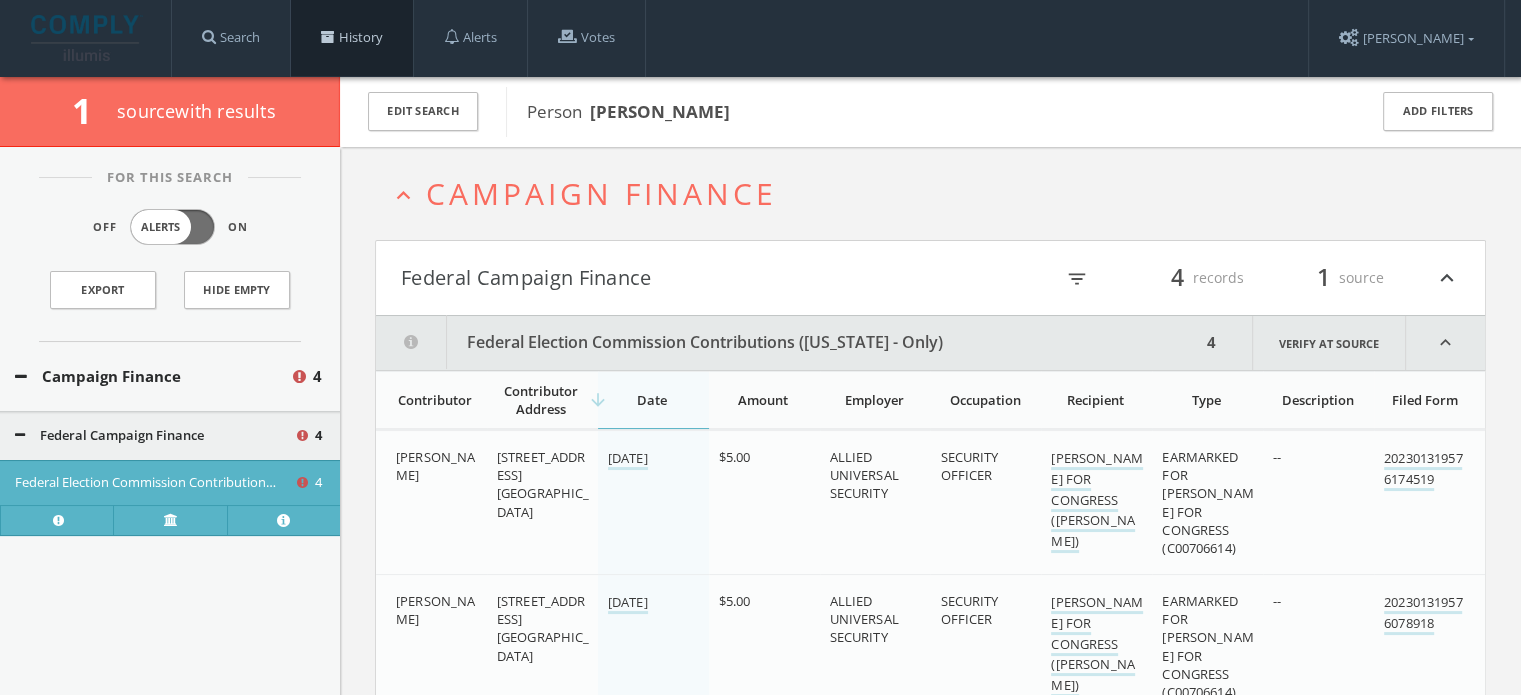 click on "History" at bounding box center (352, 38) 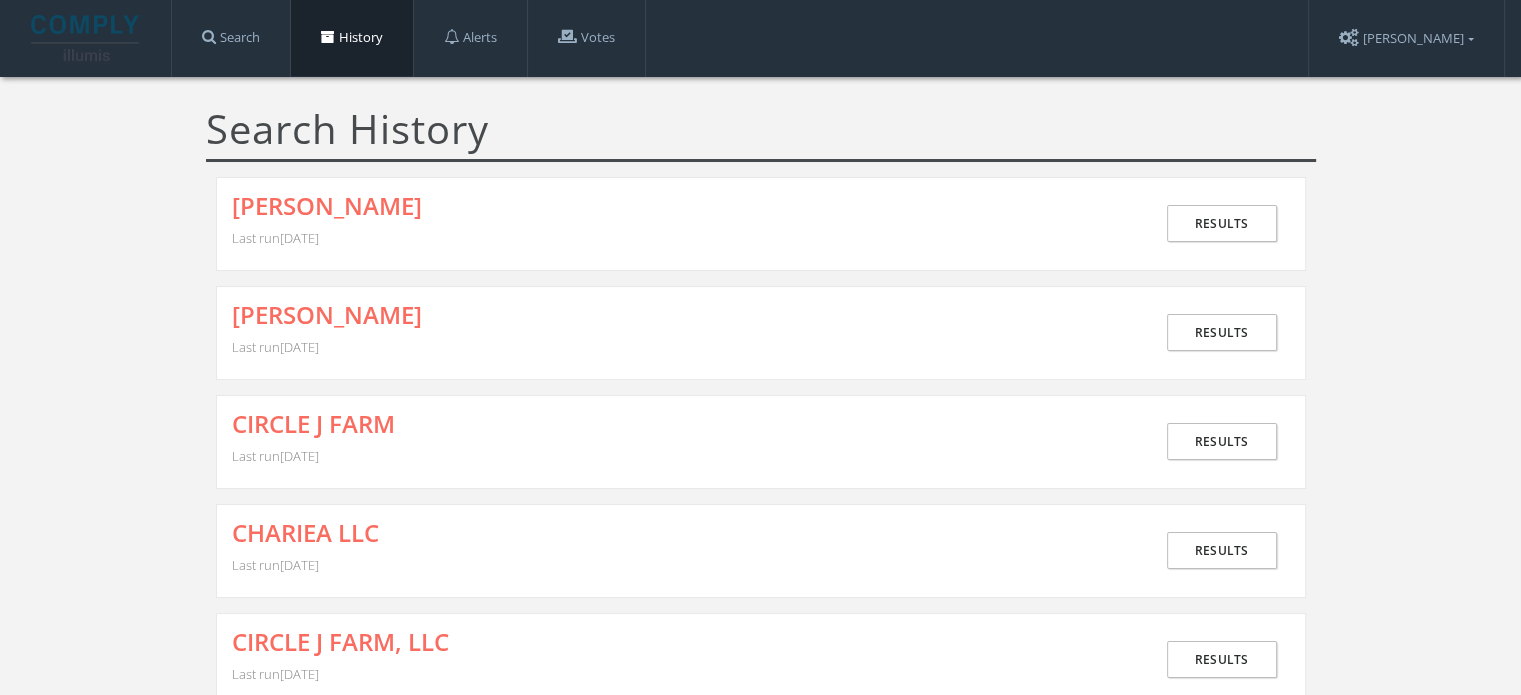 drag, startPoint x: 380, startPoint y: 43, endPoint x: 350, endPoint y: 49, distance: 30.594116 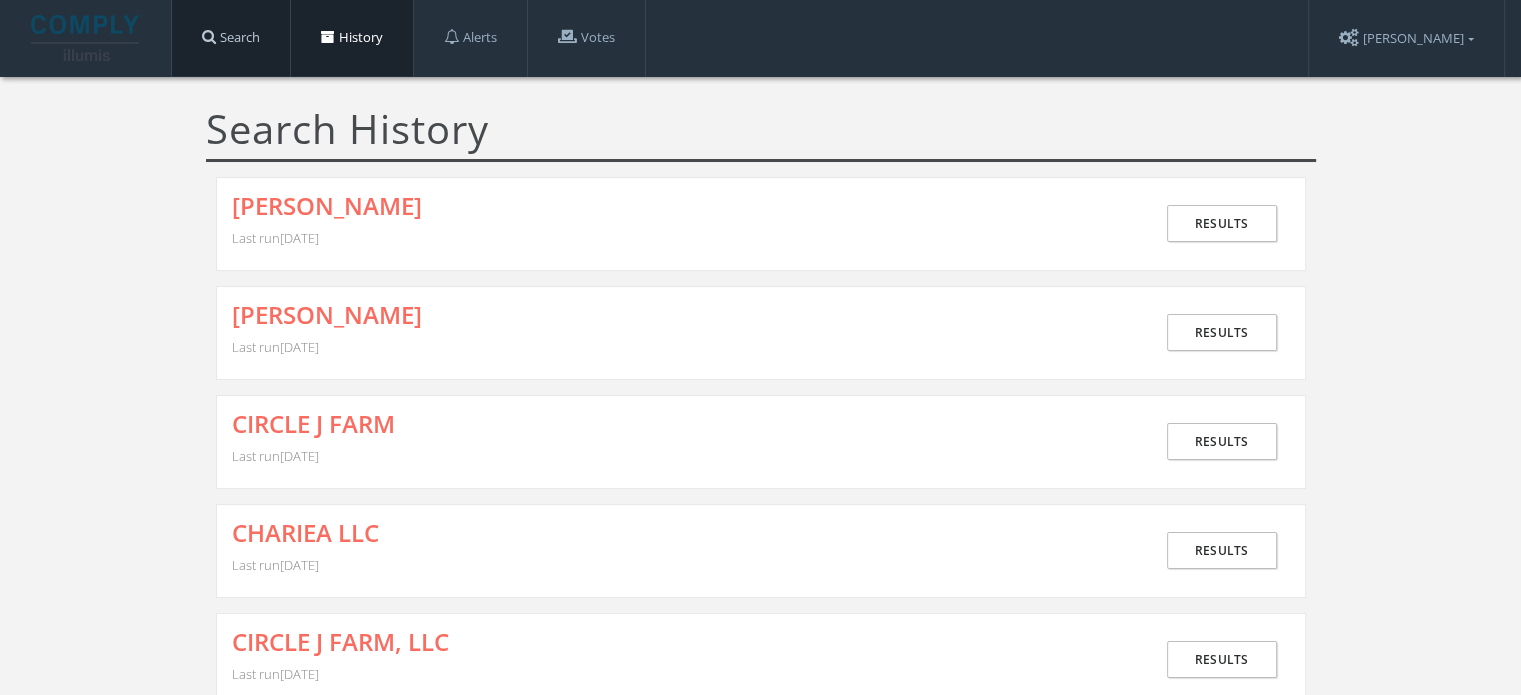 click on "Search" at bounding box center (231, 38) 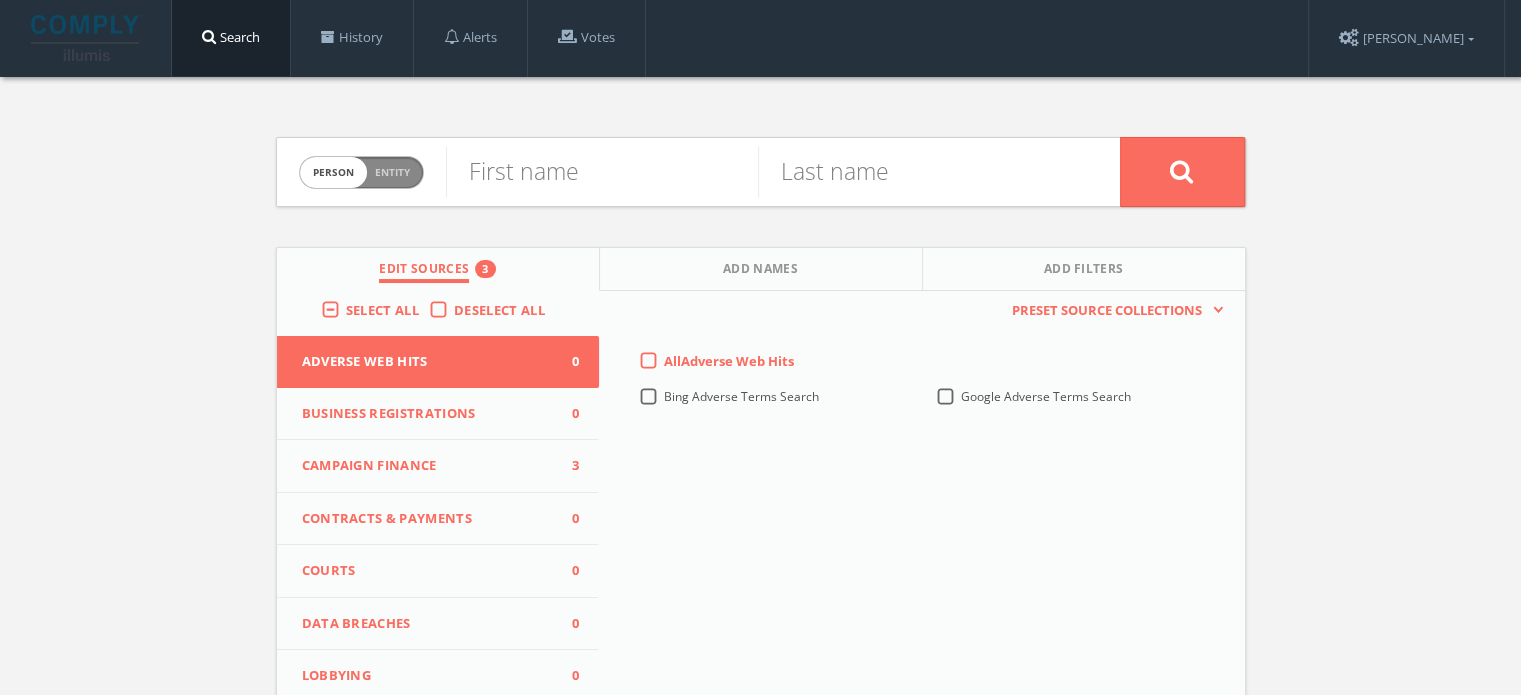 click on "Campaign Finance 3" at bounding box center (438, 466) 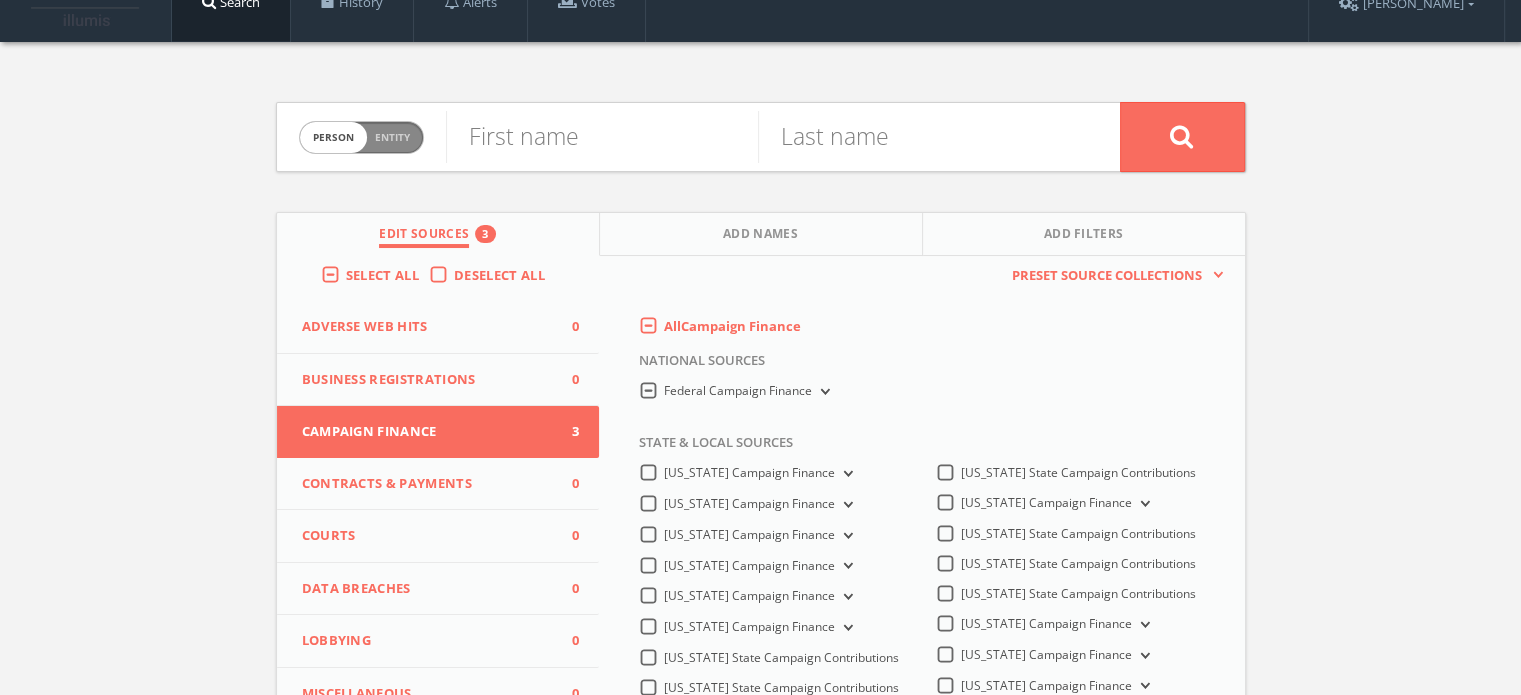 scroll, scrollTop: 0, scrollLeft: 0, axis: both 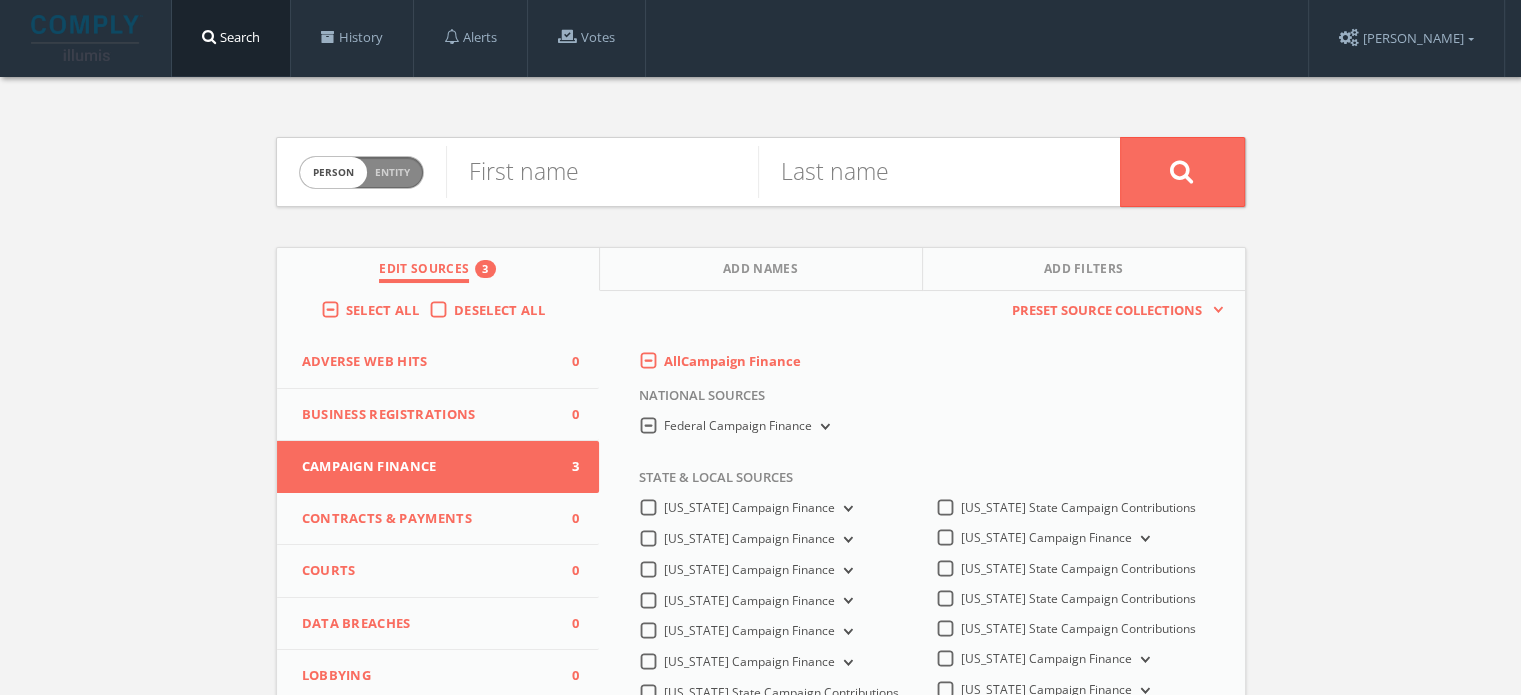 click at bounding box center (209, 36) 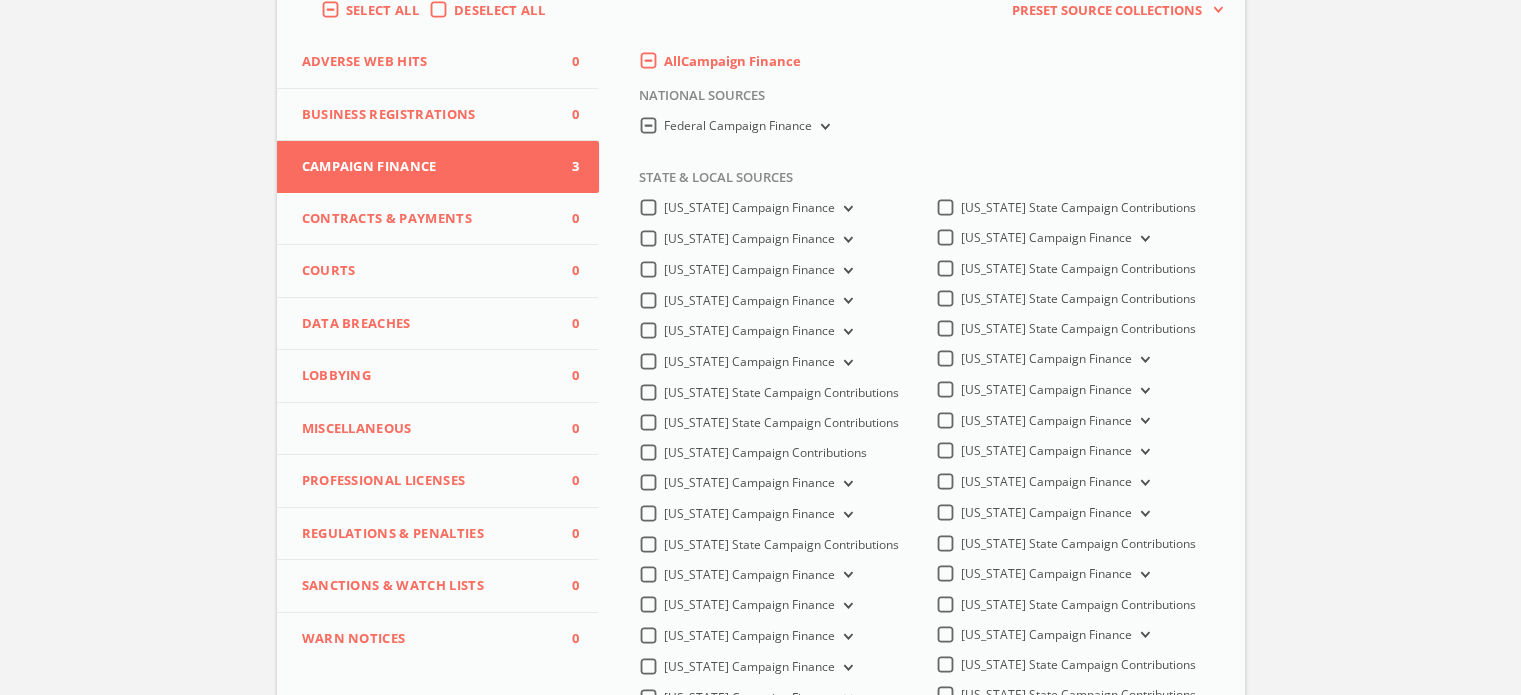 click on "Federal Campaign Finance" at bounding box center [823, 127] 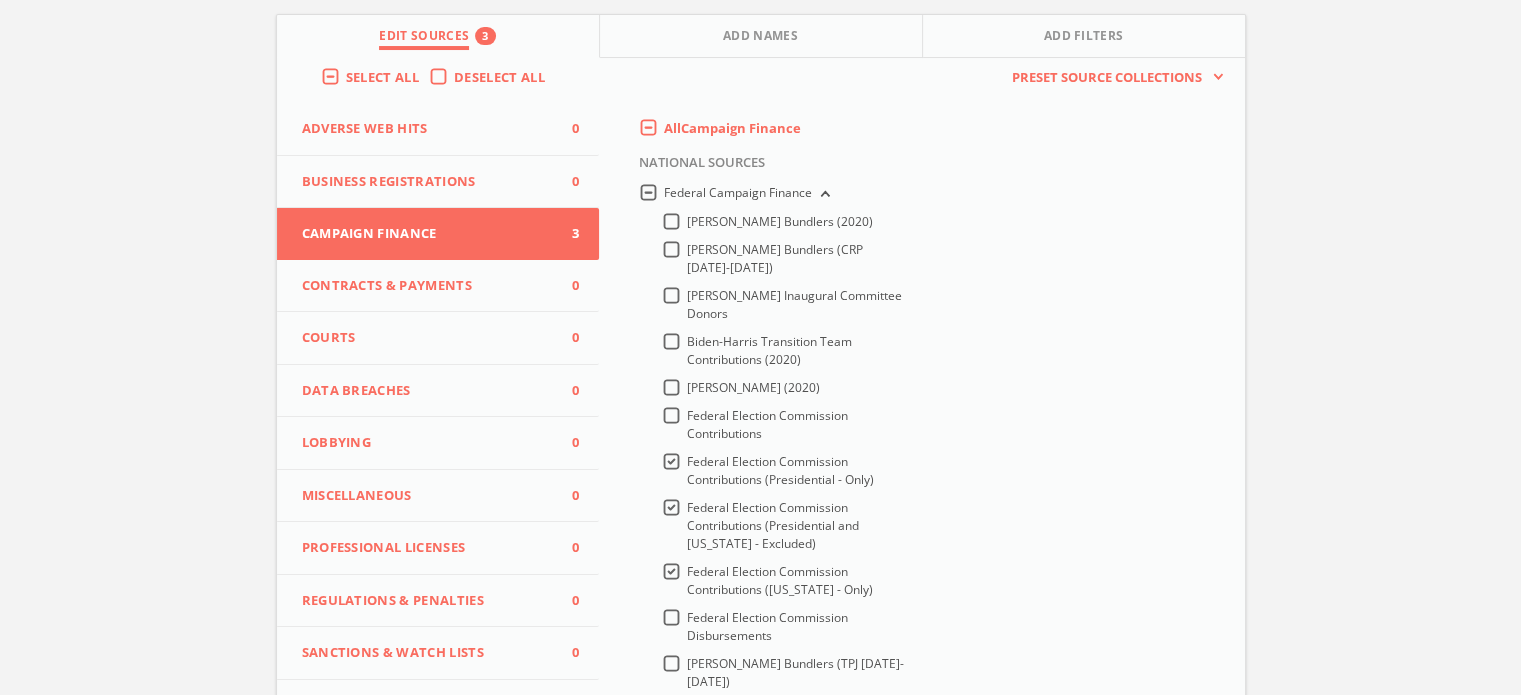 scroll, scrollTop: 200, scrollLeft: 0, axis: vertical 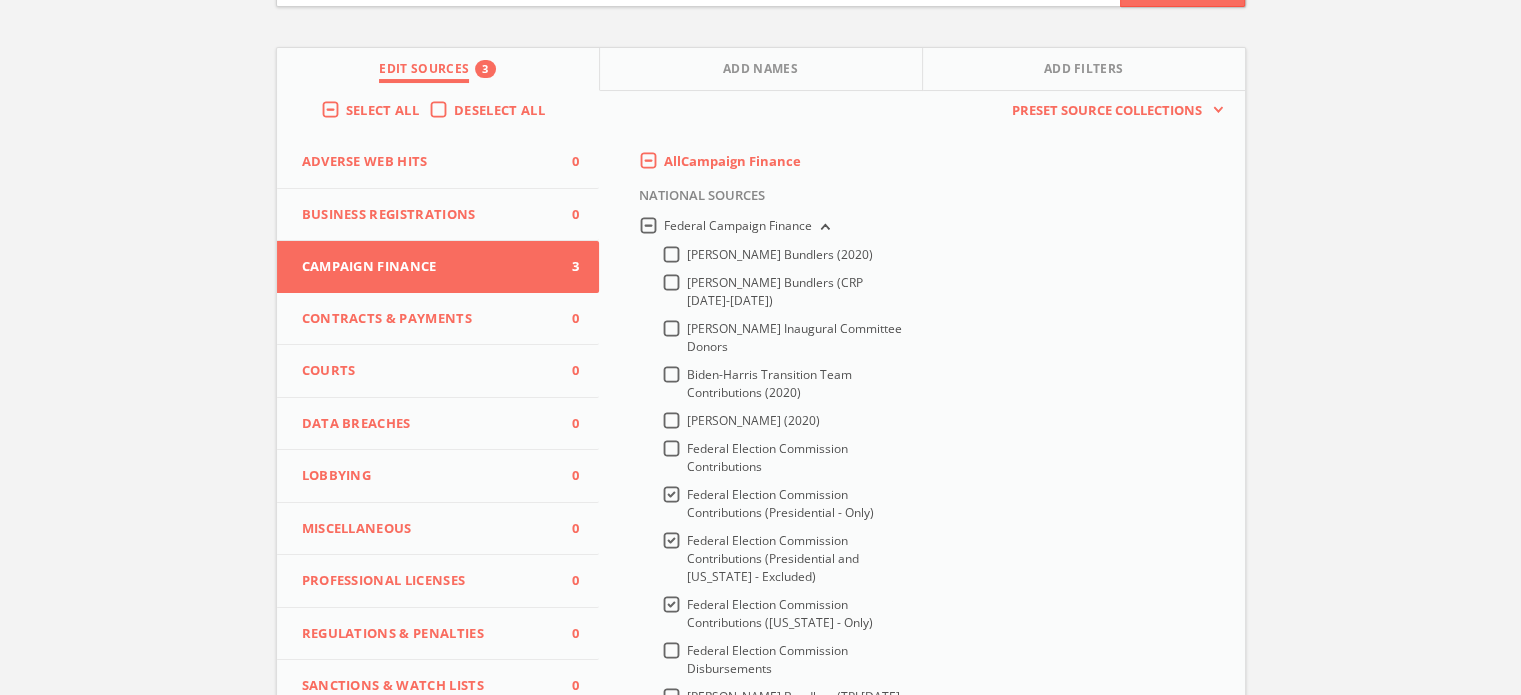 click on "Federal Election Commission Contributions (Presidential - Only)" at bounding box center [780, 503] 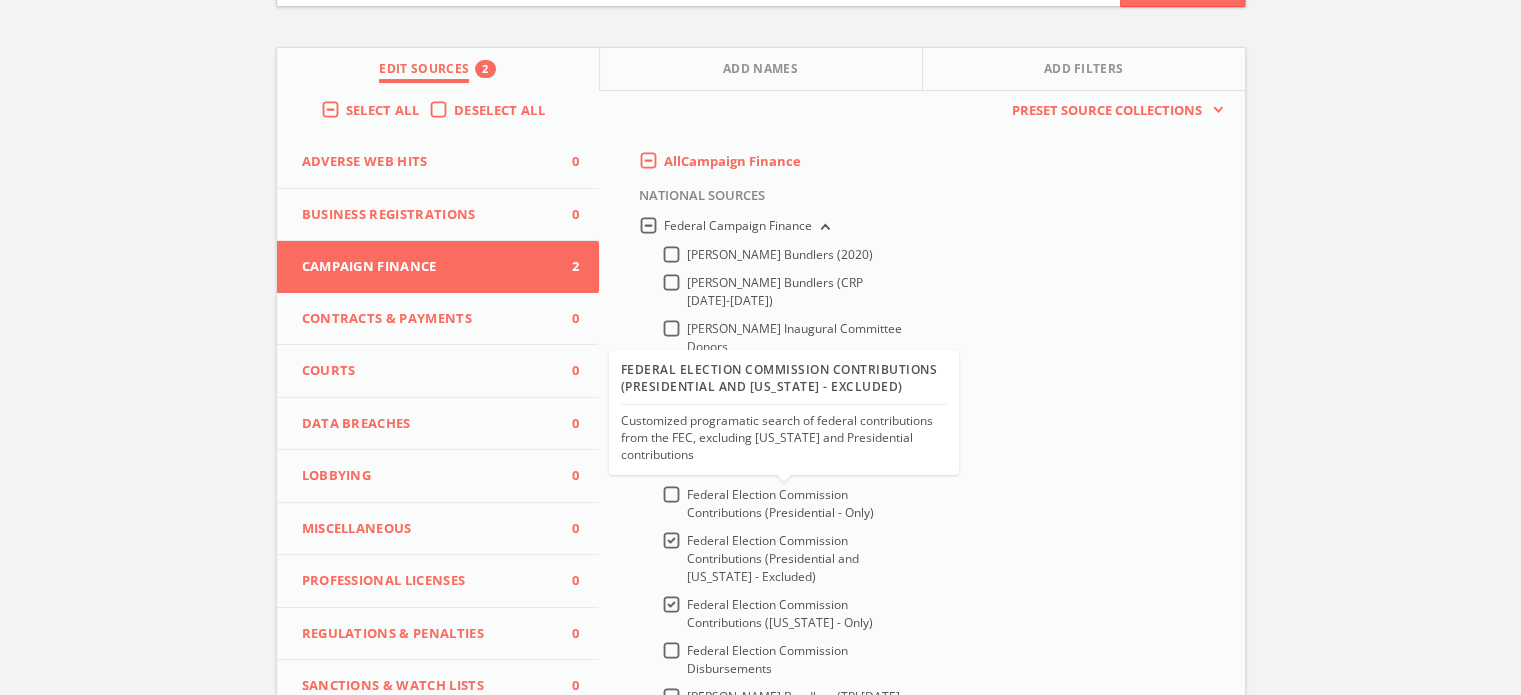 click on "Federal Election Commission Contributions (Presidential and [US_STATE] - Excluded)" at bounding box center (773, 558) 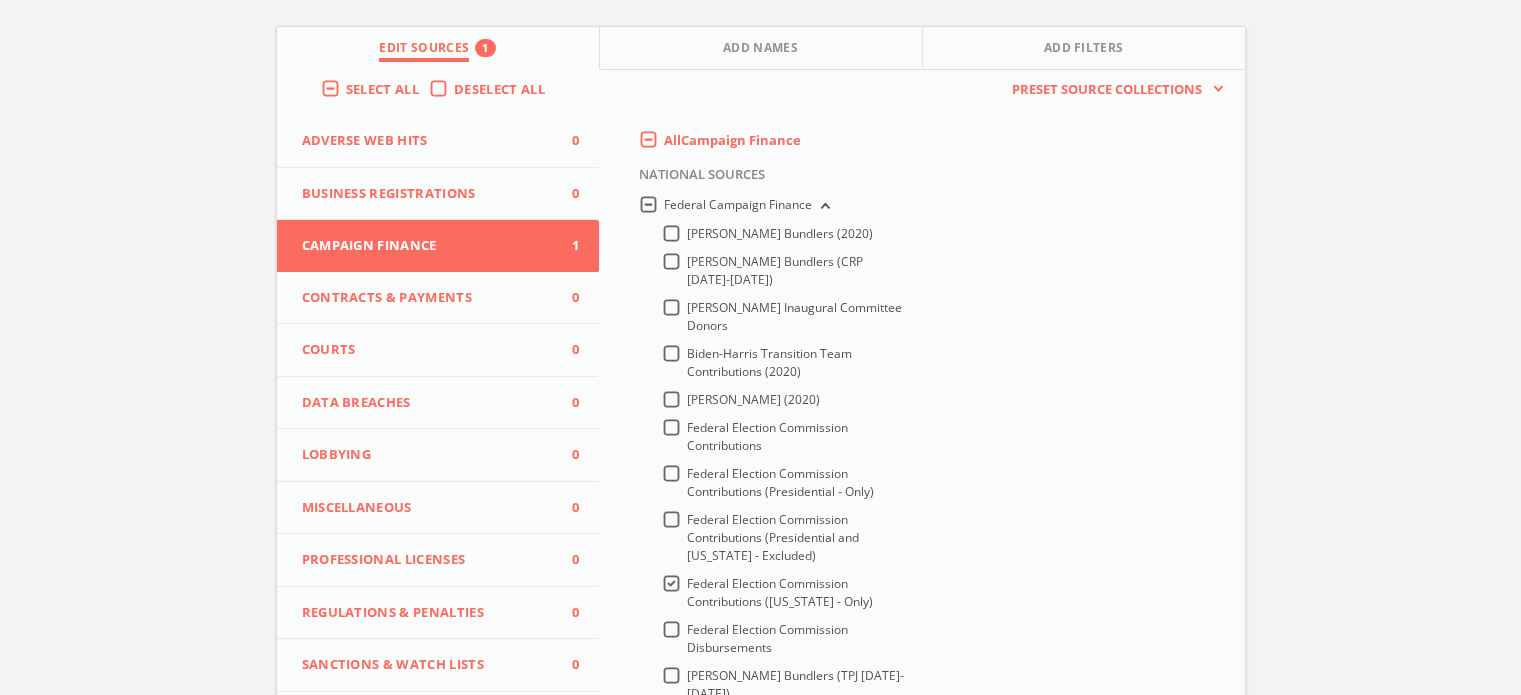 scroll, scrollTop: 0, scrollLeft: 0, axis: both 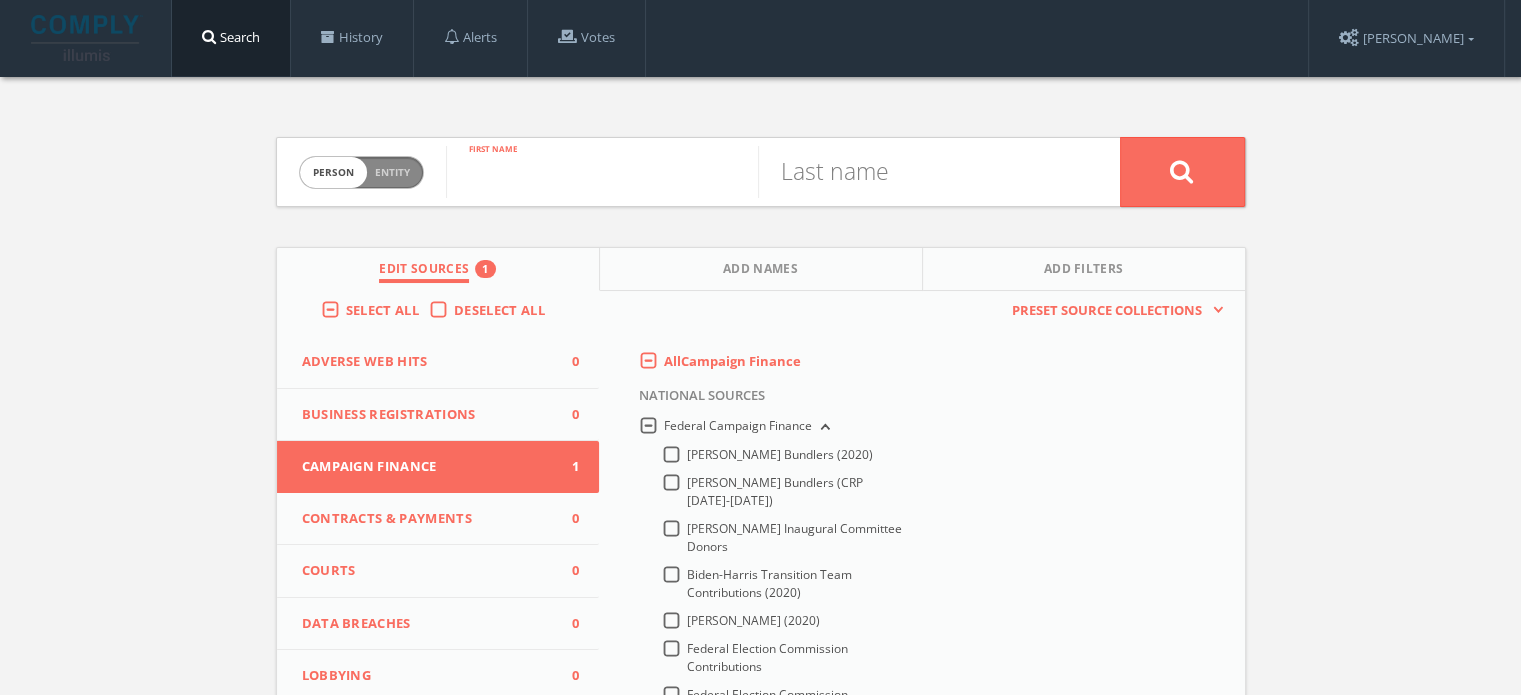 click at bounding box center (602, 172) 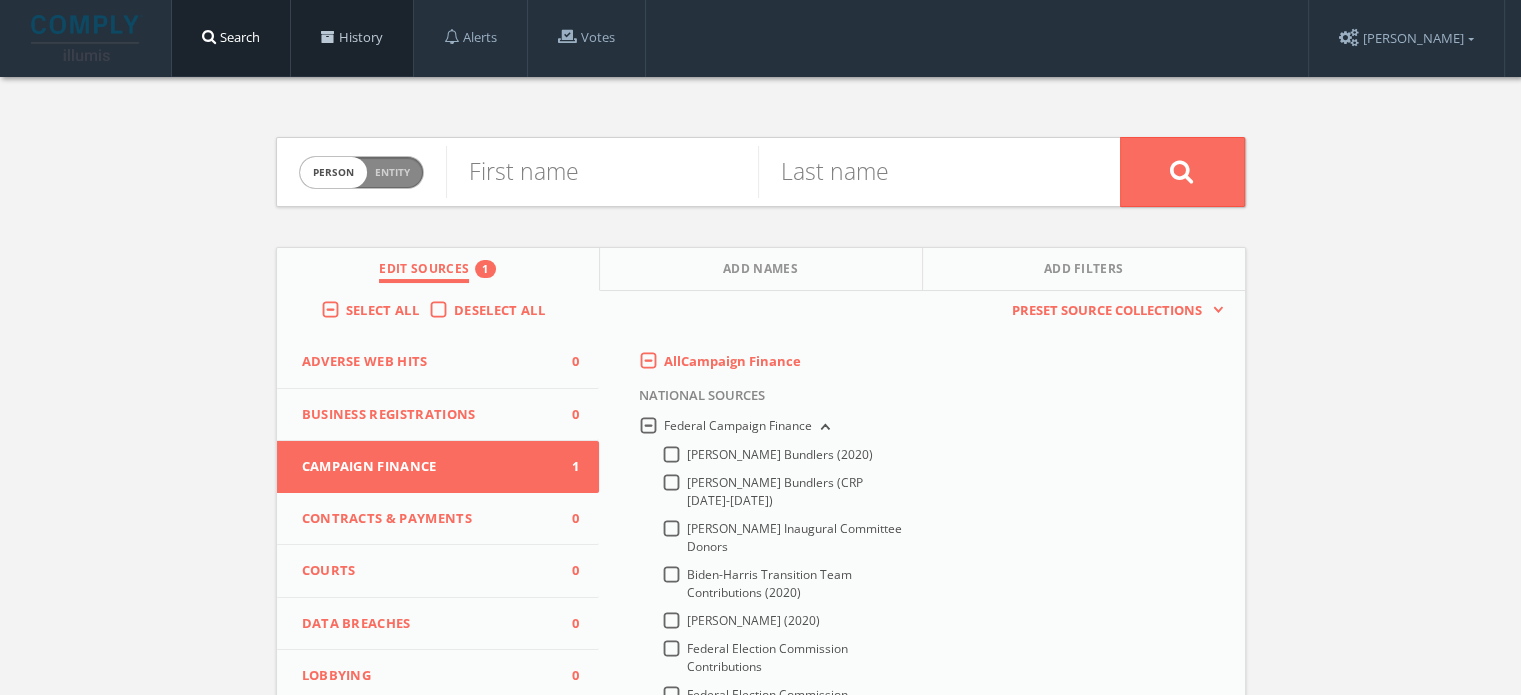 click on "History" at bounding box center (352, 38) 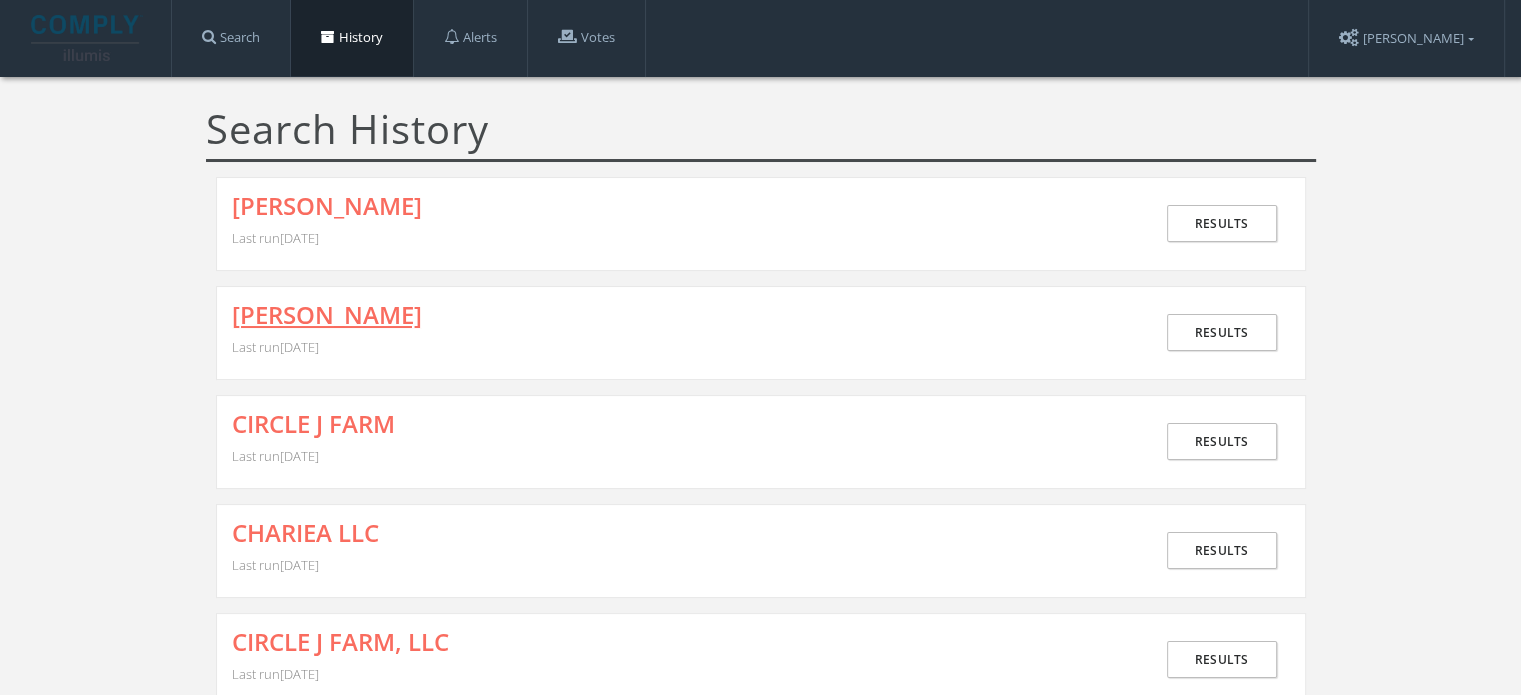 click on "[PERSON_NAME]" at bounding box center (327, 315) 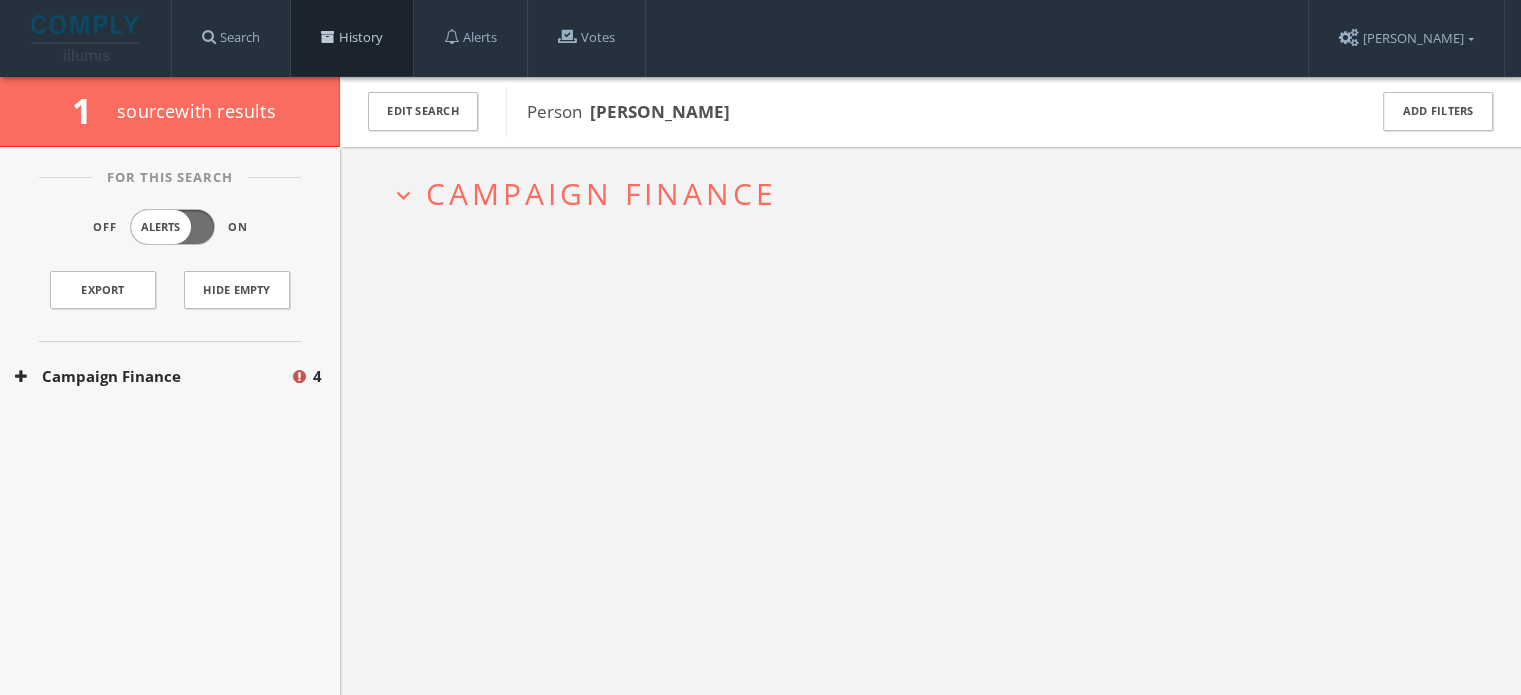 click at bounding box center (328, 37) 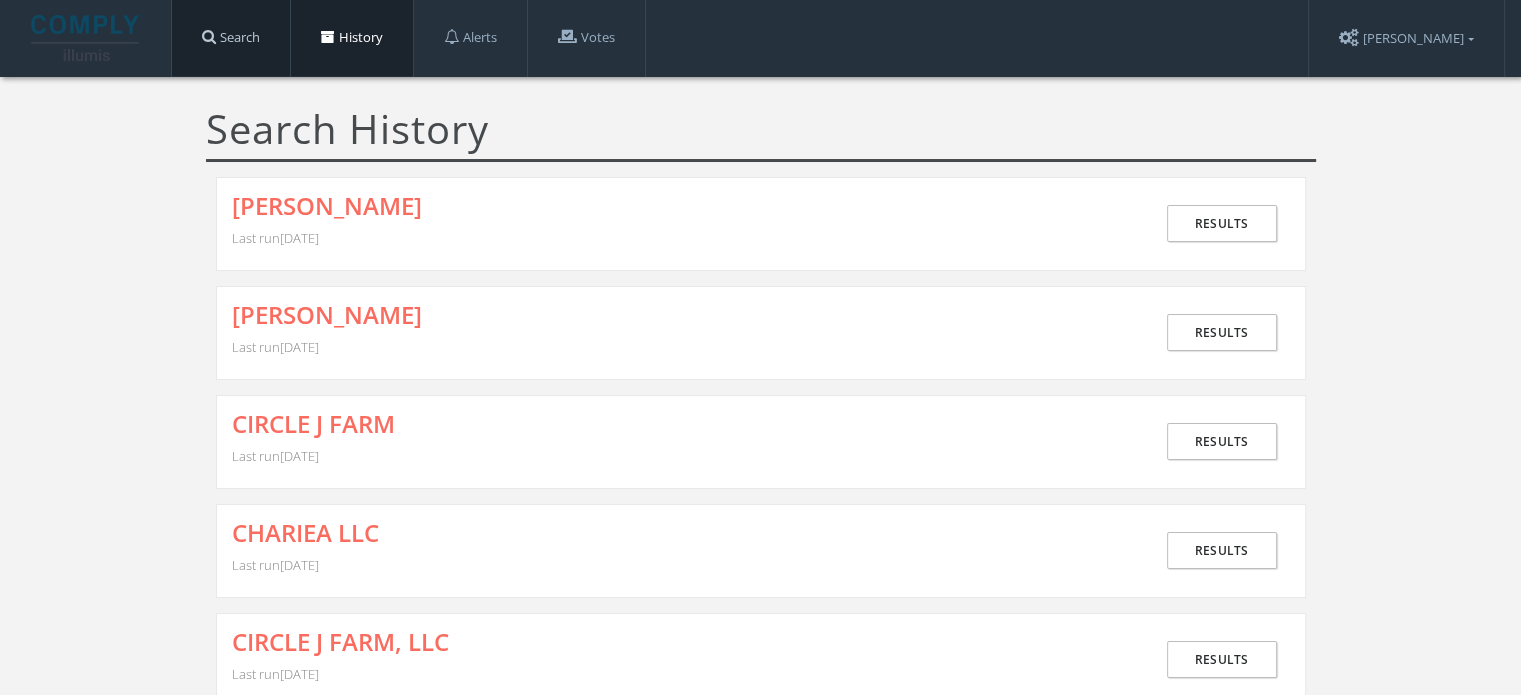 click on "Search" at bounding box center [231, 38] 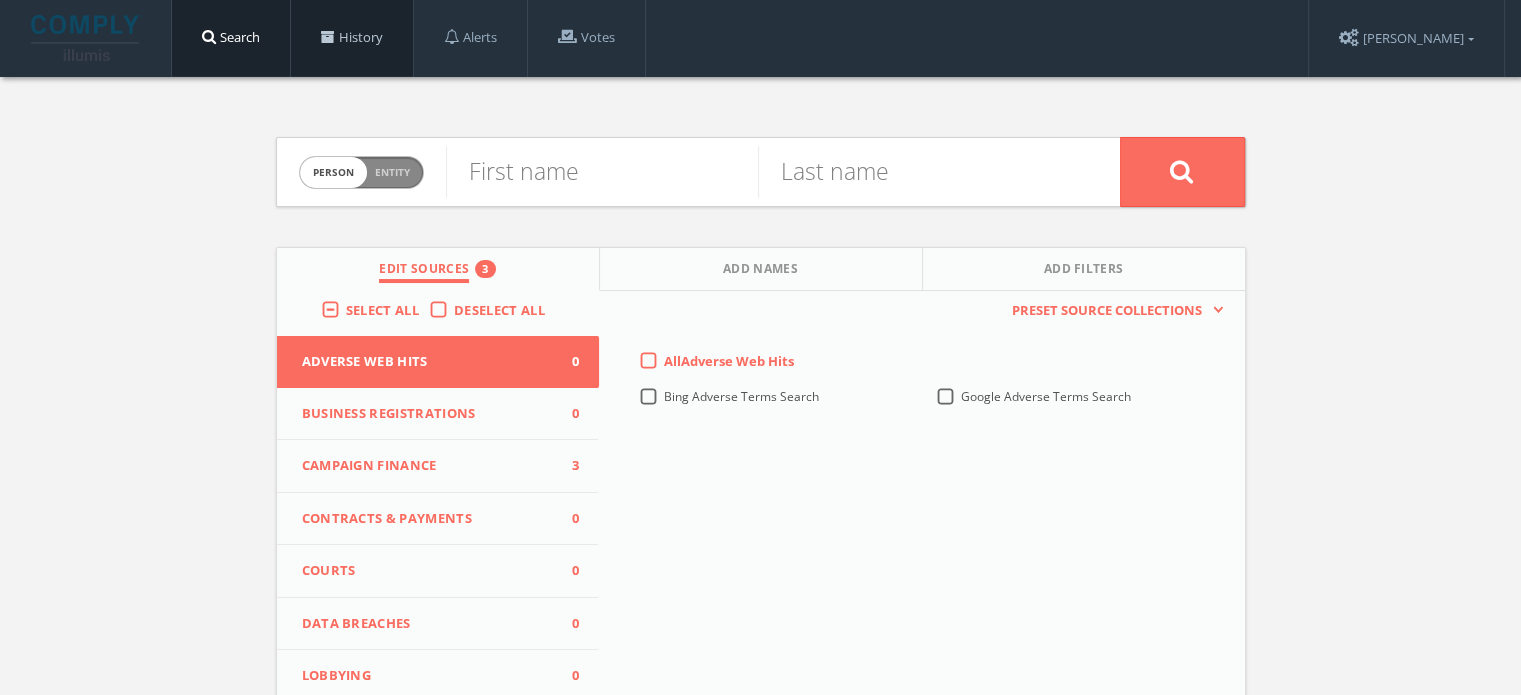 click on "History" at bounding box center [352, 38] 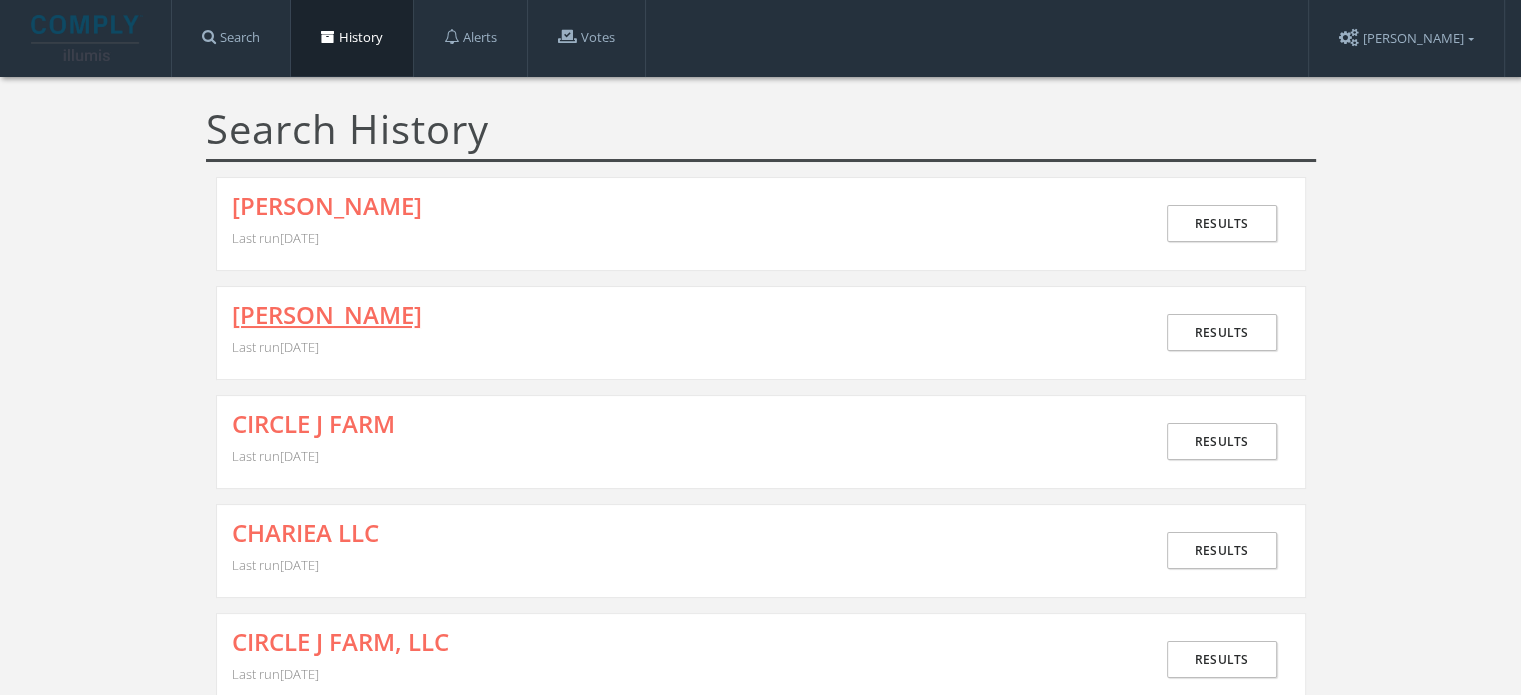 click on "[PERSON_NAME]" at bounding box center (327, 315) 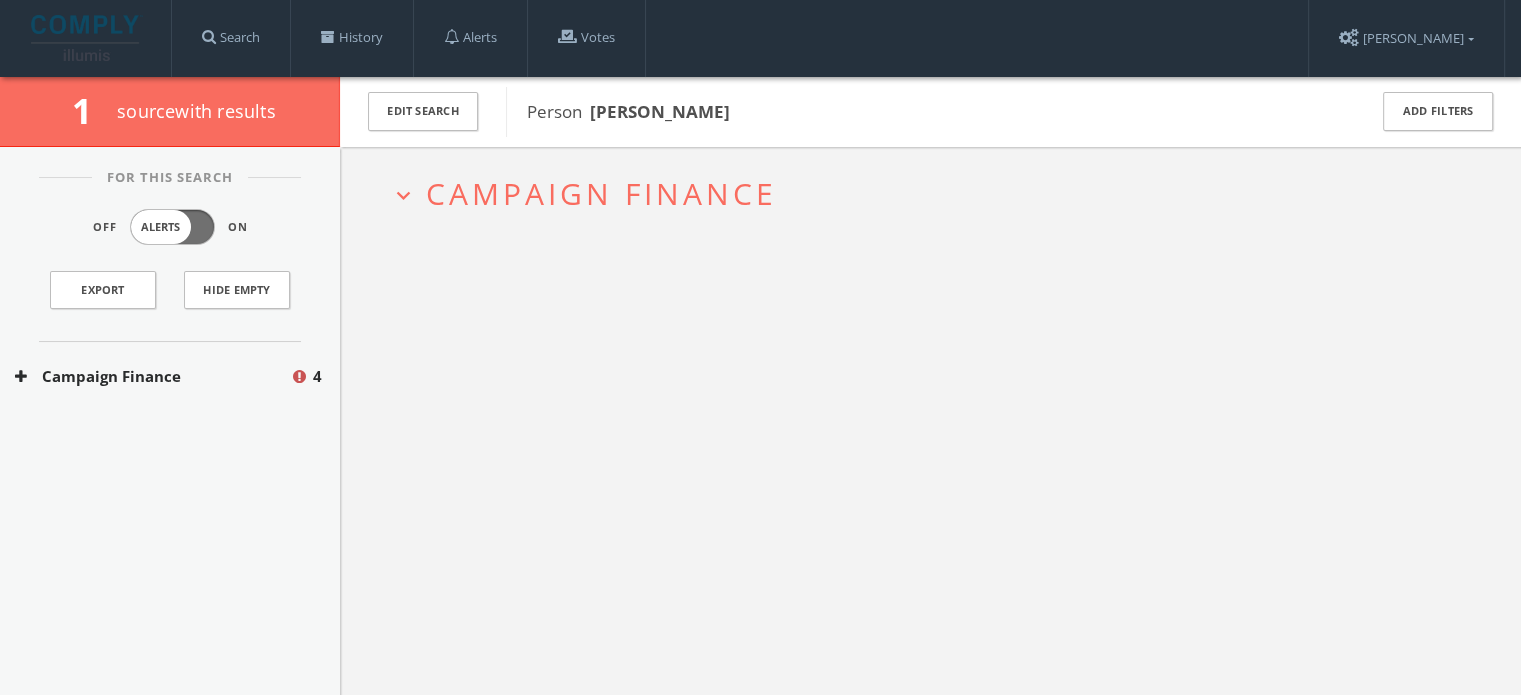 click on "Campaign Finance" at bounding box center [152, 376] 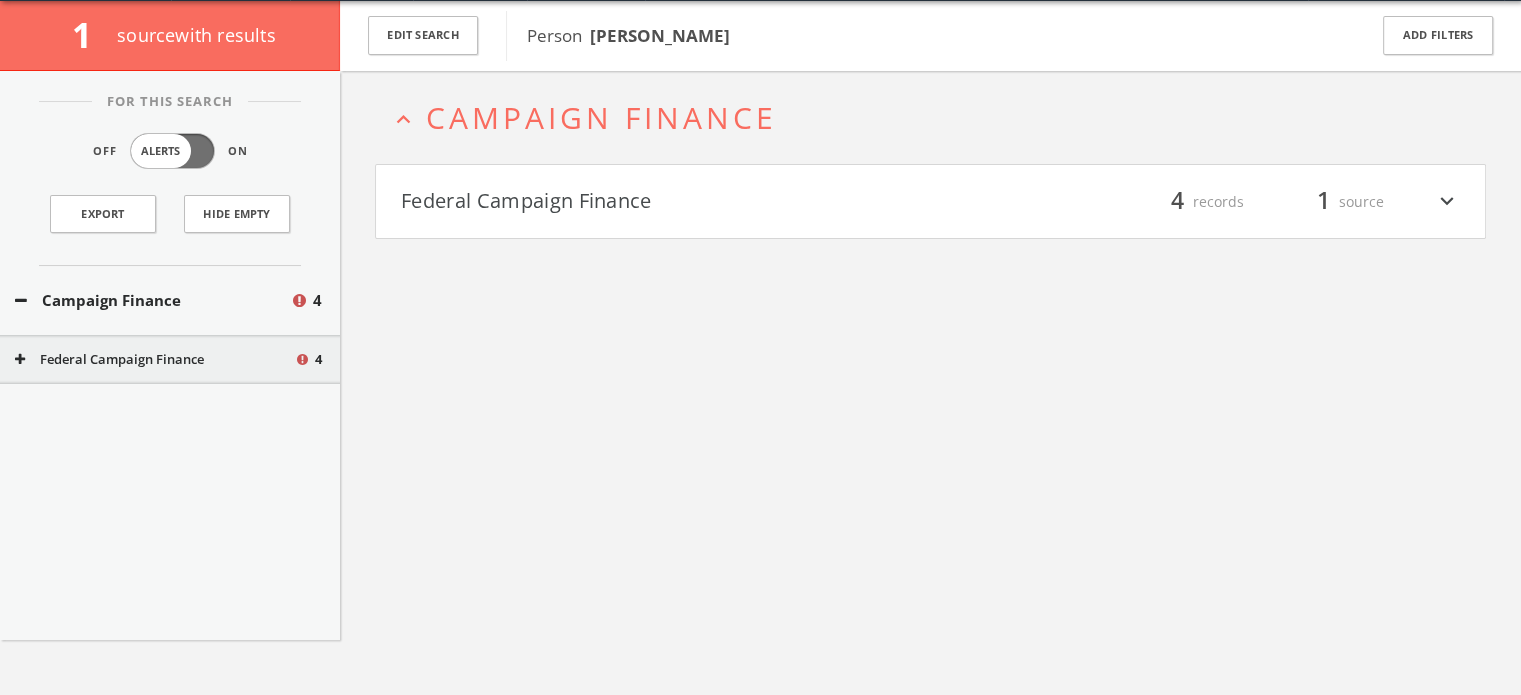 click on "Federal Campaign Finance 4" at bounding box center (170, 360) 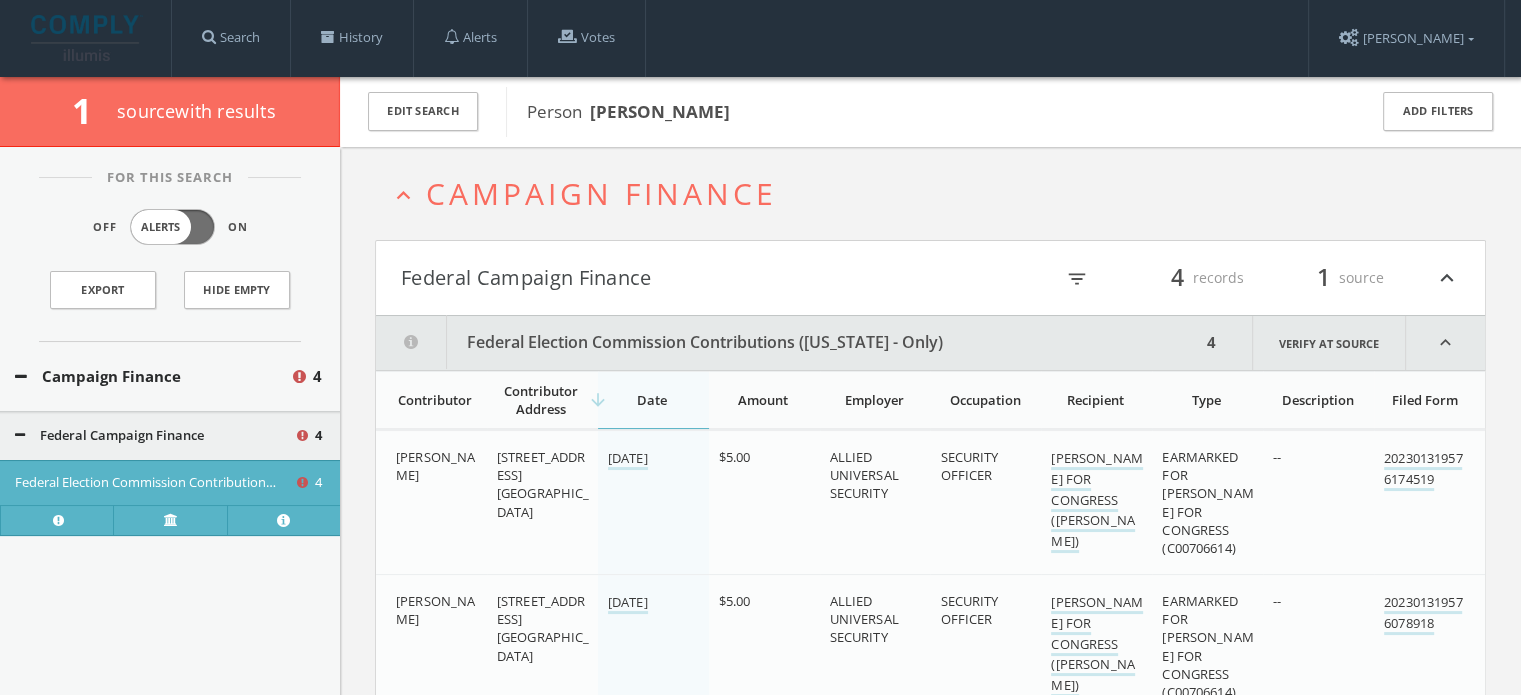 scroll, scrollTop: 0, scrollLeft: 0, axis: both 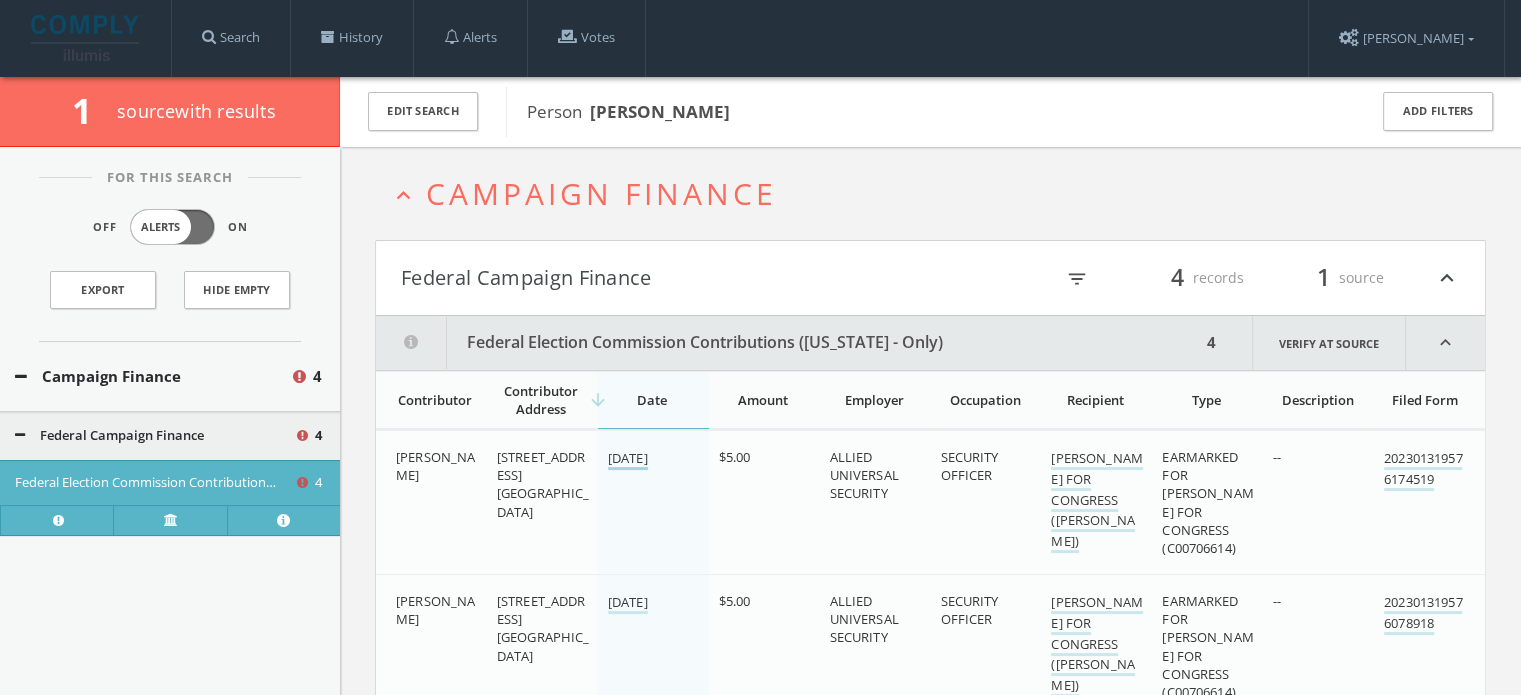 click on "[DATE]" at bounding box center (628, 459) 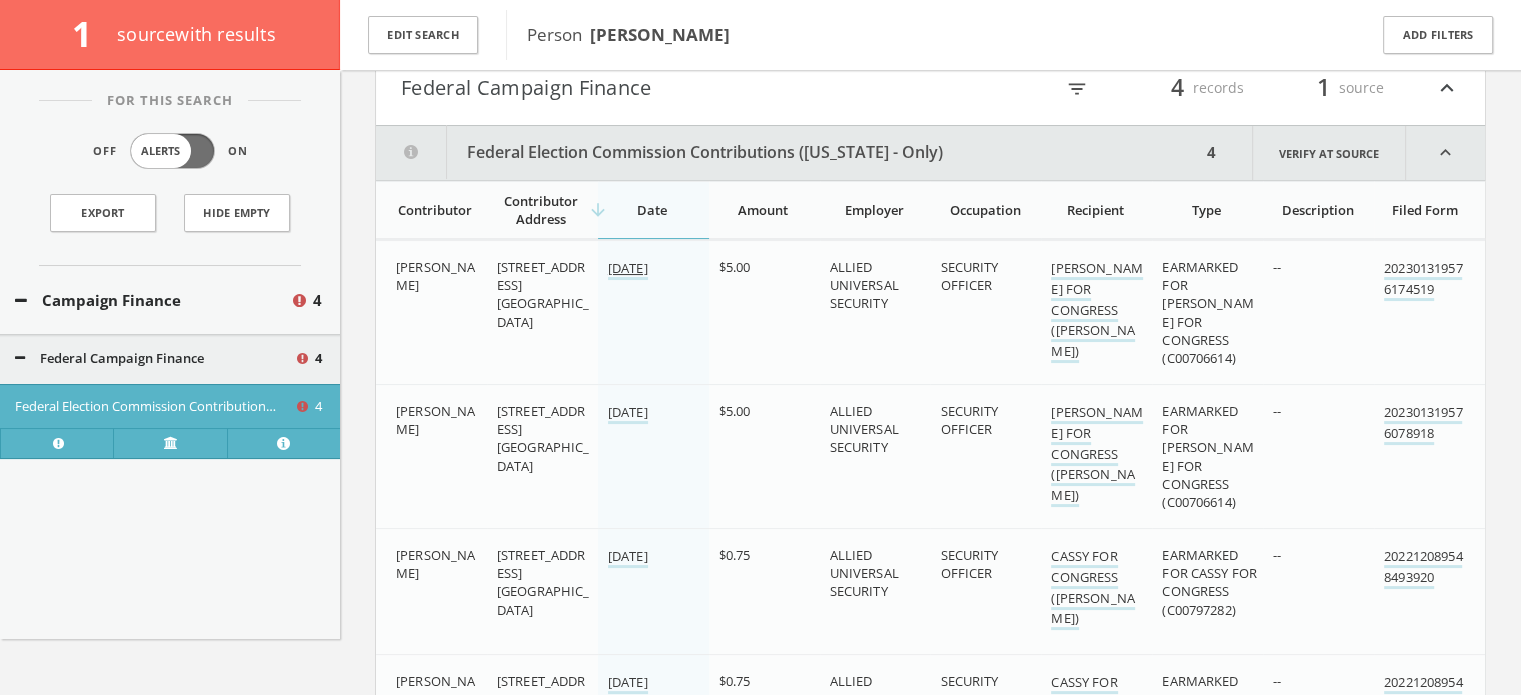 scroll, scrollTop: 0, scrollLeft: 0, axis: both 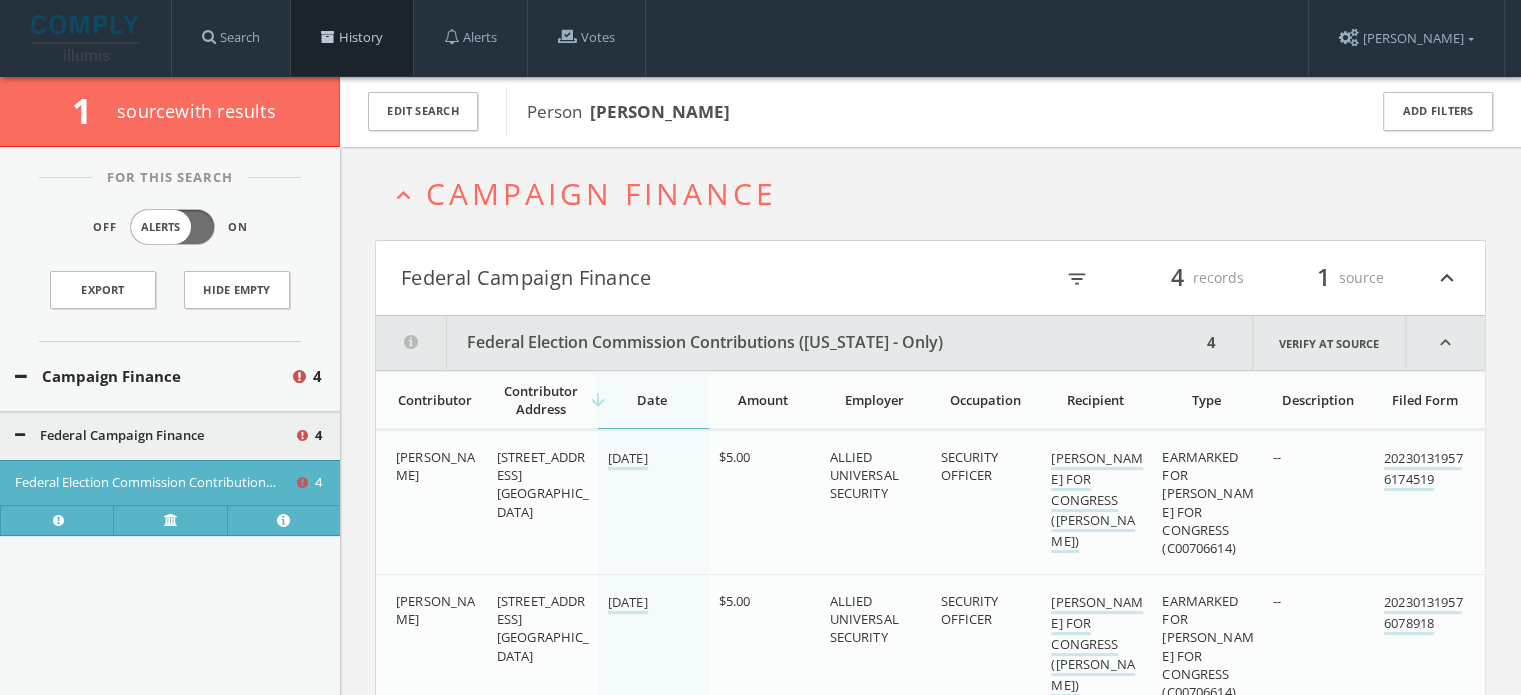 click at bounding box center (328, 37) 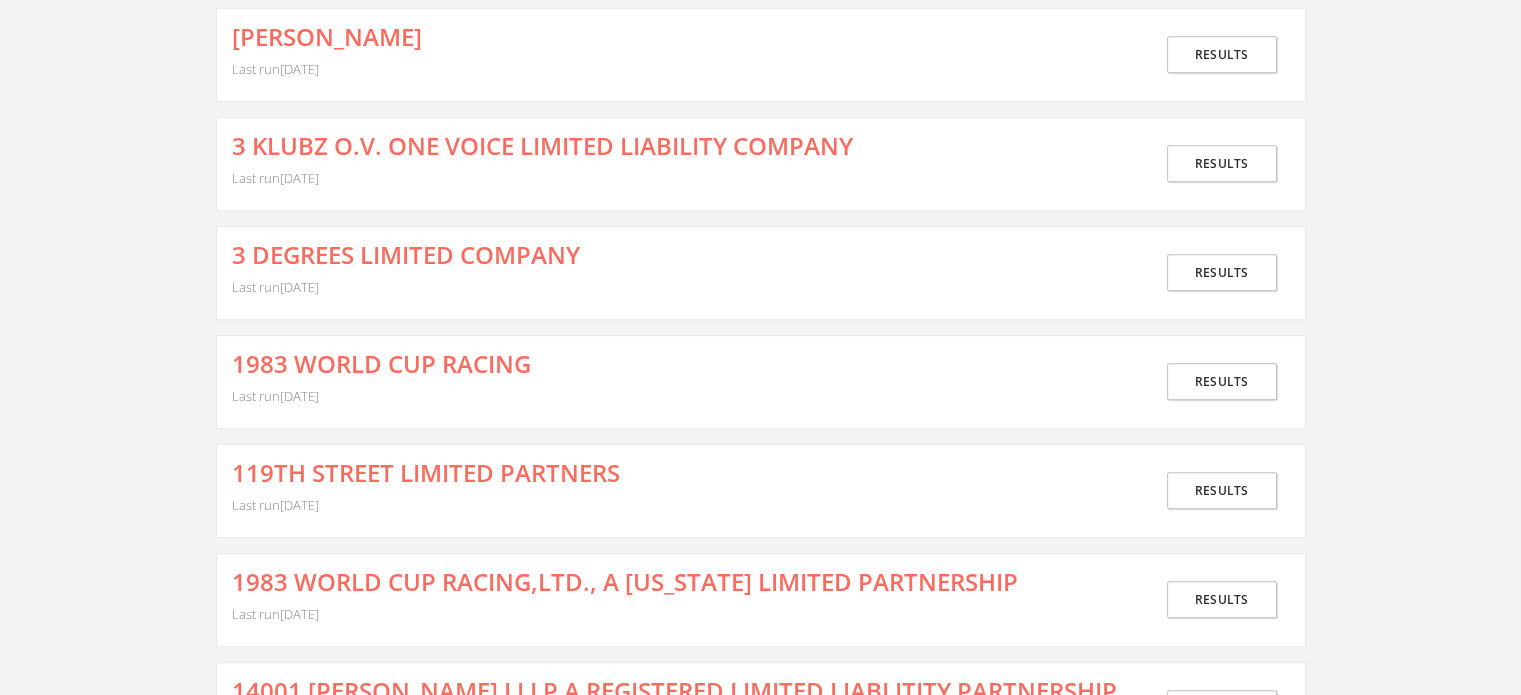 scroll, scrollTop: 1136, scrollLeft: 0, axis: vertical 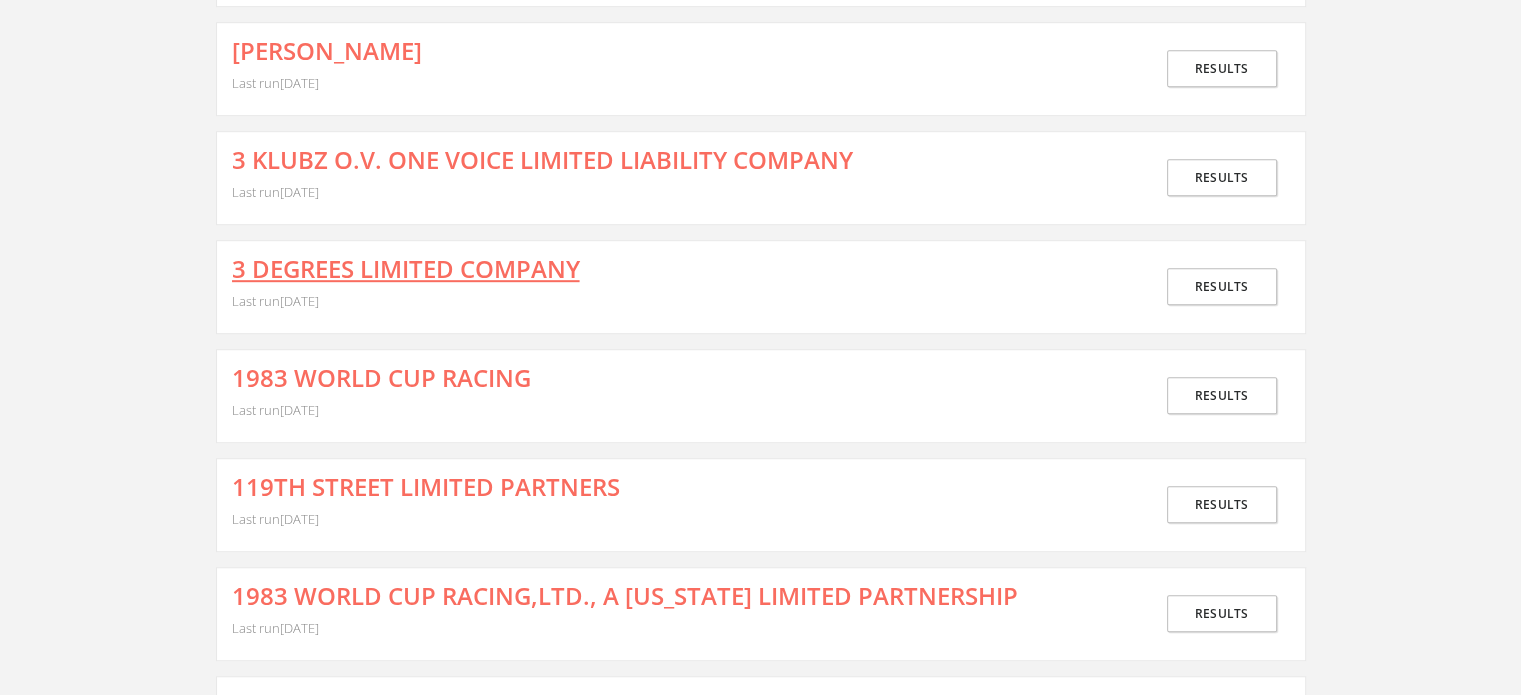 click on "3 DEGREES LIMITED COMPANY" at bounding box center (406, 269) 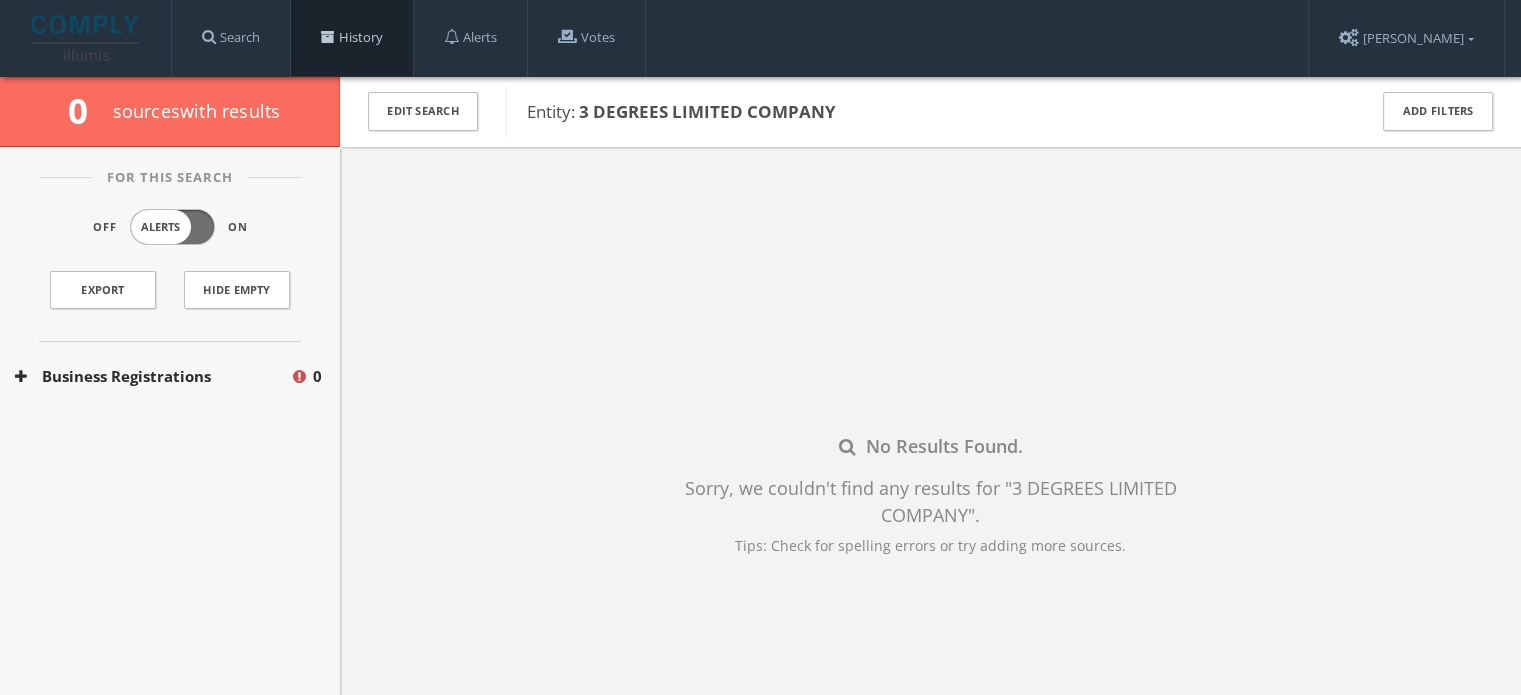 click at bounding box center (328, 37) 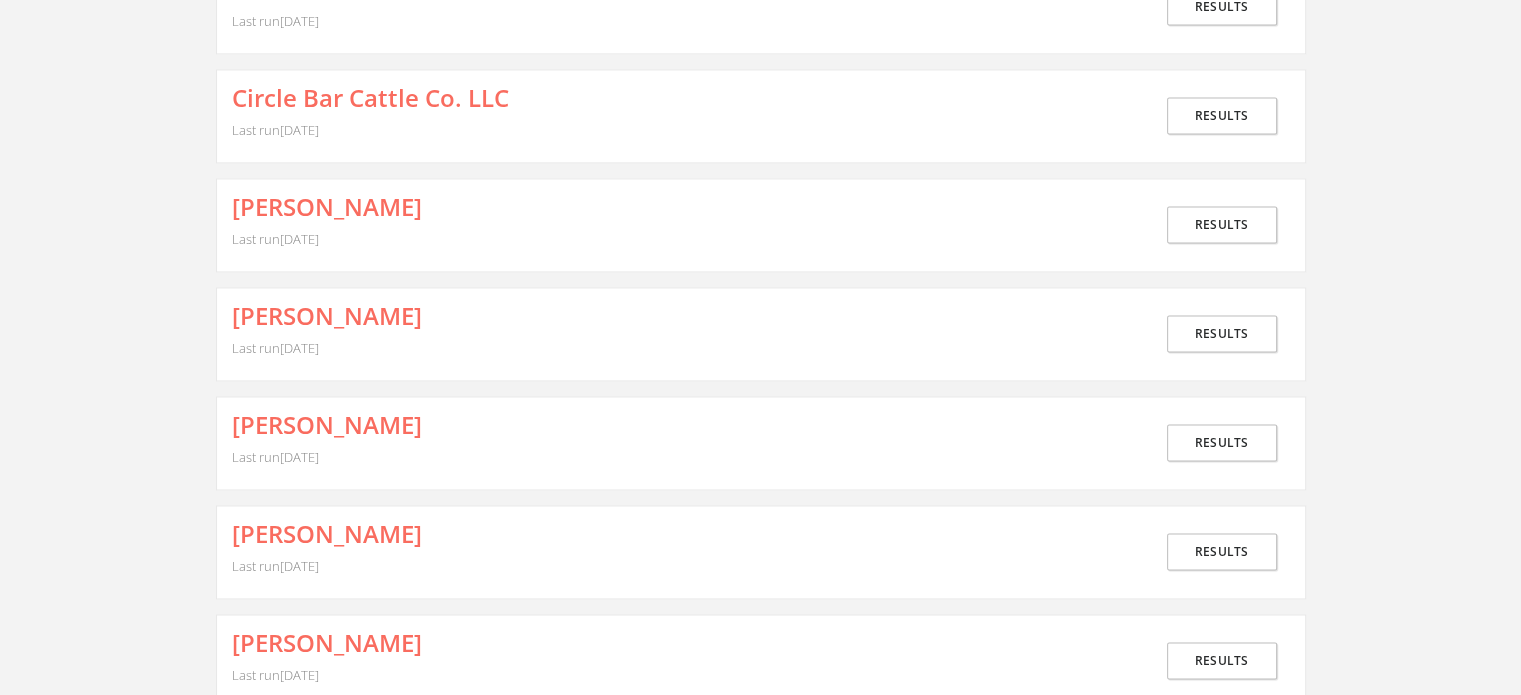 scroll, scrollTop: 3048, scrollLeft: 0, axis: vertical 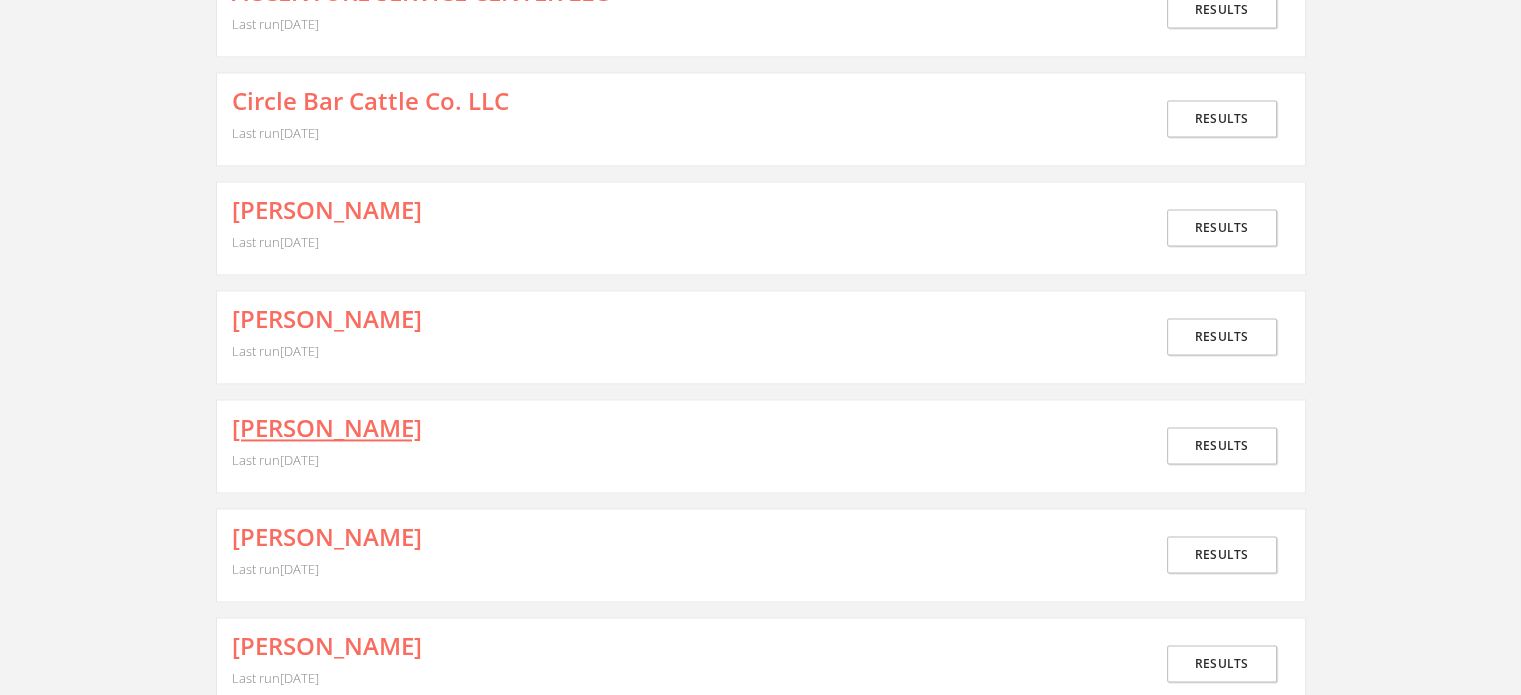 click on "[PERSON_NAME]" at bounding box center [327, 428] 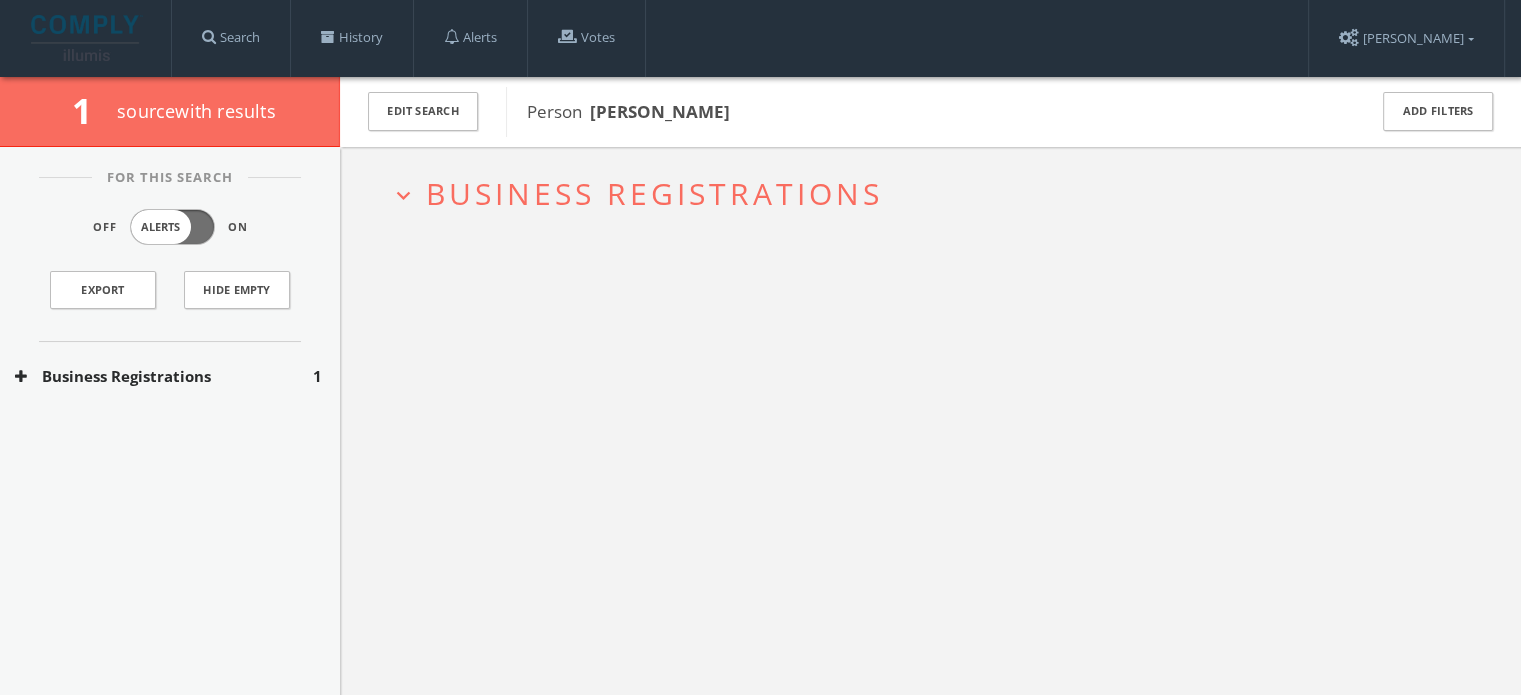 click on "Business Registrations" at bounding box center (164, 376) 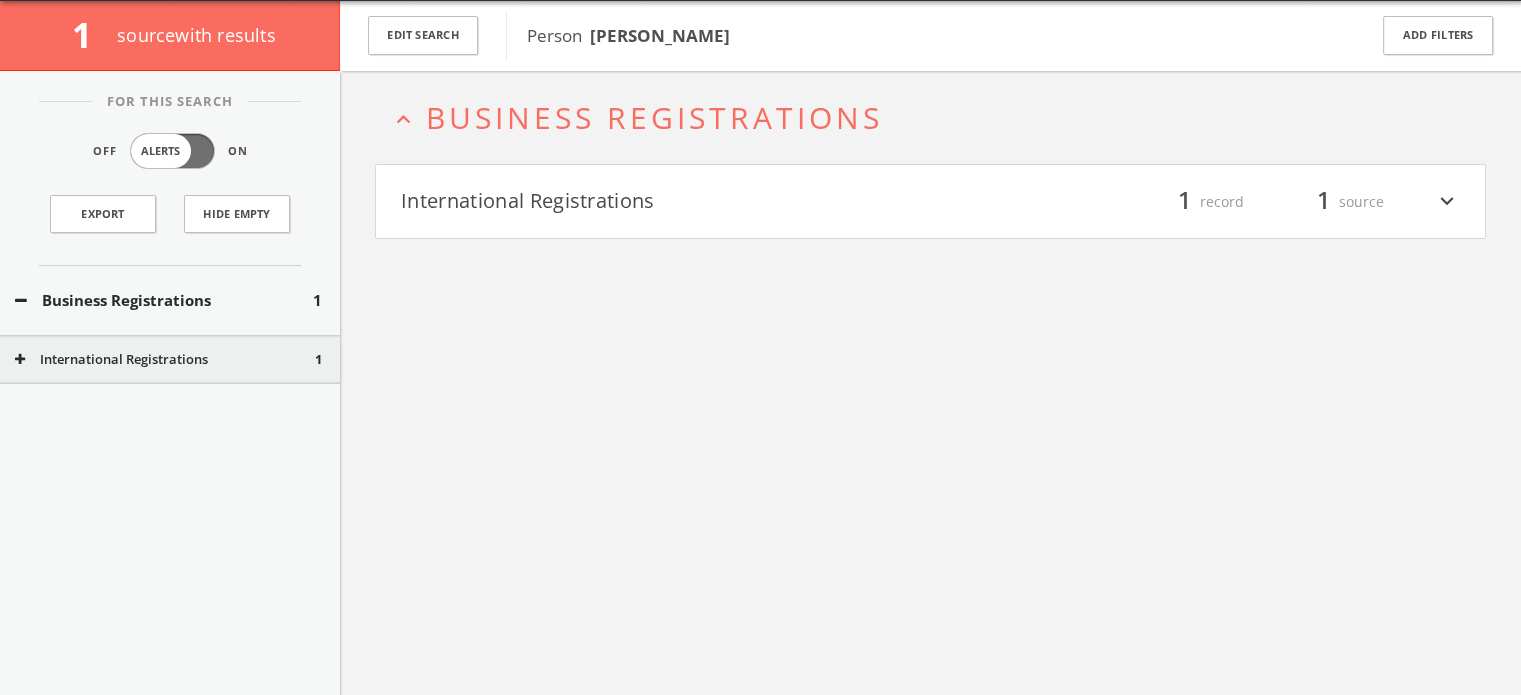 click on "International Registrations" at bounding box center (666, 202) 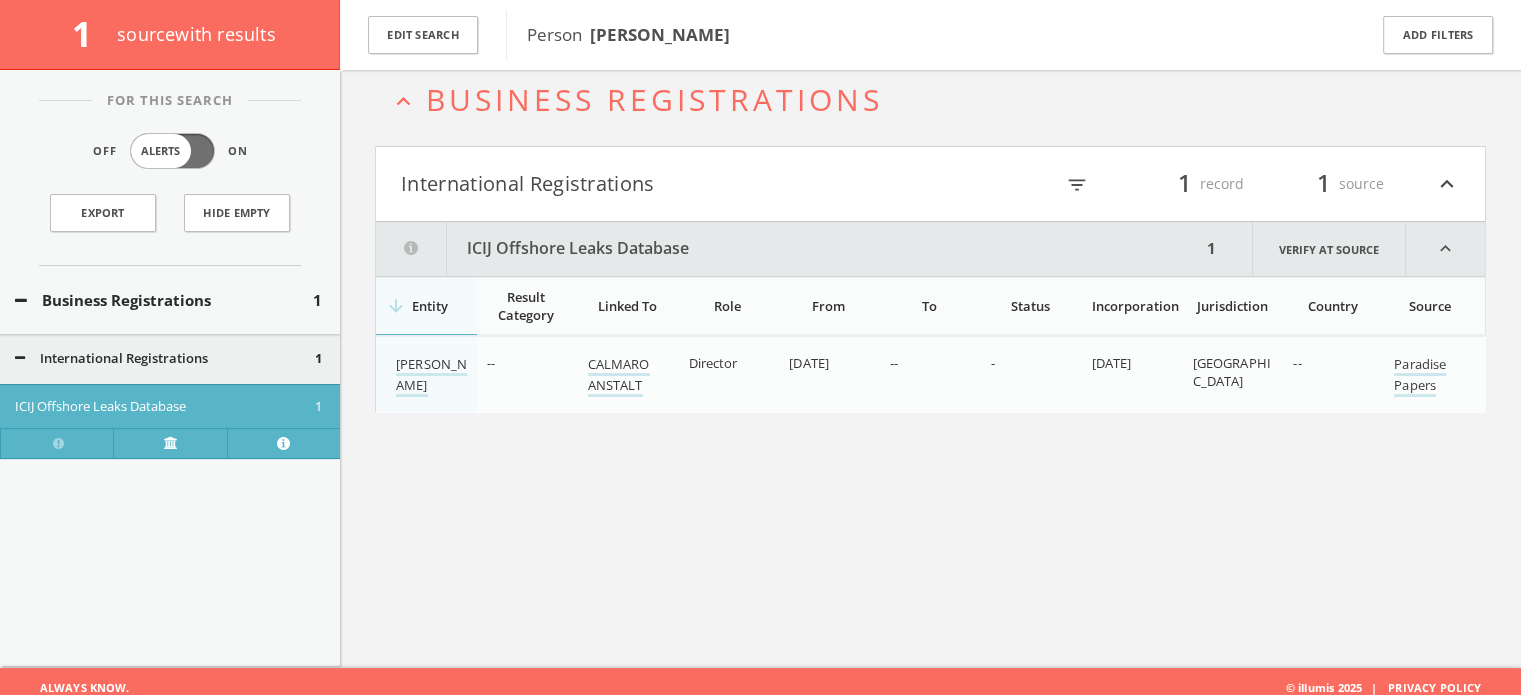 scroll, scrollTop: 0, scrollLeft: 0, axis: both 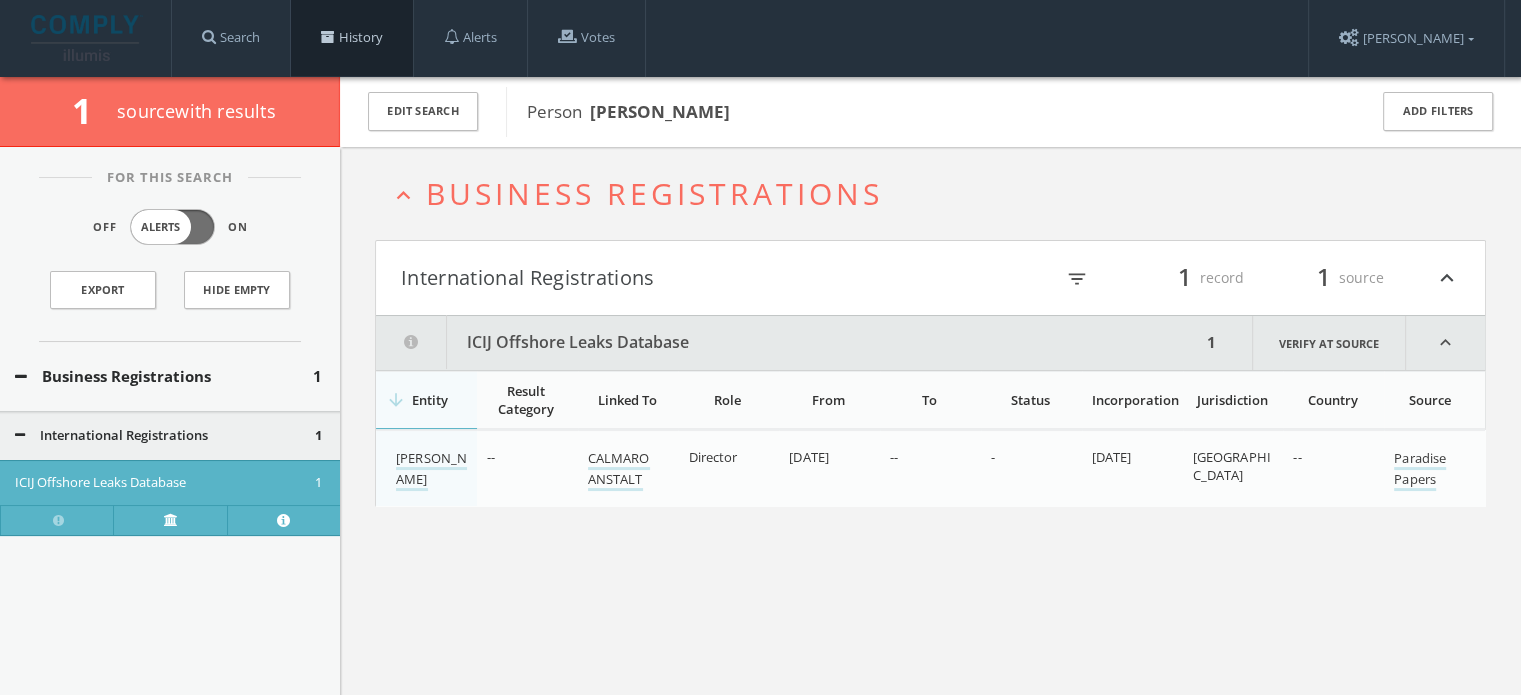 click on "History" at bounding box center (352, 38) 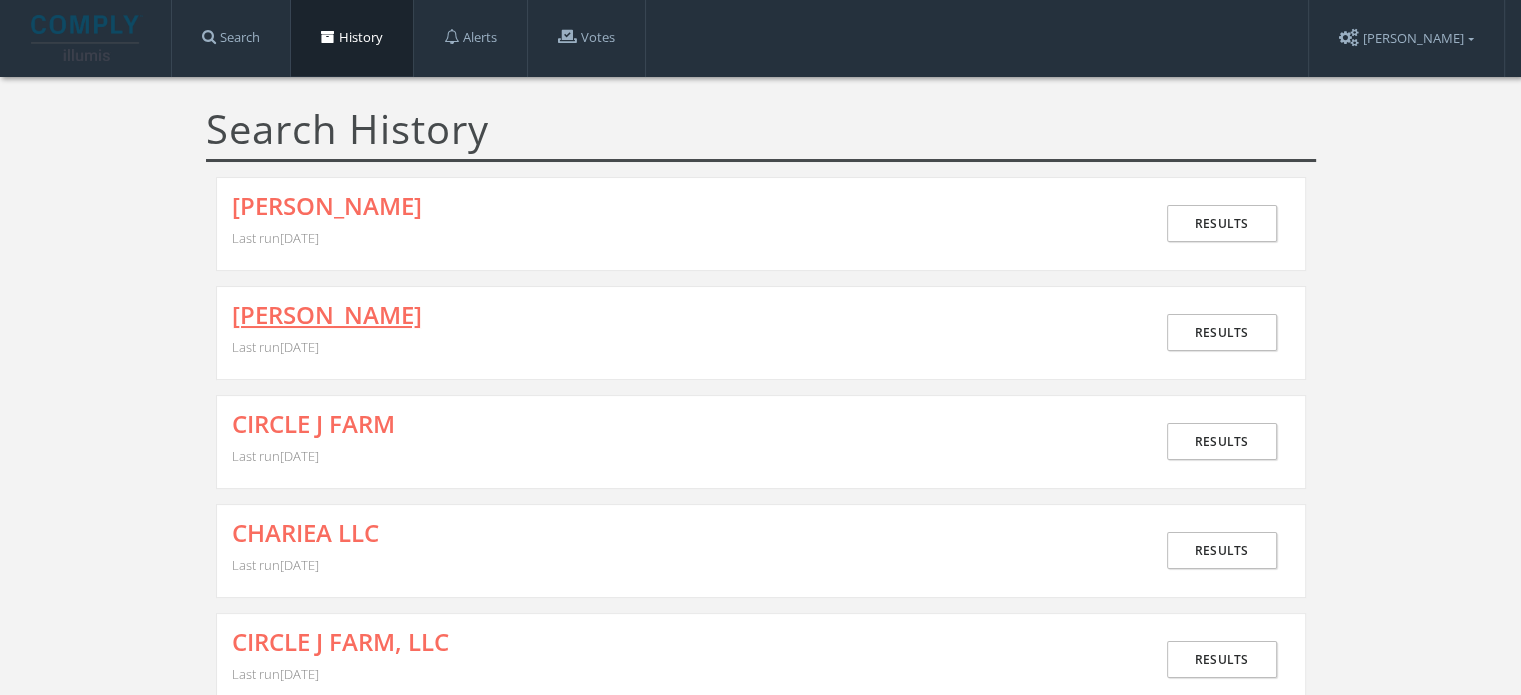 click on "[PERSON_NAME]" at bounding box center (327, 315) 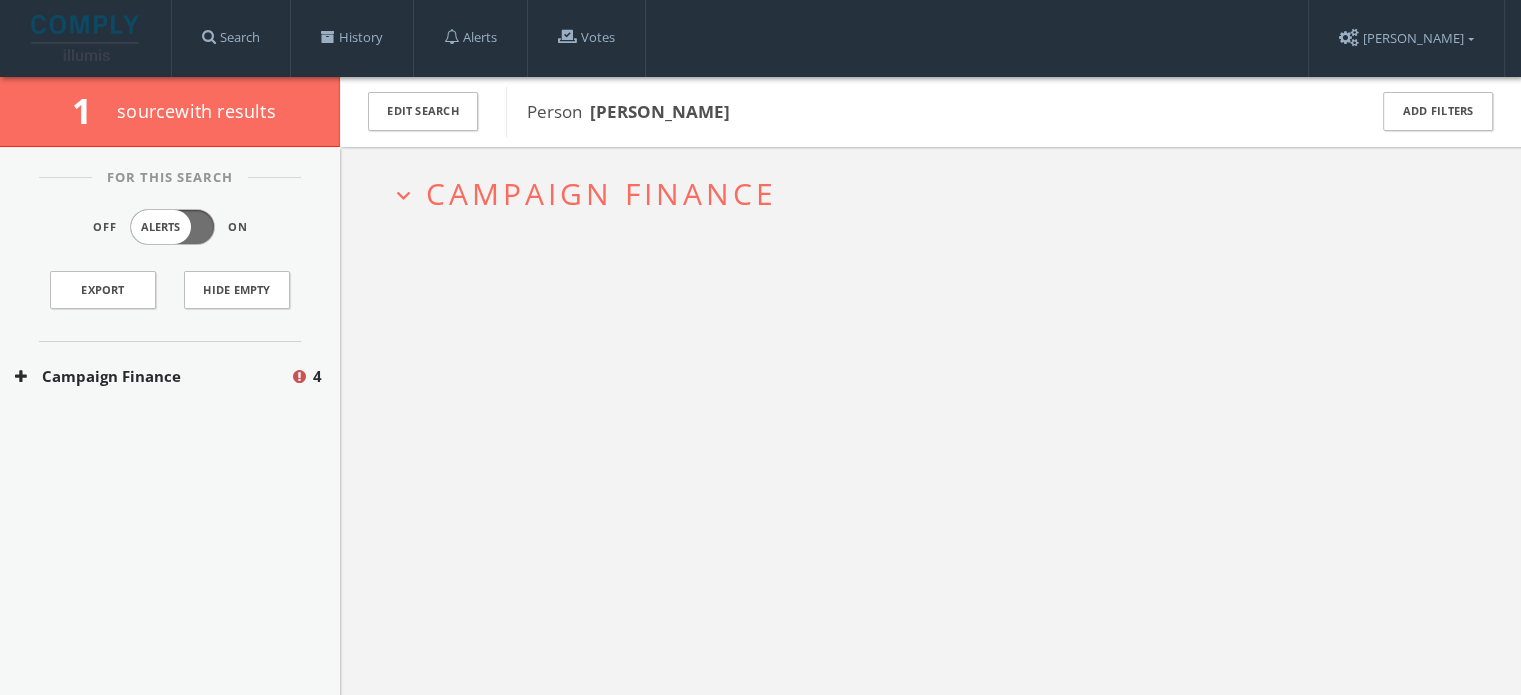 click on "Campaign Finance" at bounding box center [601, 193] 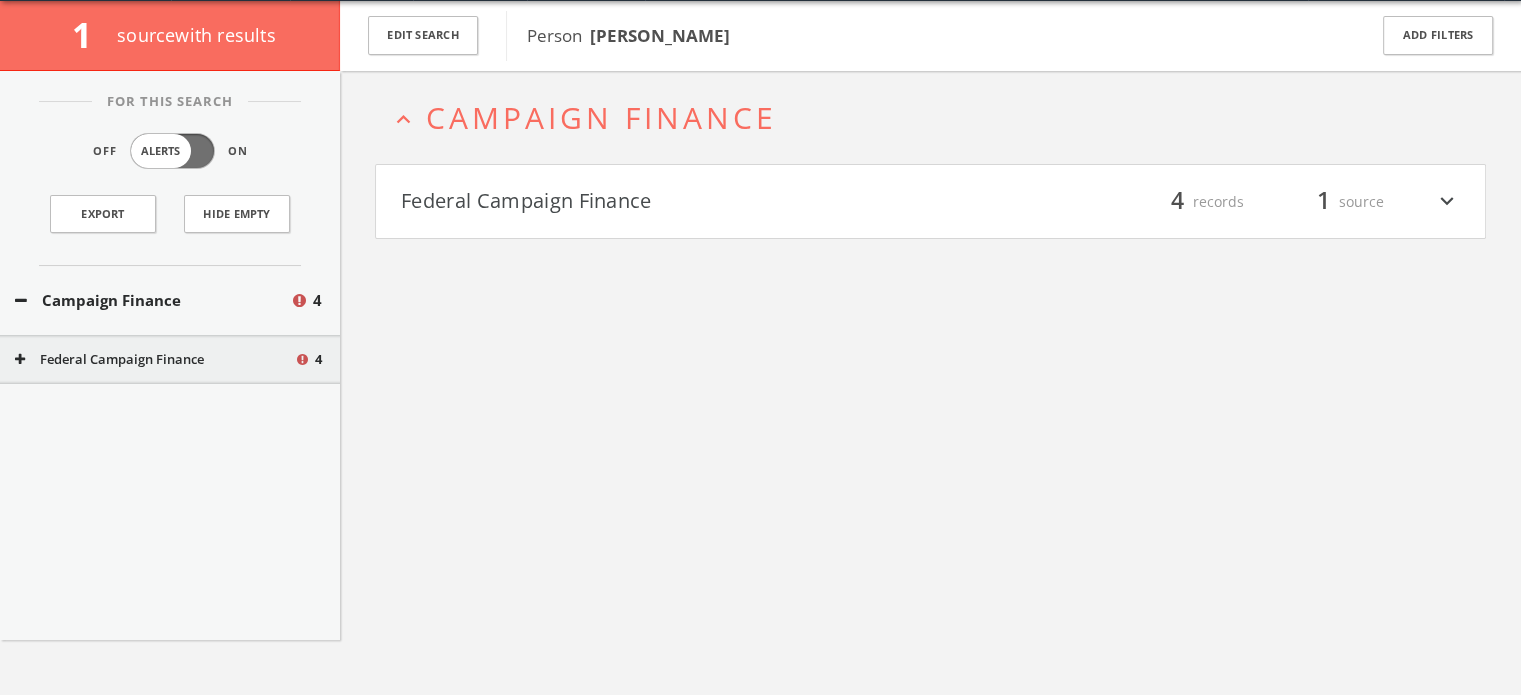 click on "Federal Campaign Finance" at bounding box center (666, 202) 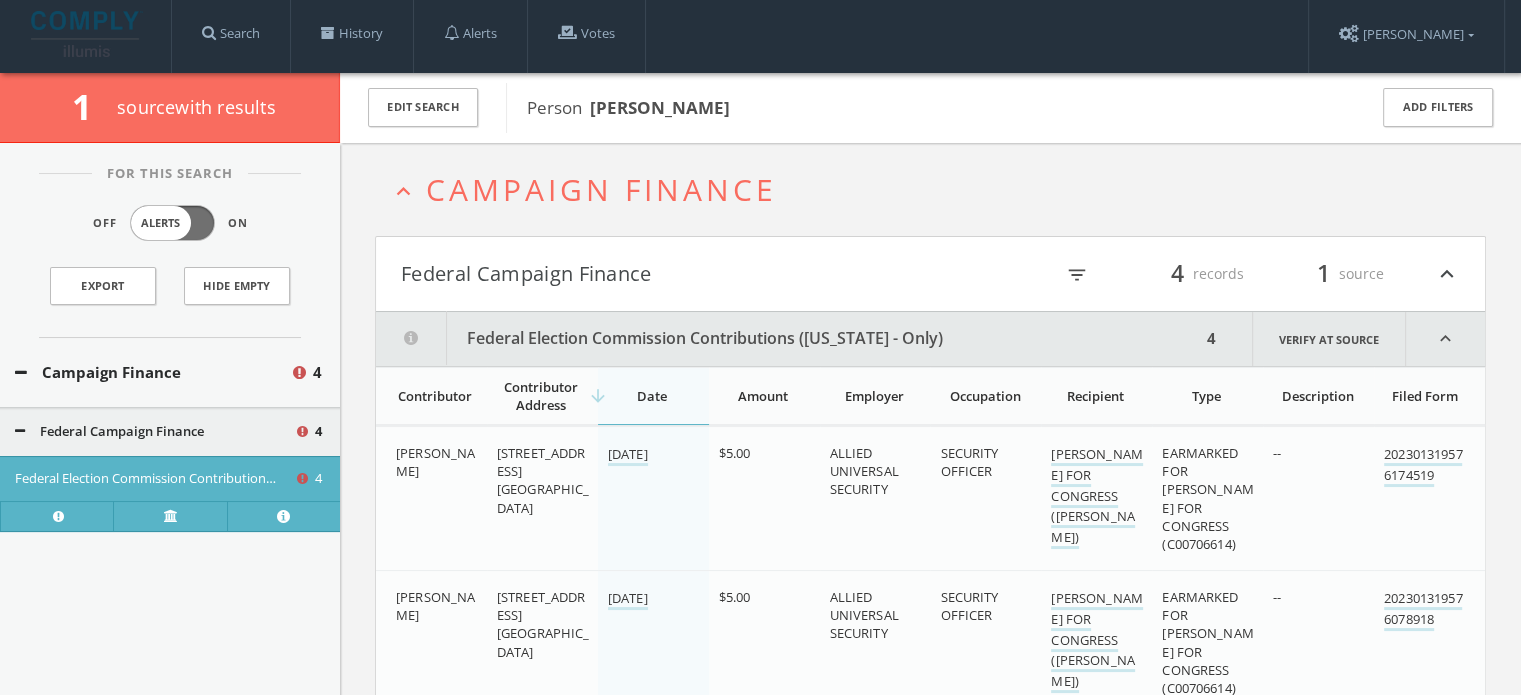 scroll, scrollTop: 4, scrollLeft: 0, axis: vertical 